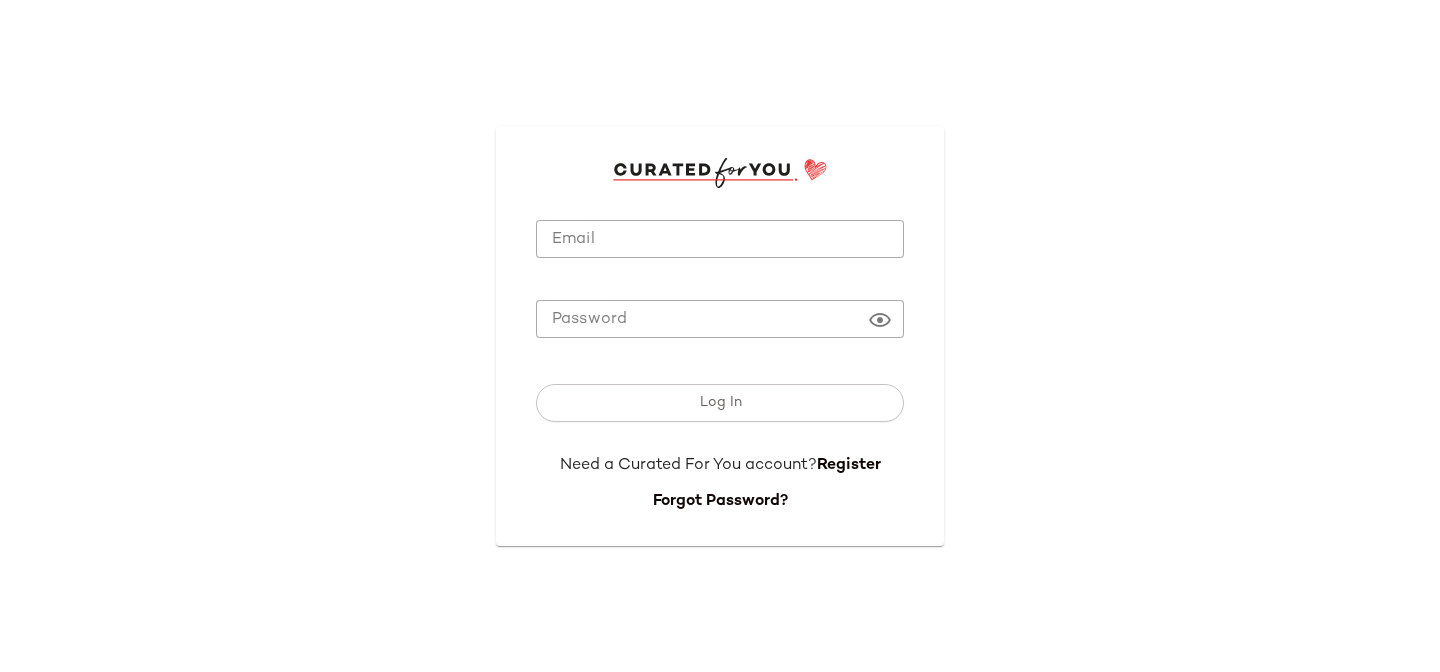 scroll, scrollTop: 0, scrollLeft: 0, axis: both 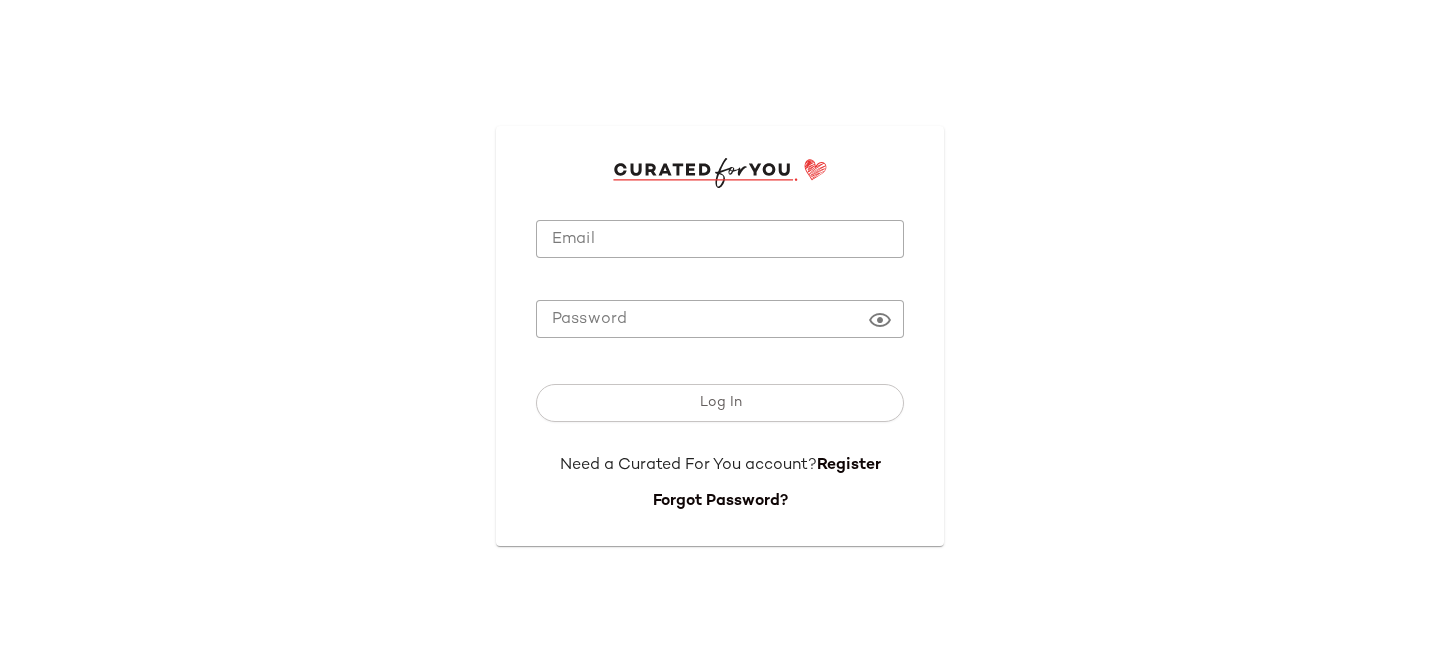 click on "Email [EMAIL] Email Password Password Log In Need a Curated For You account?   Register   Forgot Password?" 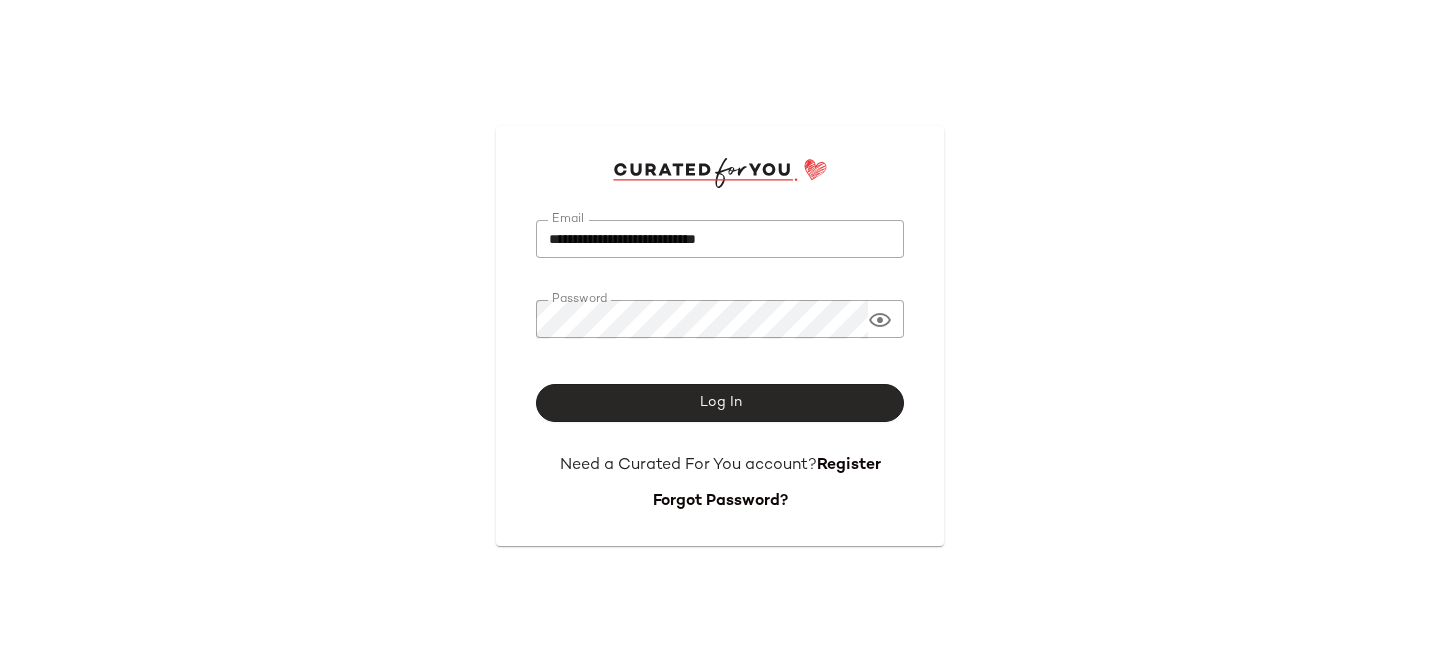 click on "Log In" at bounding box center [720, 403] 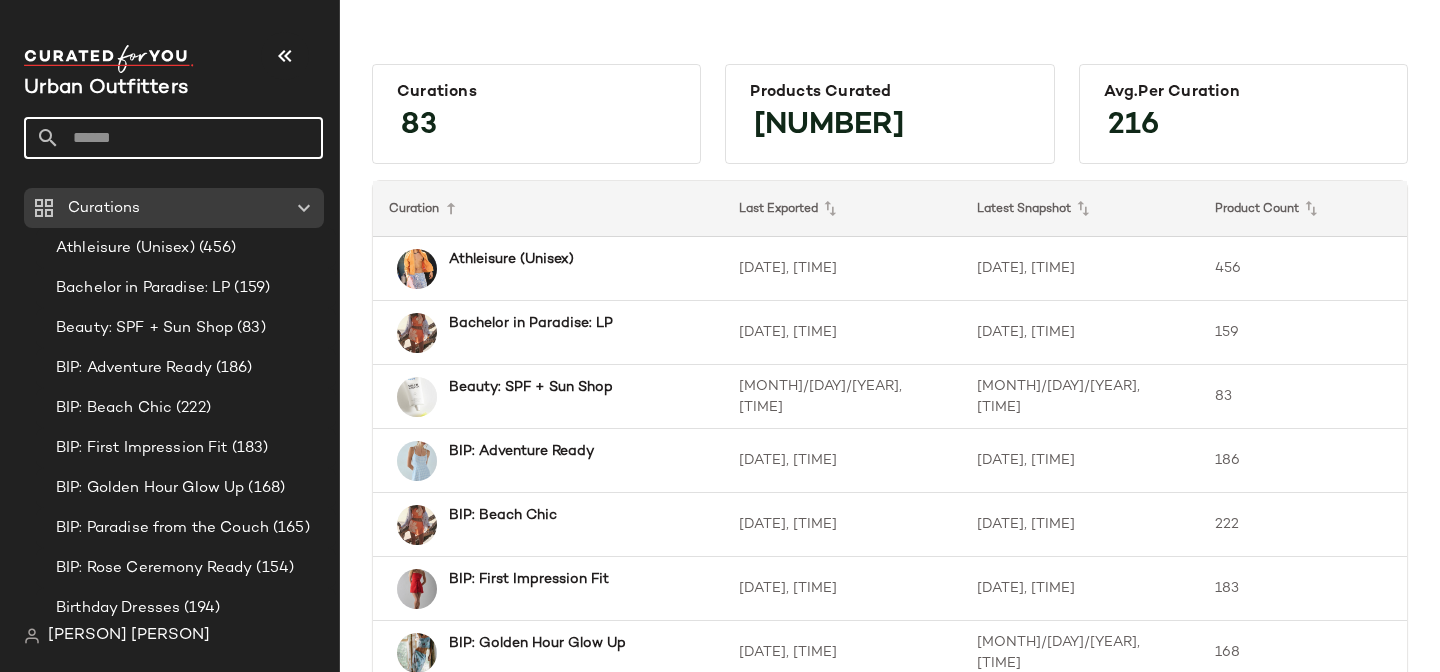 click 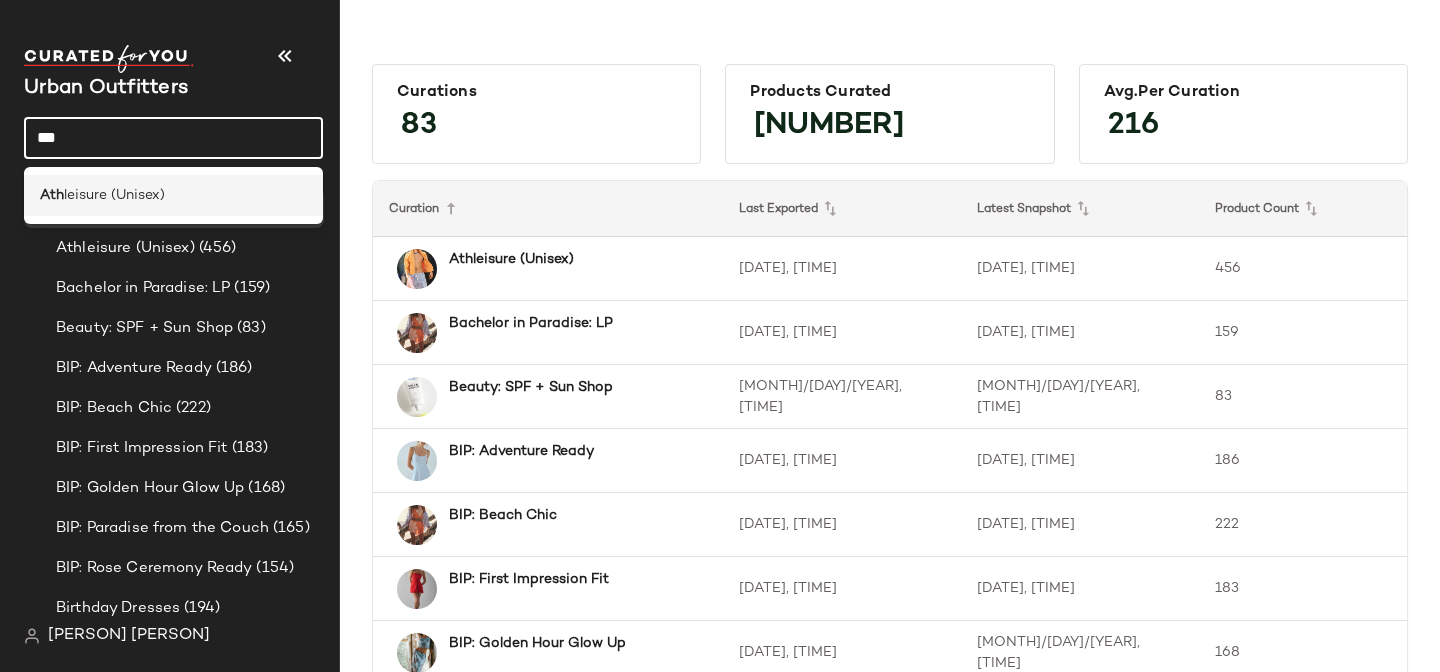 type on "***" 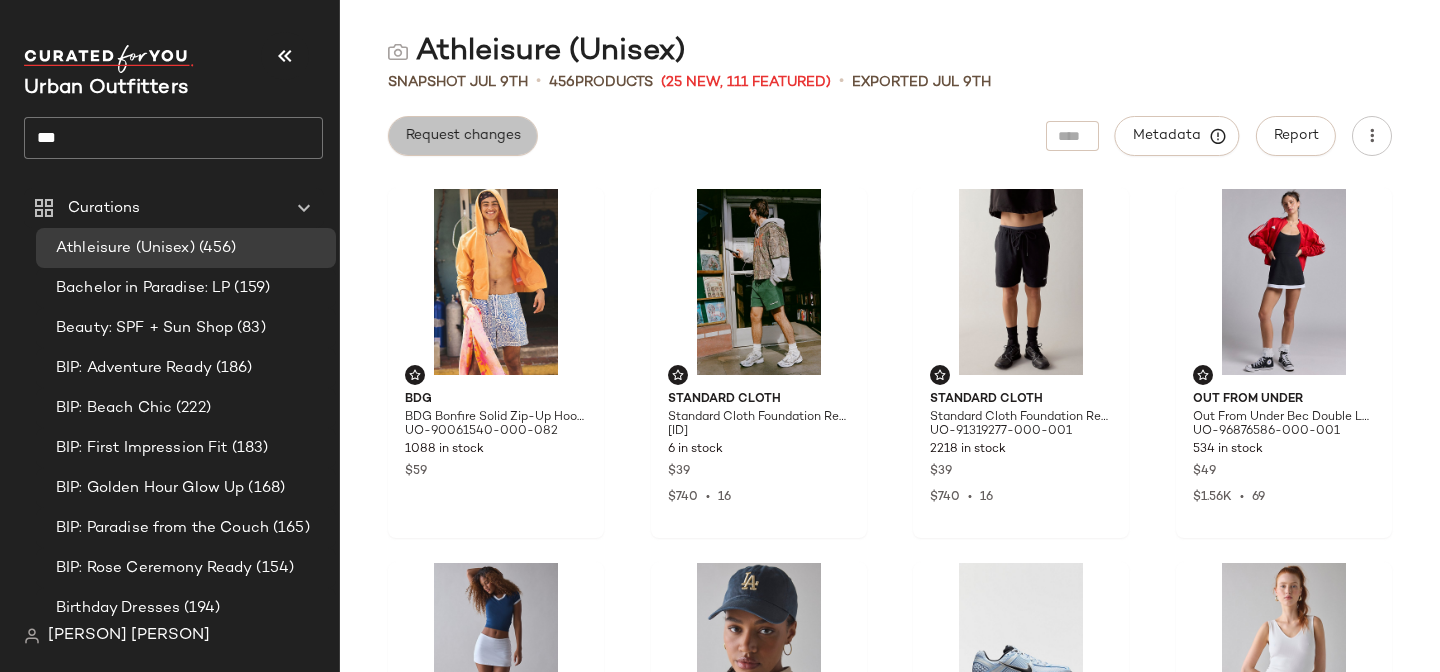 click on "Request changes" 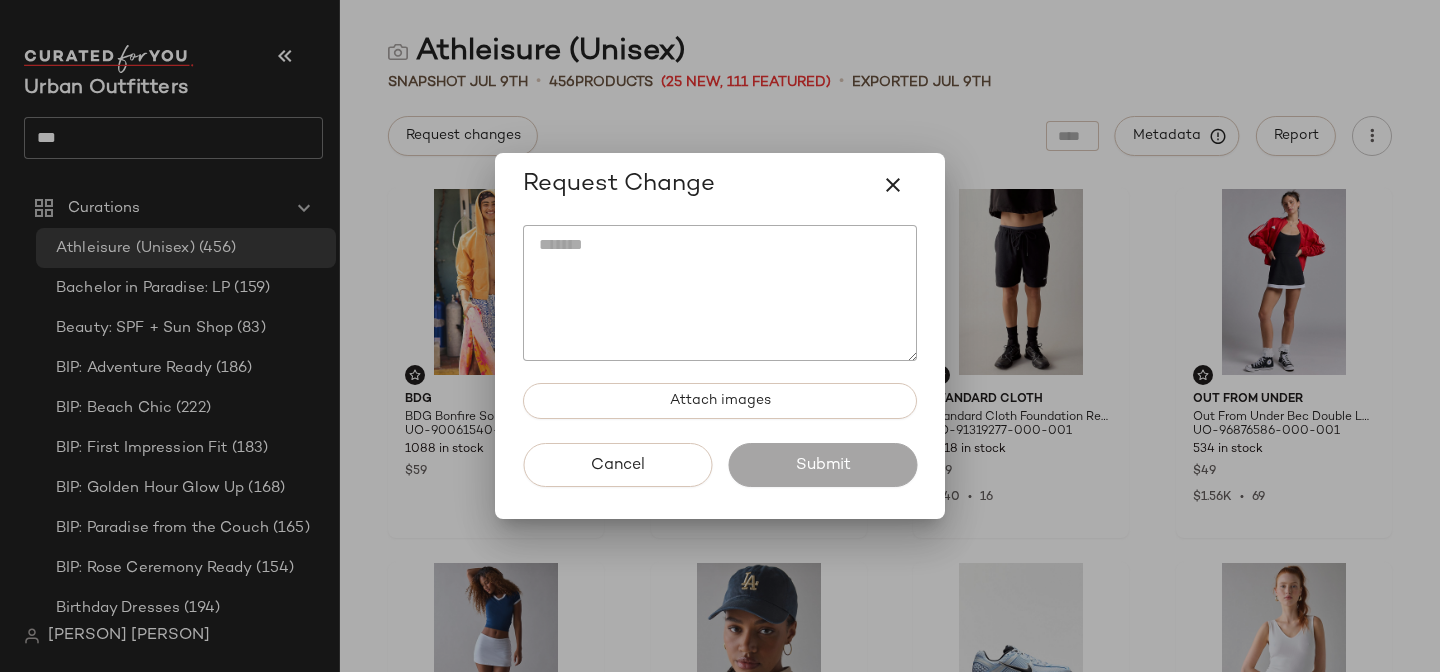 click 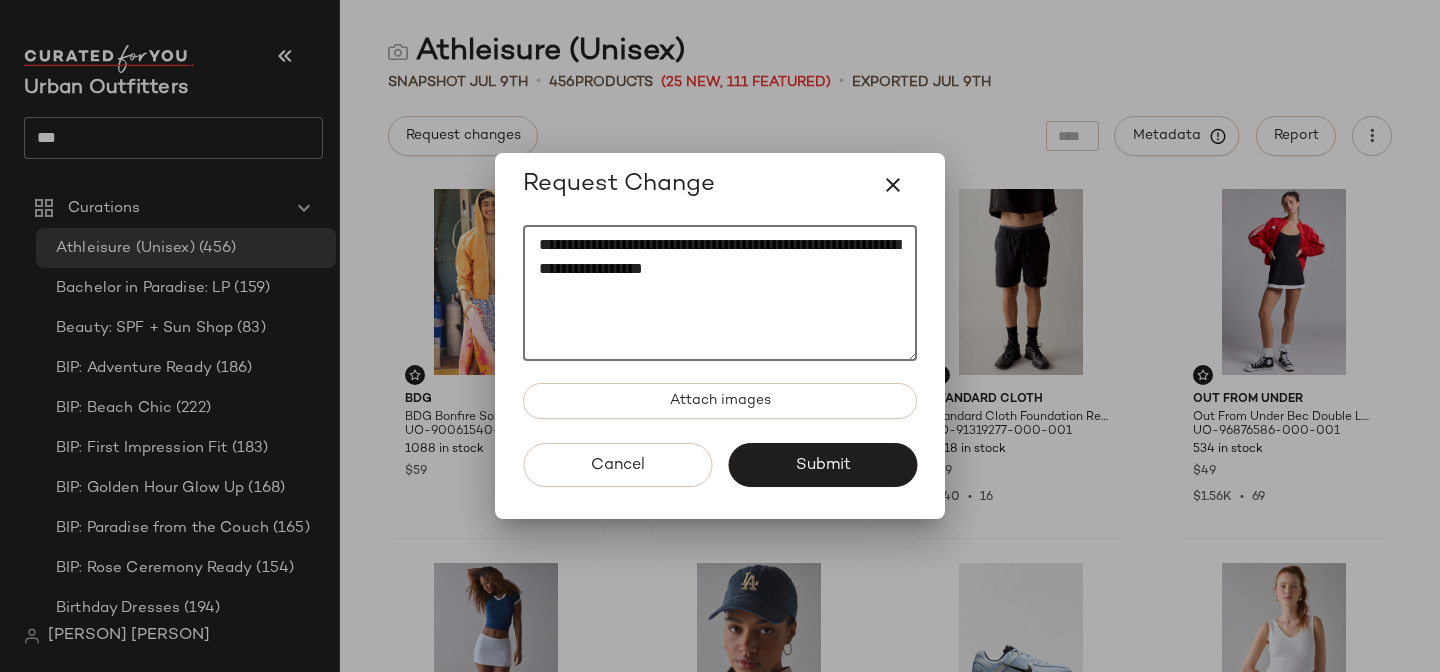 paste on "**********" 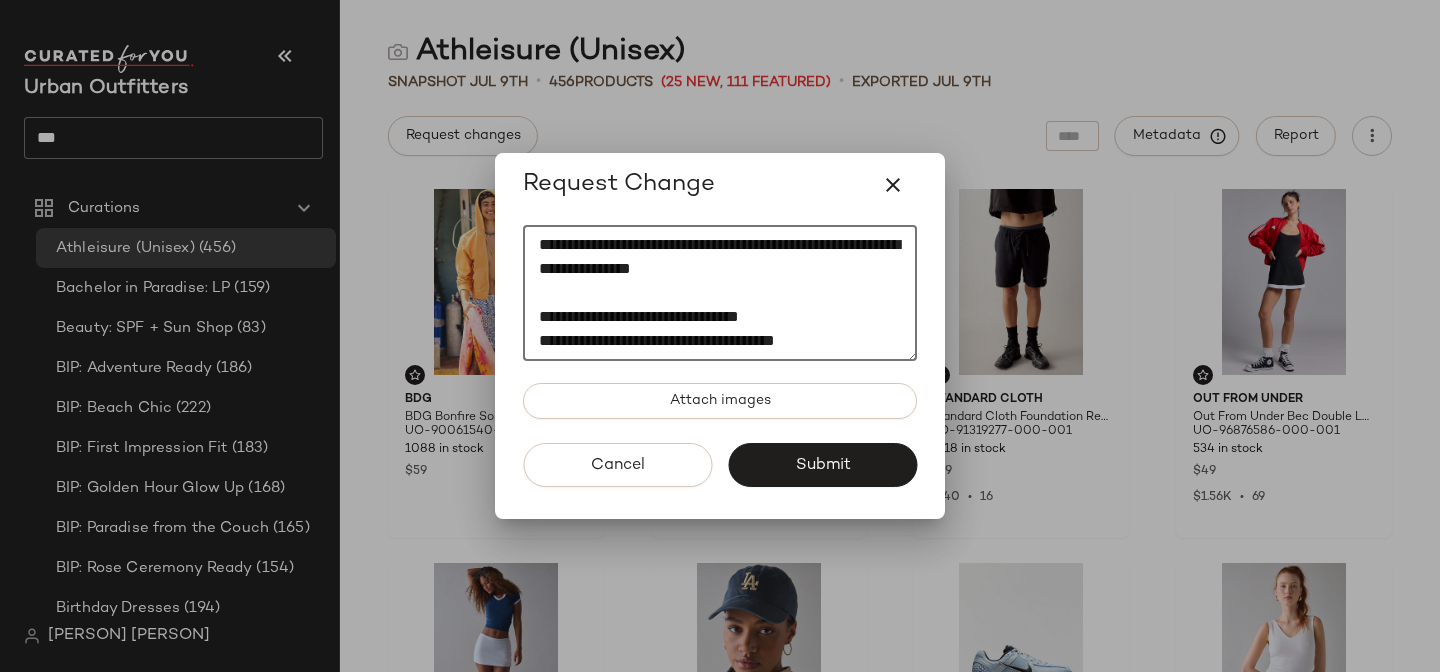 scroll, scrollTop: 156, scrollLeft: 0, axis: vertical 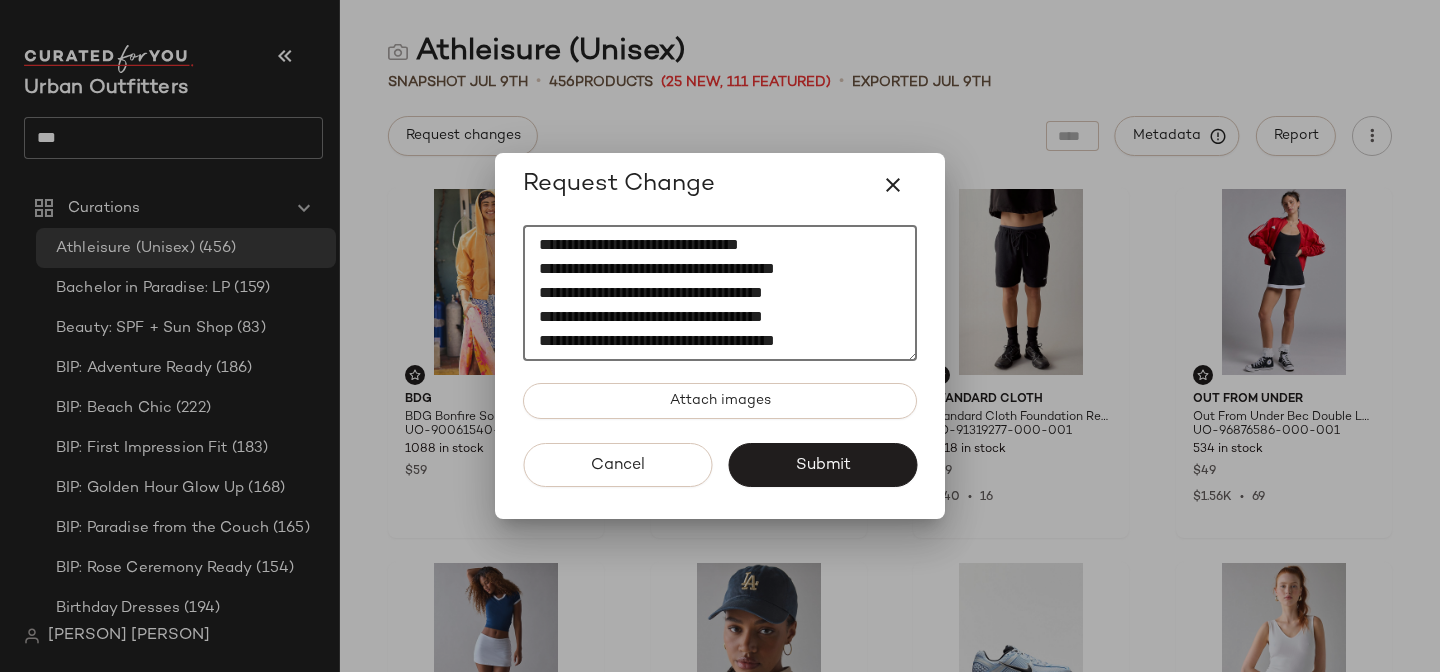 click on "[REDACTED]
[REDACTED]
[REDACTED]
[REDACTED]
[REDACTED]
[REDACTED]" 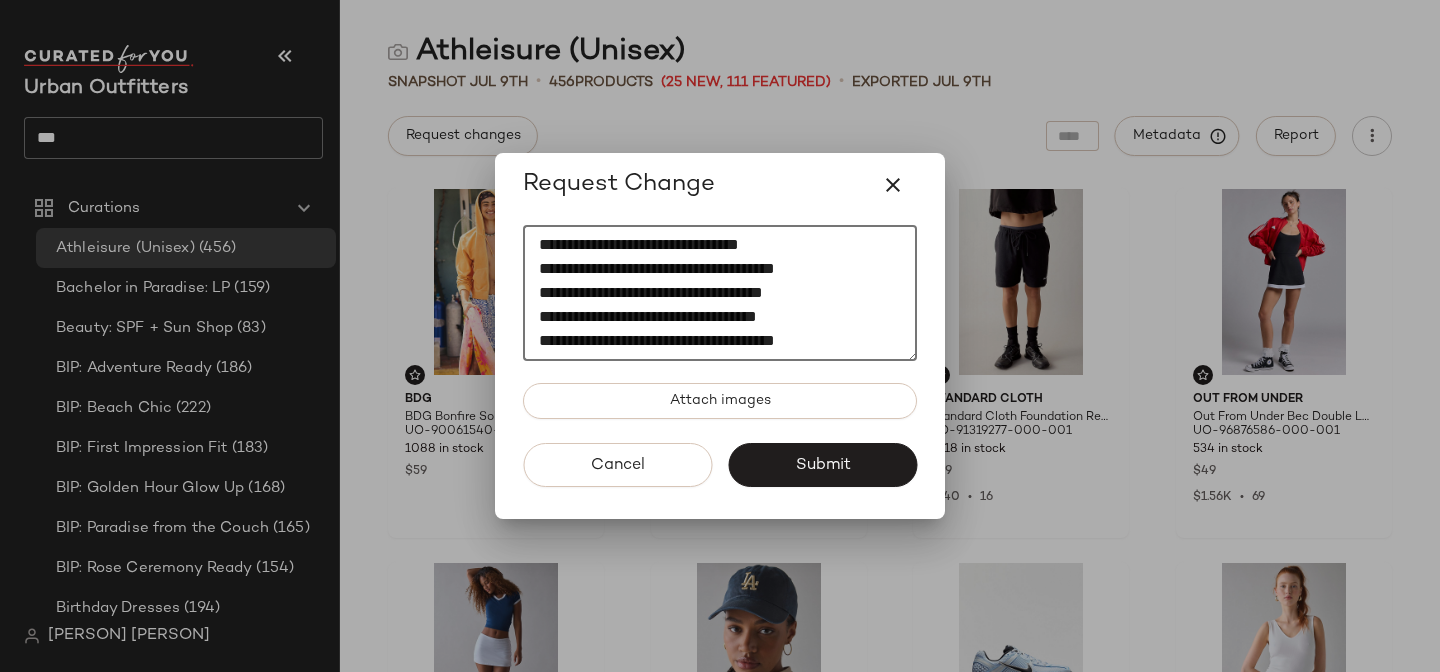 click on "**********" 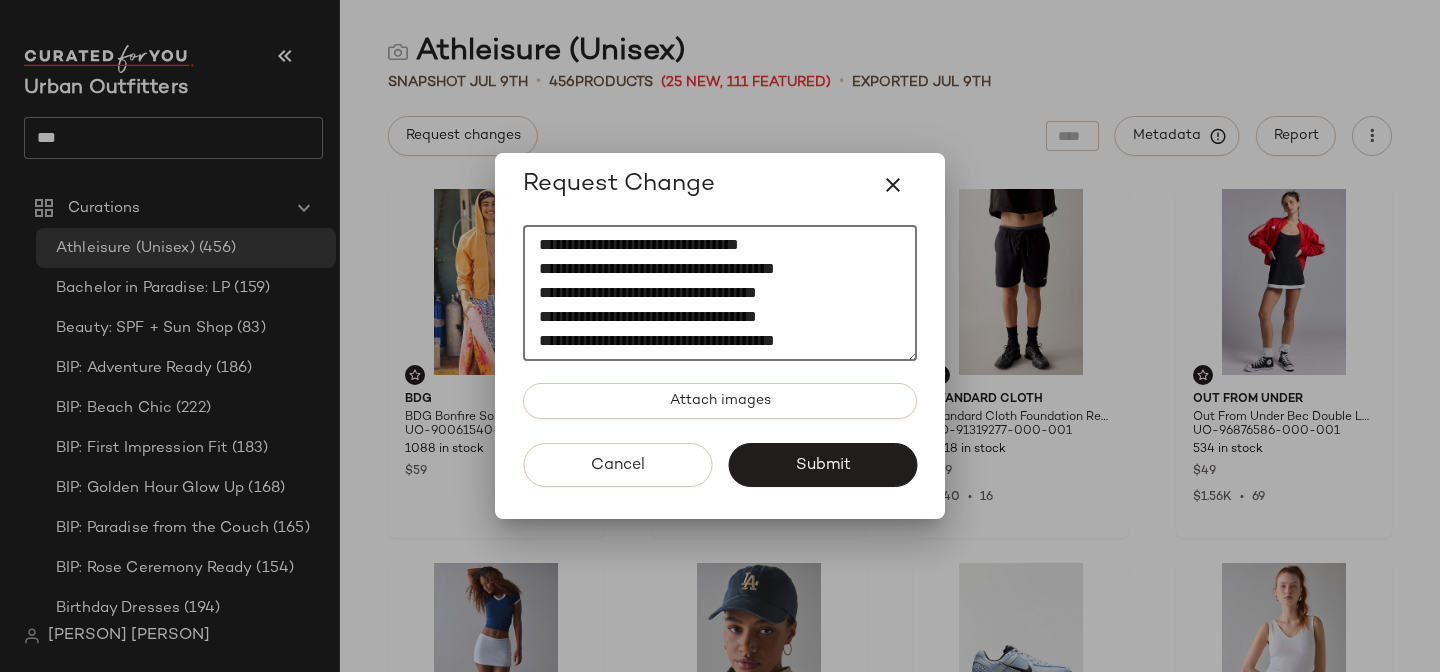 click on "Attach images" 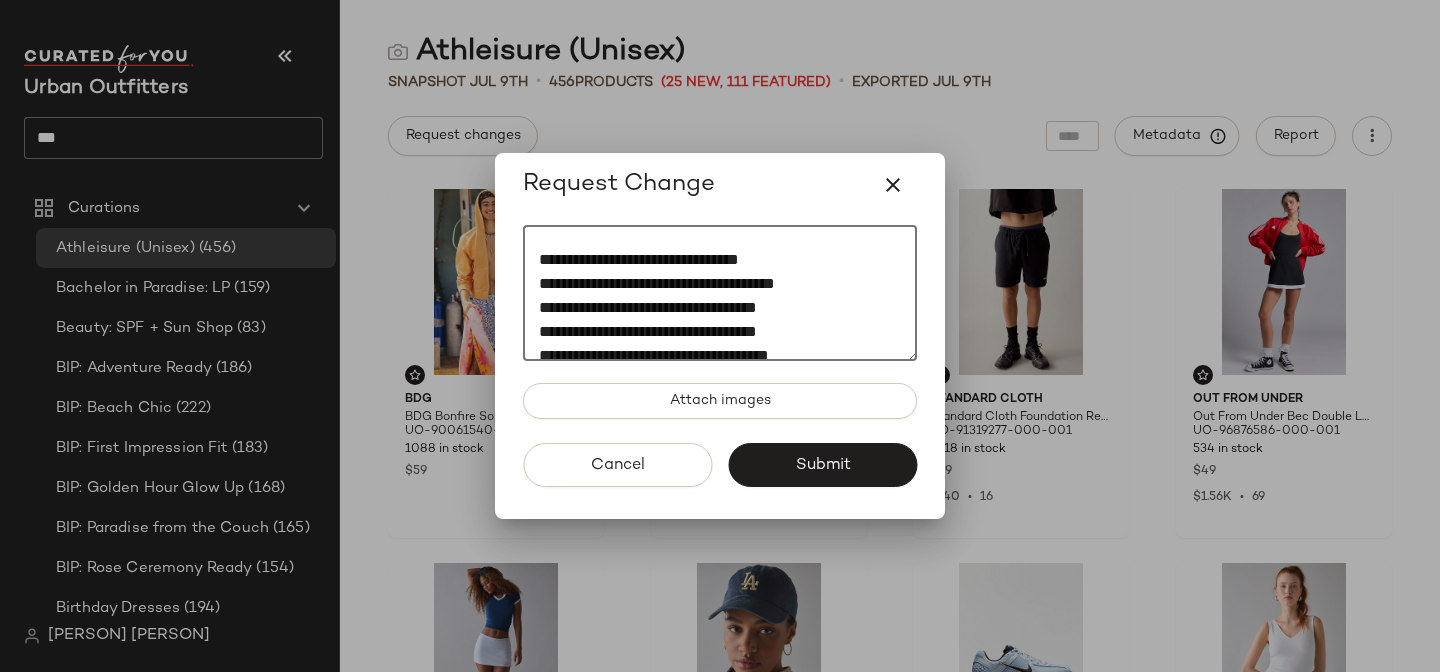 scroll, scrollTop: 49, scrollLeft: 0, axis: vertical 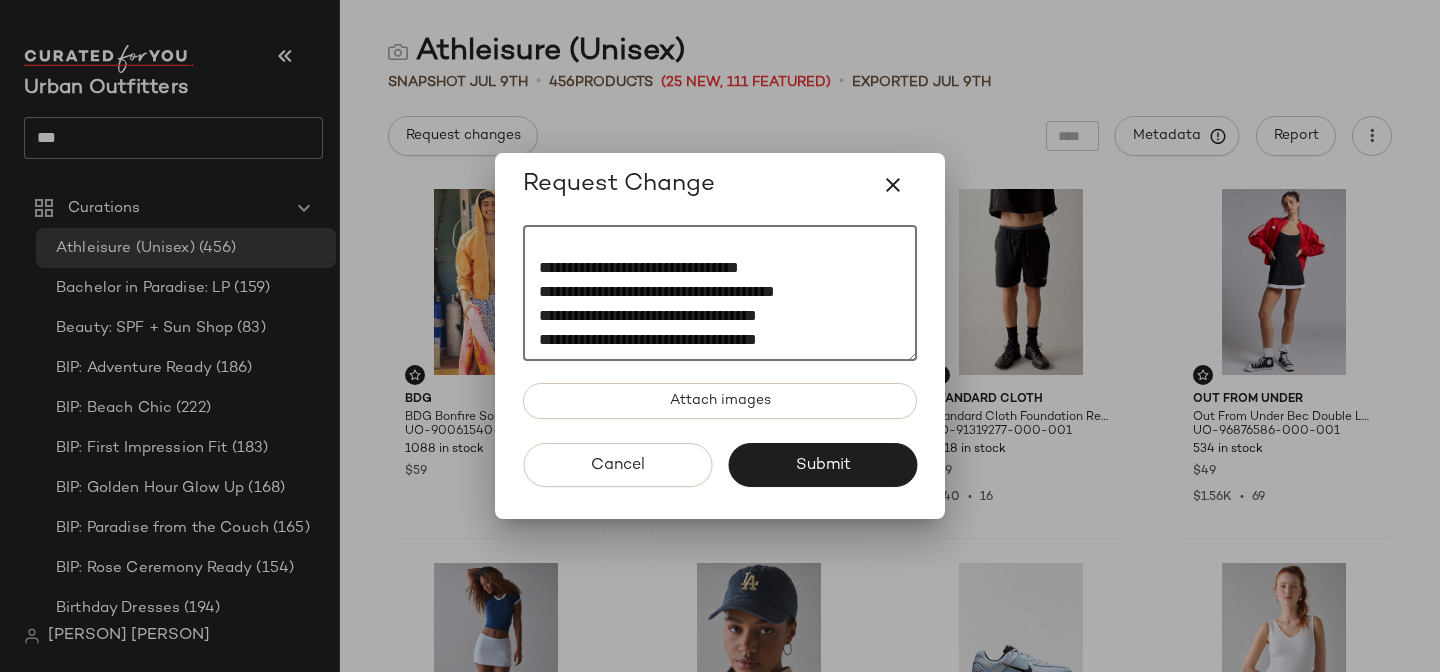 click on "**********" 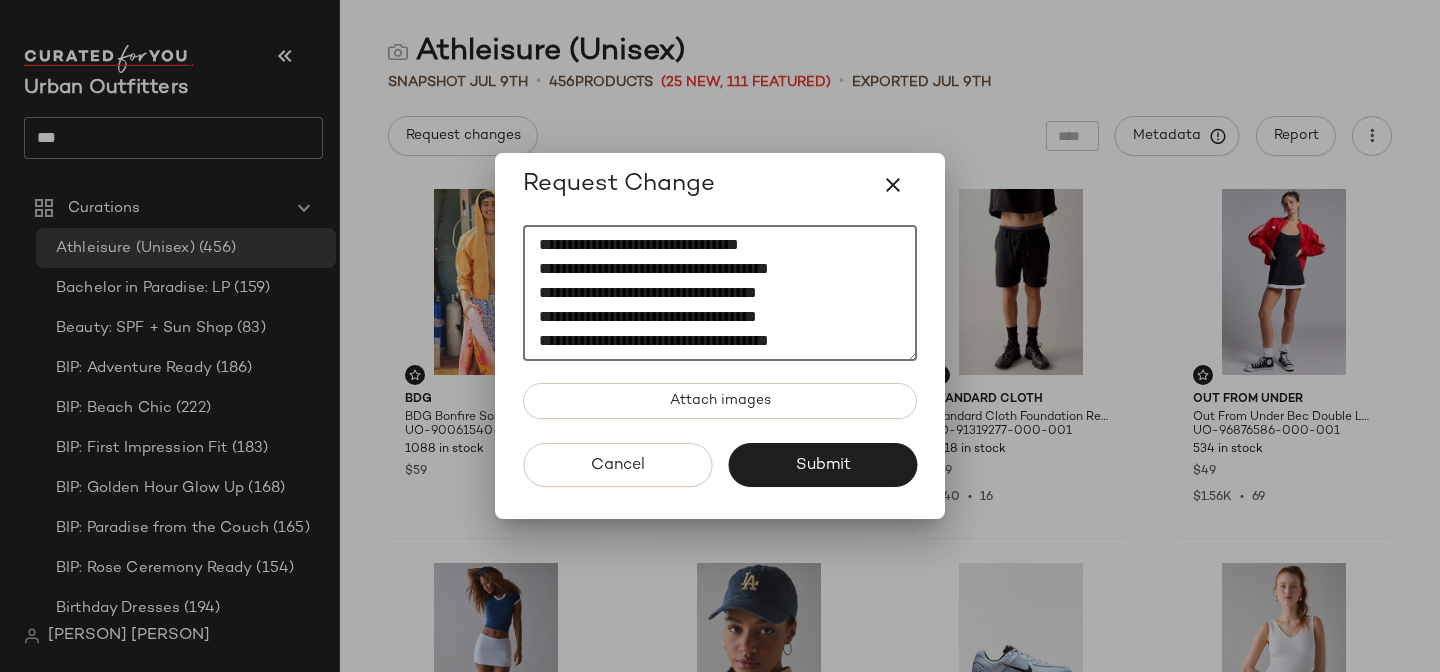 scroll, scrollTop: 168, scrollLeft: 0, axis: vertical 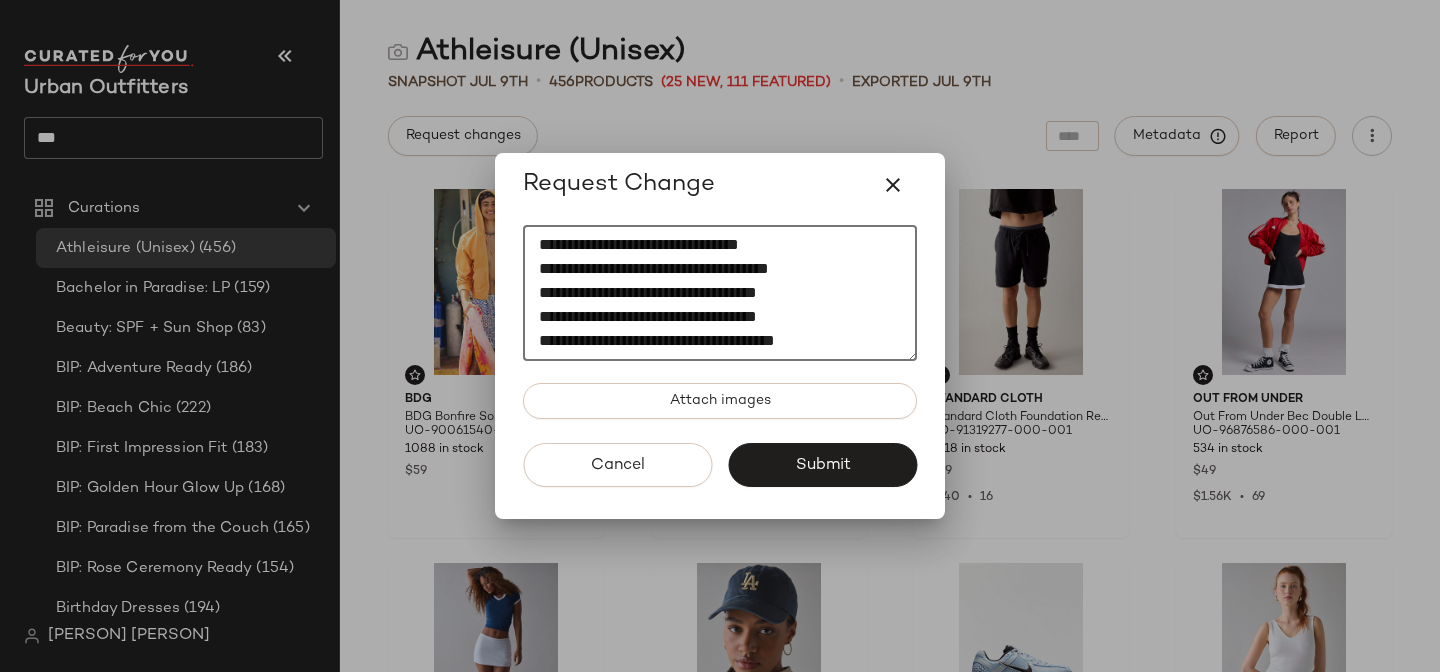 paste on "**********" 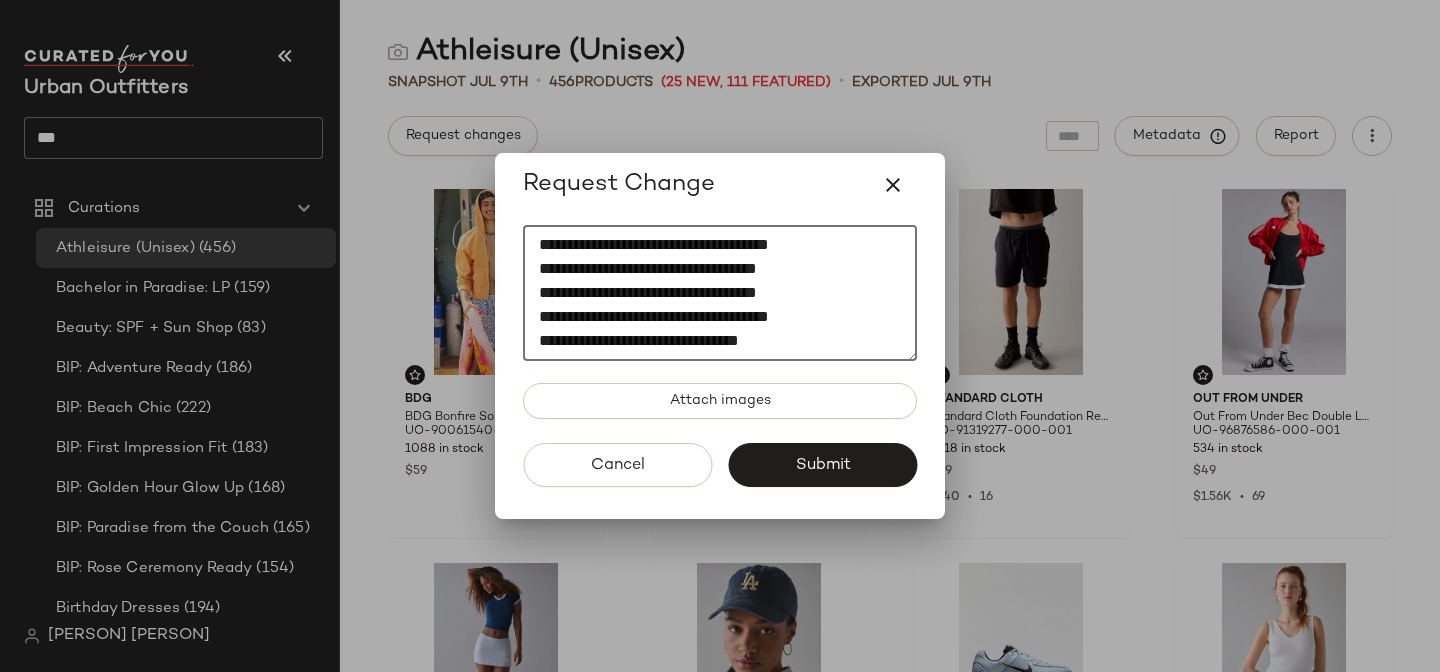 drag, startPoint x: 745, startPoint y: 343, endPoint x: 530, endPoint y: 345, distance: 215.00931 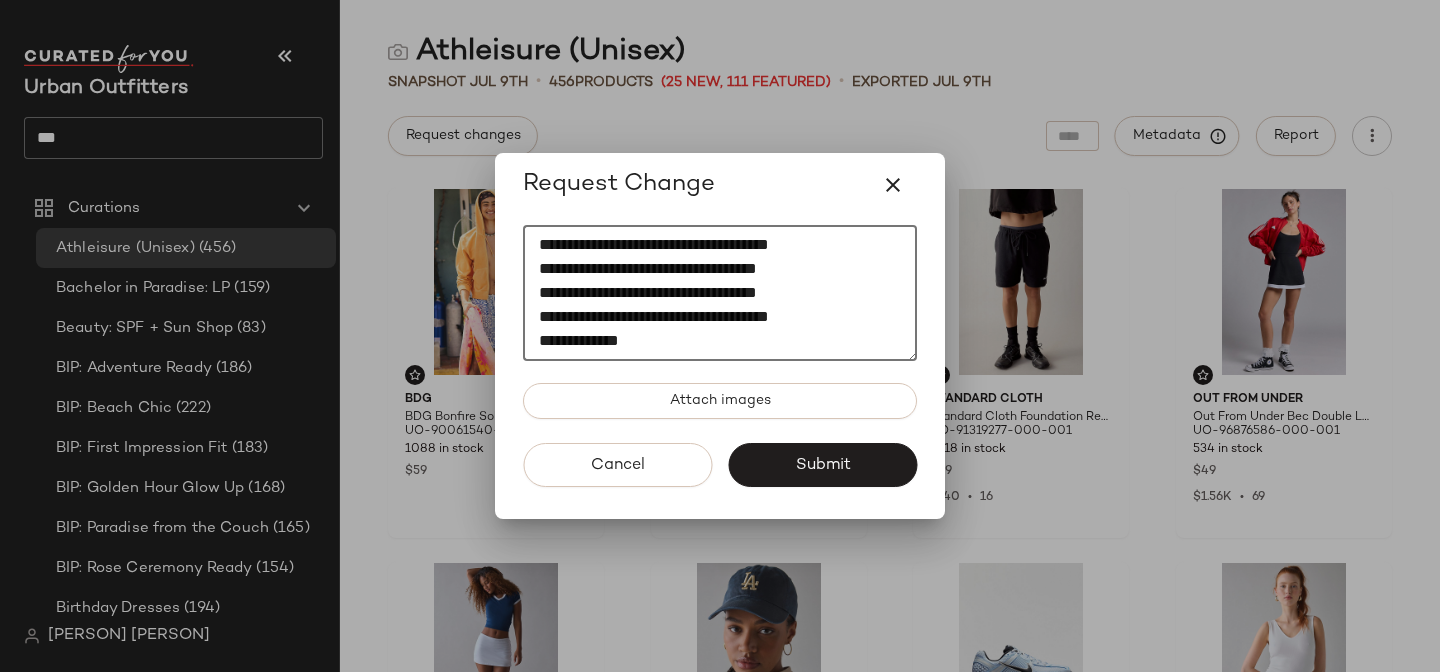 drag, startPoint x: 797, startPoint y: 308, endPoint x: 519, endPoint y: 309, distance: 278.0018 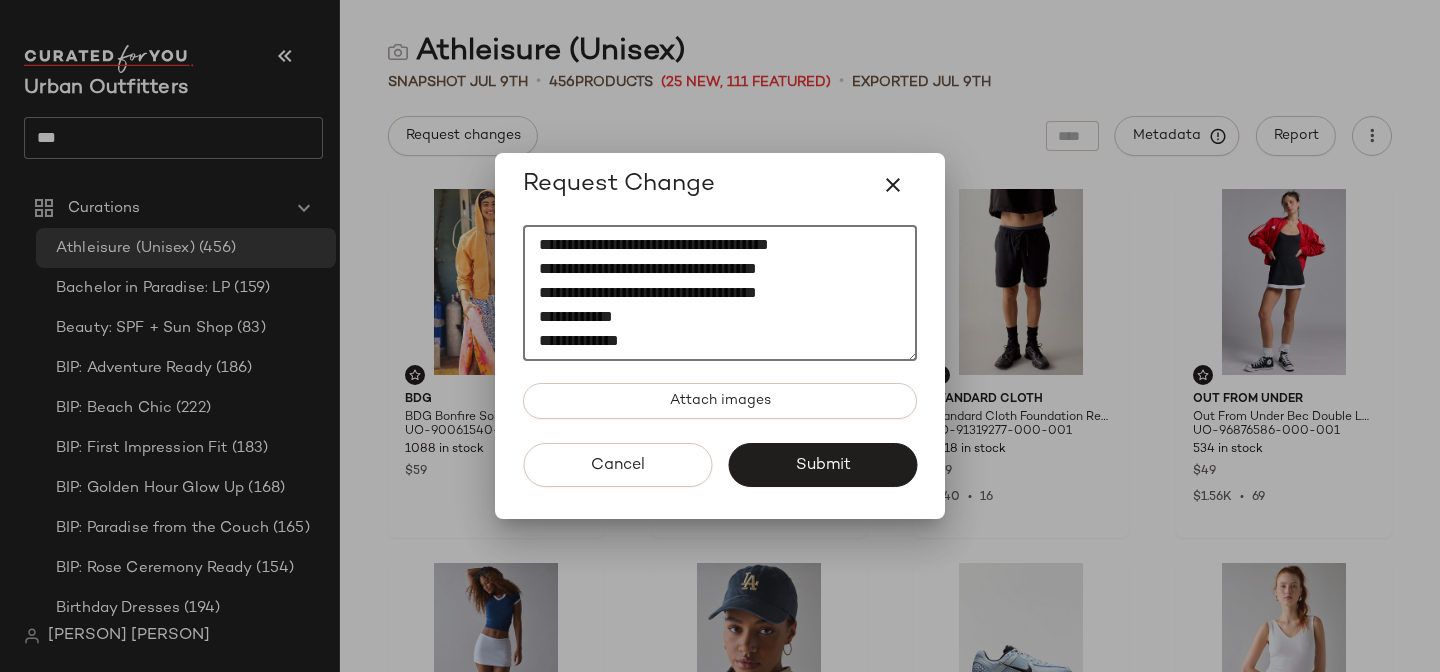 scroll, scrollTop: 168, scrollLeft: 0, axis: vertical 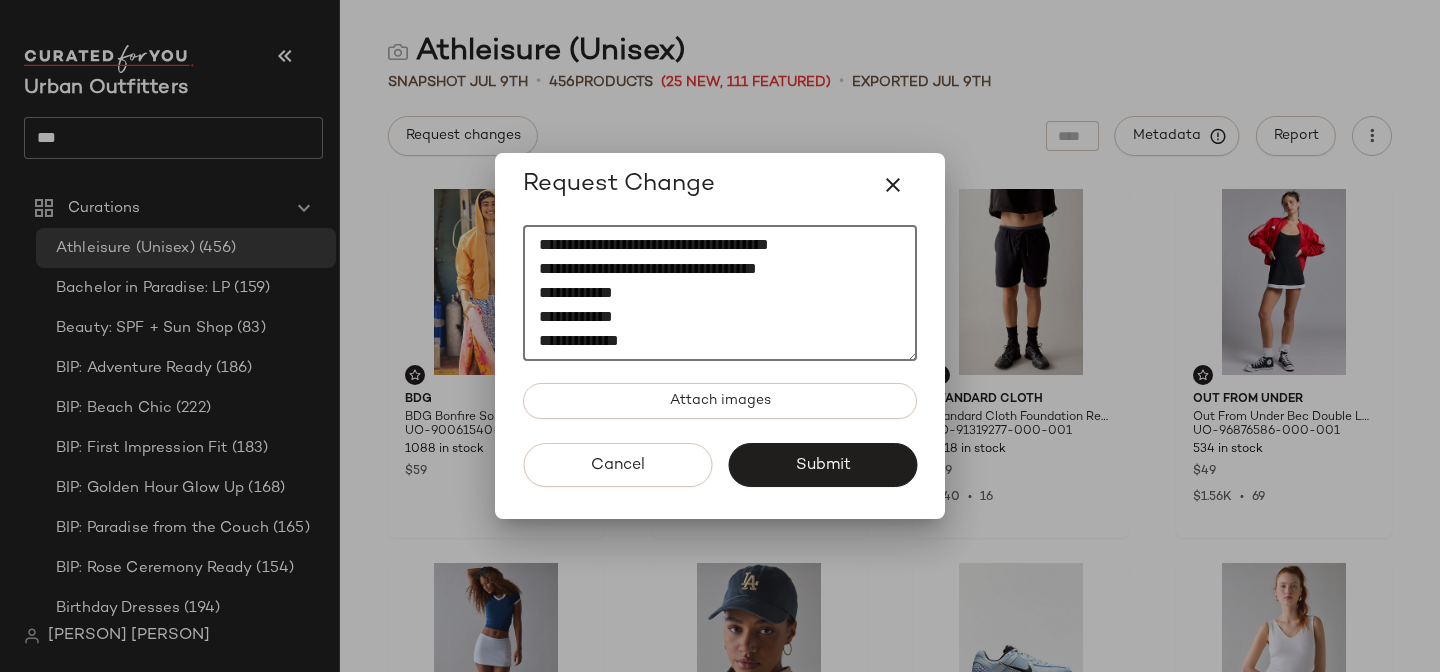drag, startPoint x: 797, startPoint y: 247, endPoint x: 456, endPoint y: 242, distance: 341.03665 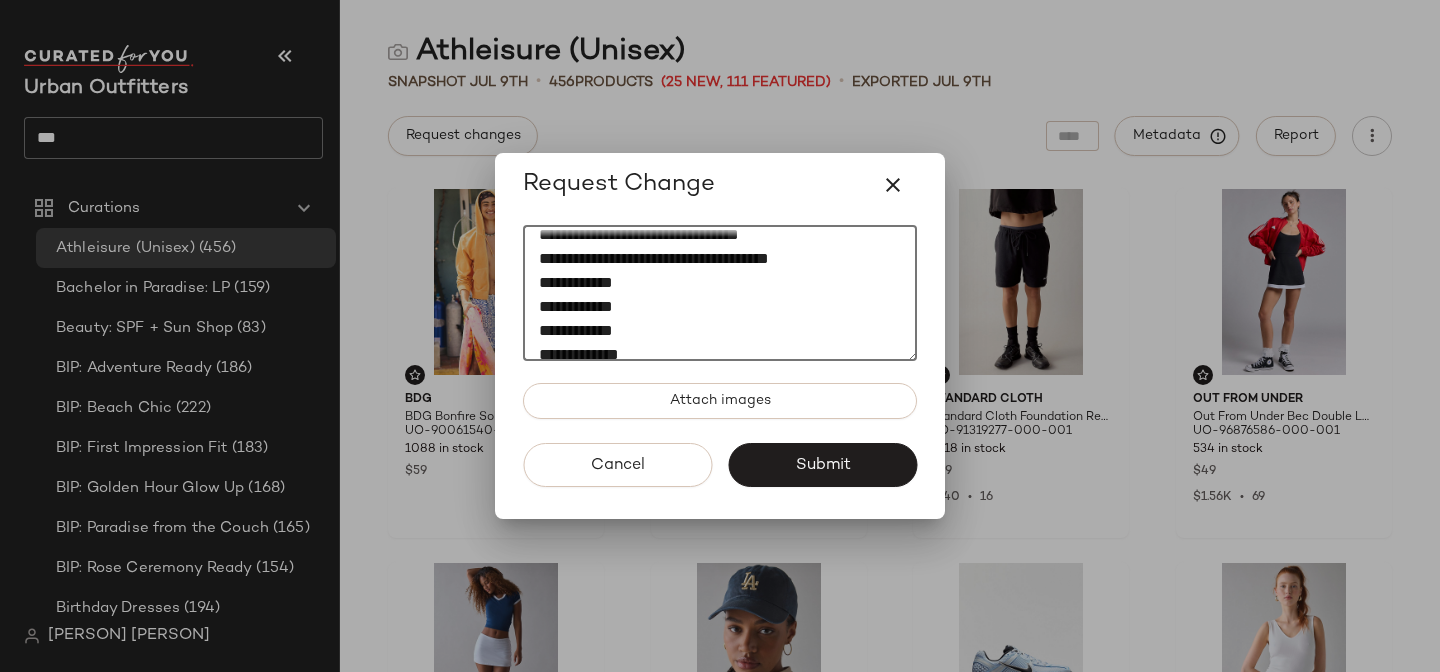 scroll, scrollTop: 79, scrollLeft: 0, axis: vertical 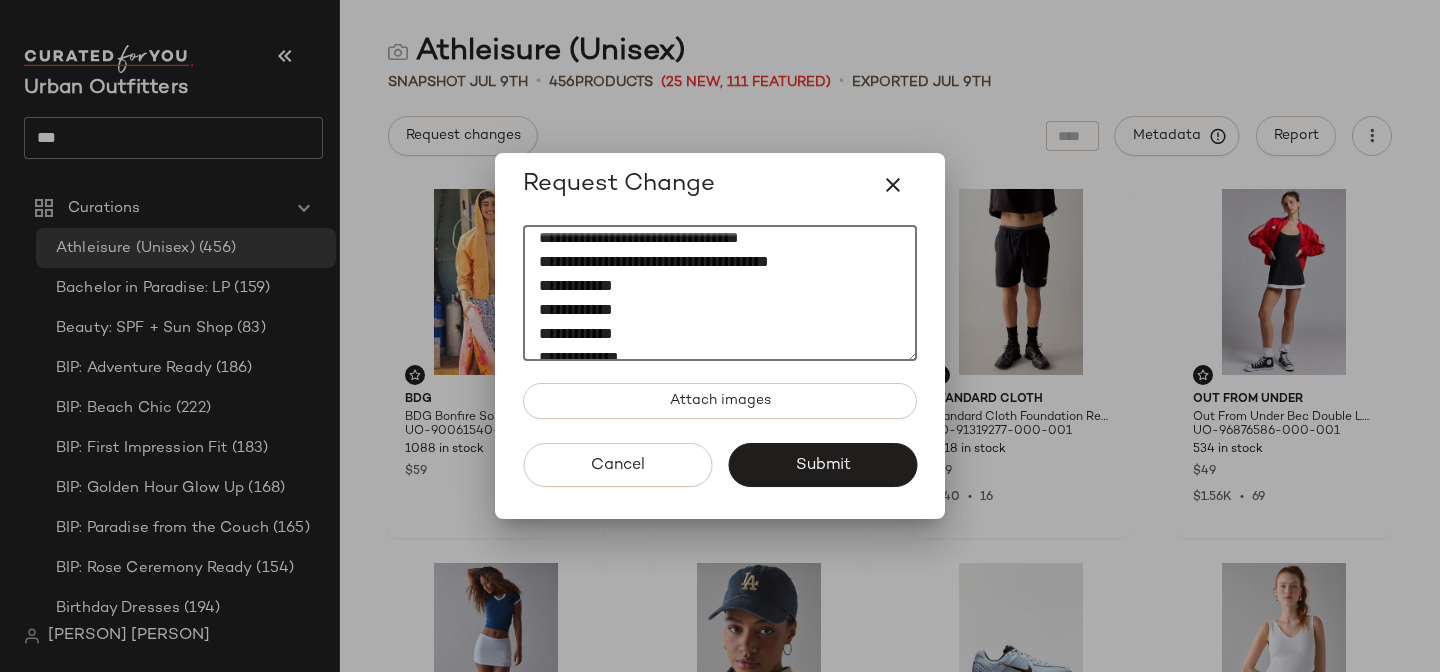 drag, startPoint x: 800, startPoint y: 258, endPoint x: 491, endPoint y: 250, distance: 309.10355 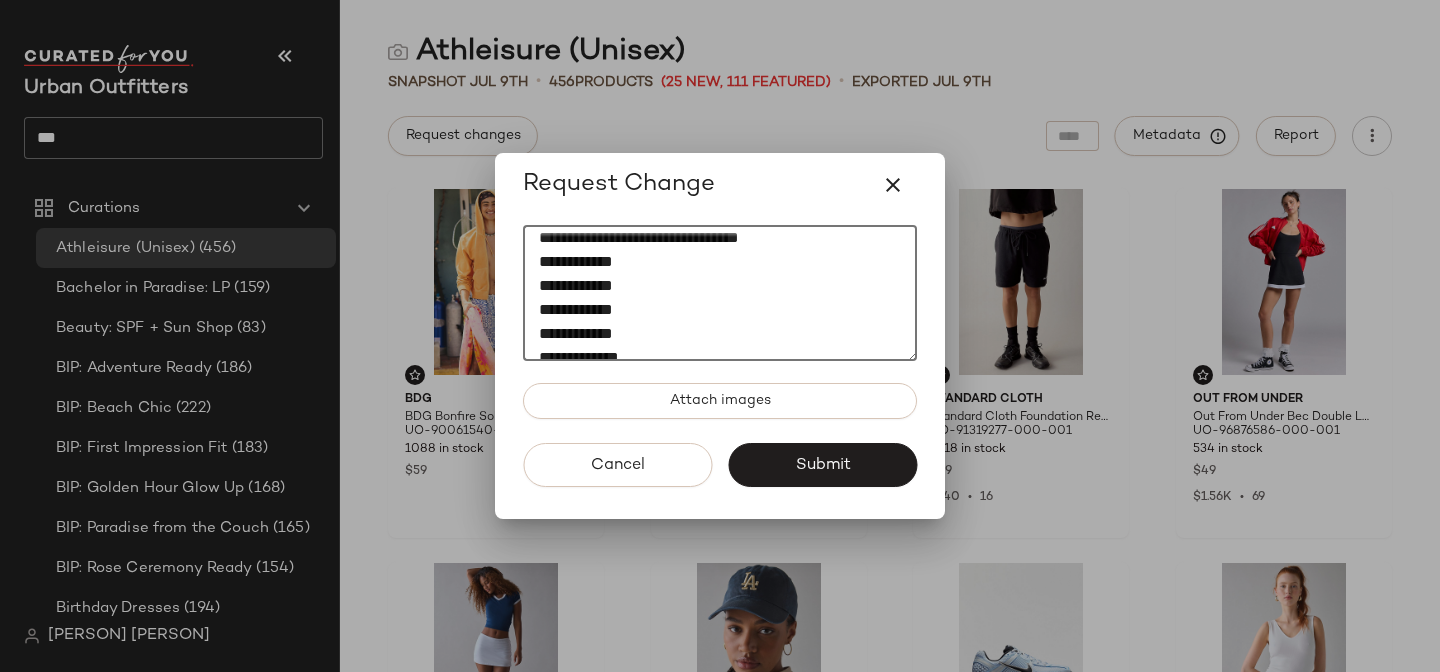 drag, startPoint x: 742, startPoint y: 238, endPoint x: 499, endPoint y: 241, distance: 243.01852 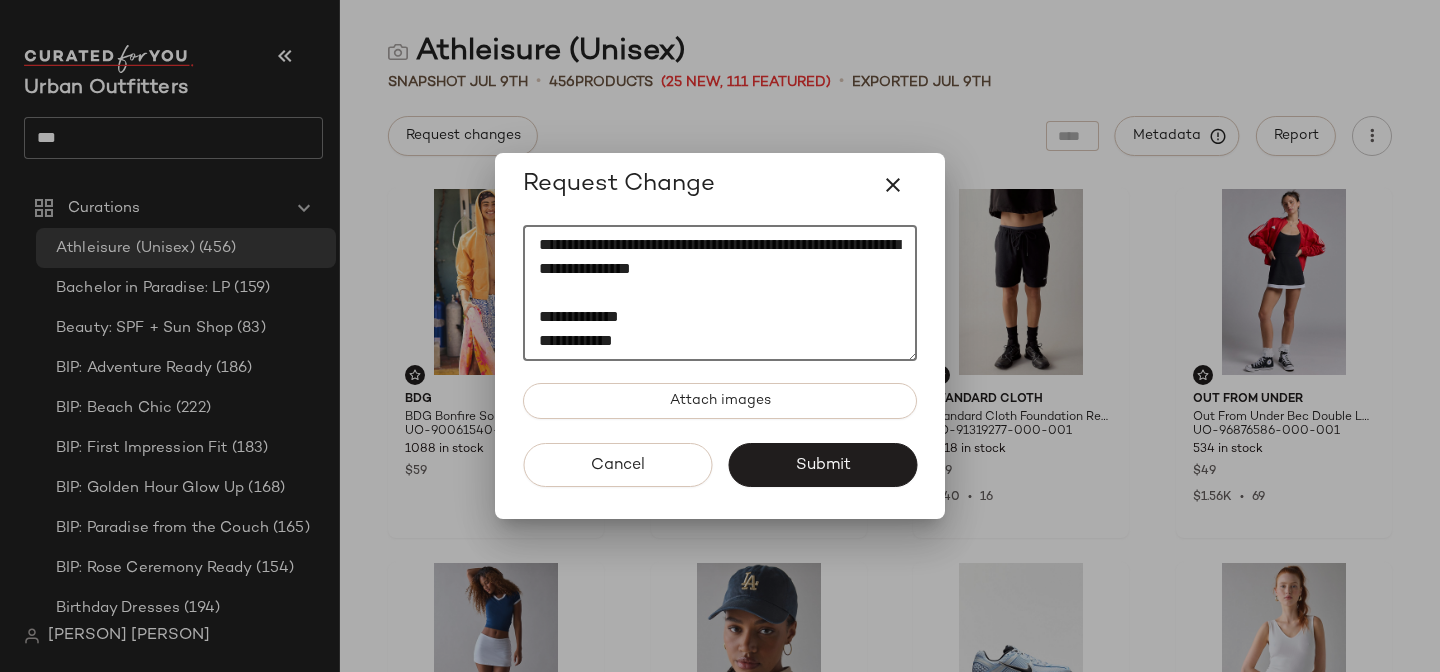 scroll, scrollTop: 96, scrollLeft: 0, axis: vertical 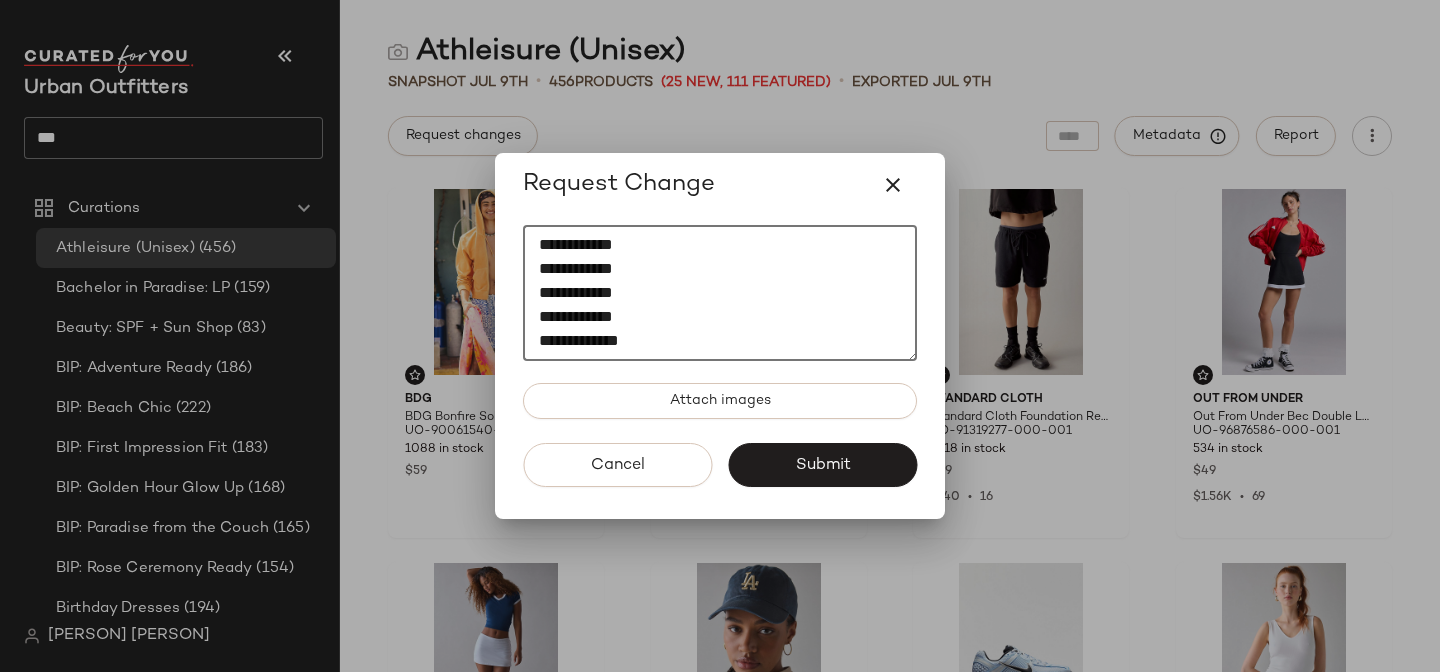 click on "[REDACTED]
[REDACTED]
[REDACTED]
[REDACTED]
[REDACTED]
[REDACTED]
[REDACTED]" 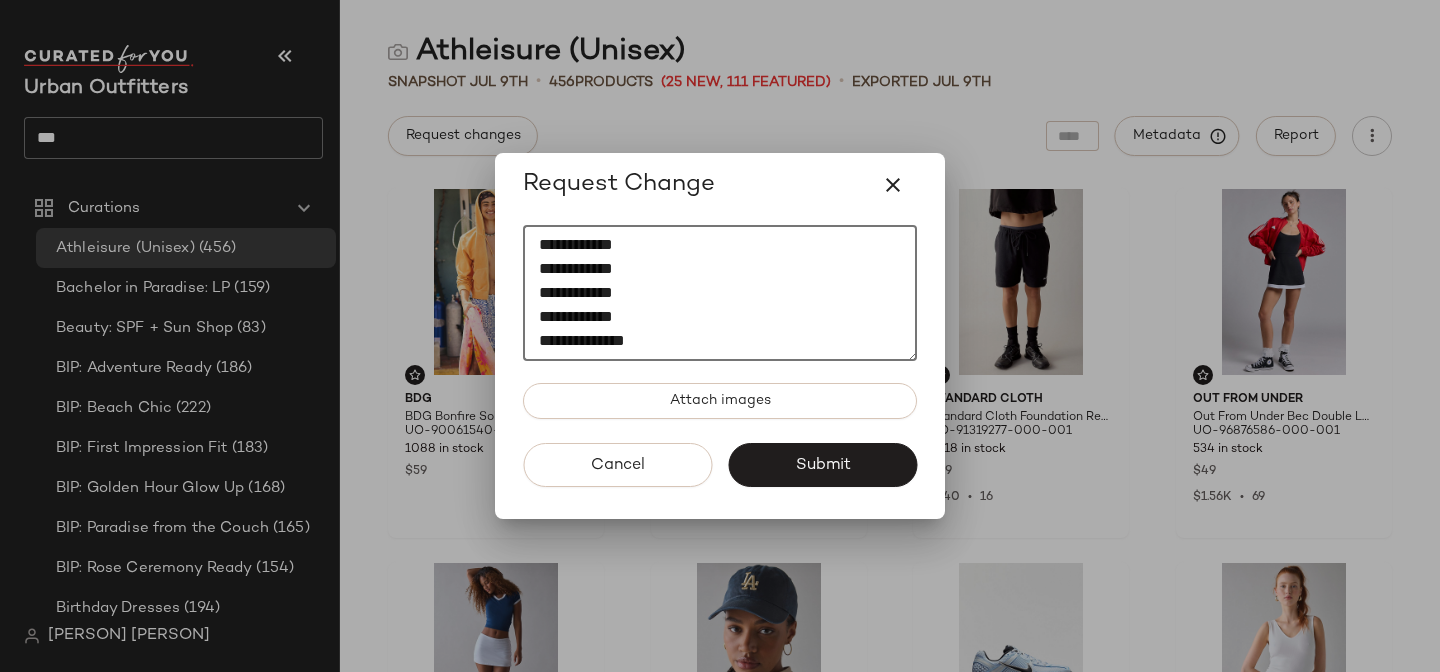 scroll, scrollTop: 108, scrollLeft: 0, axis: vertical 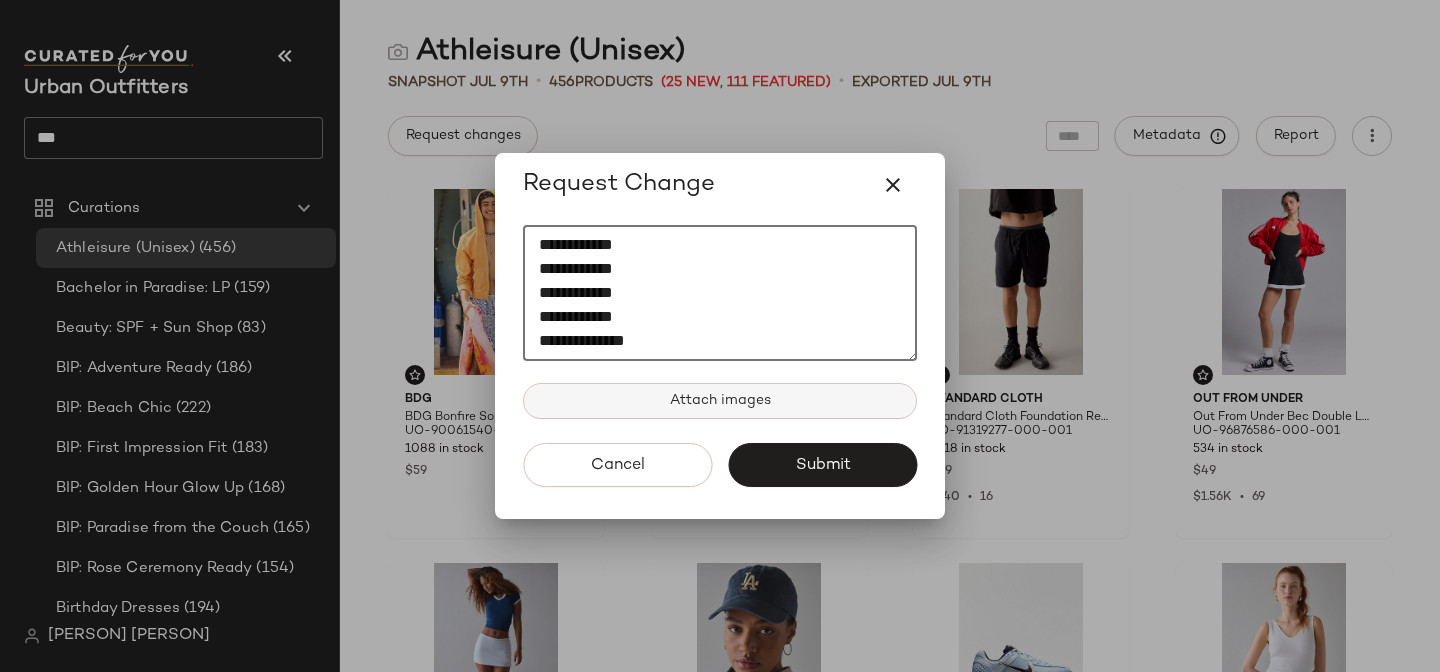 paste on "**********" 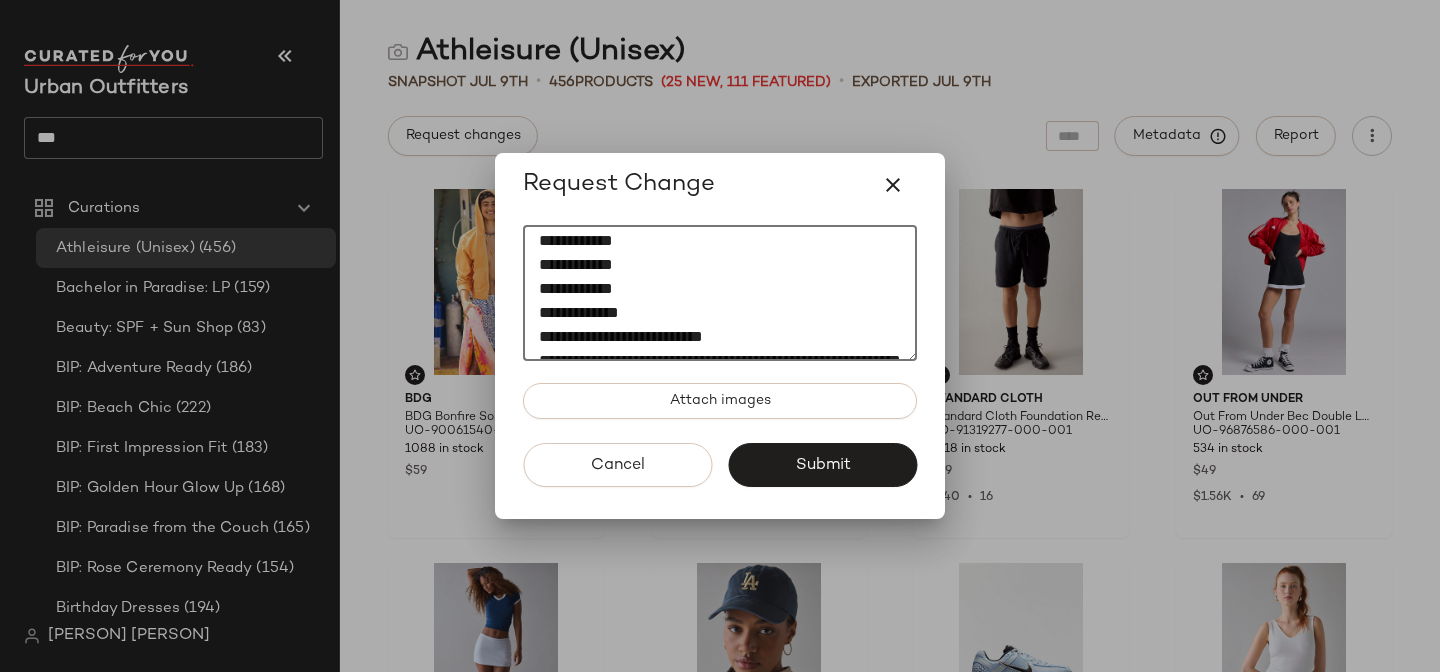 scroll, scrollTop: 179, scrollLeft: 0, axis: vertical 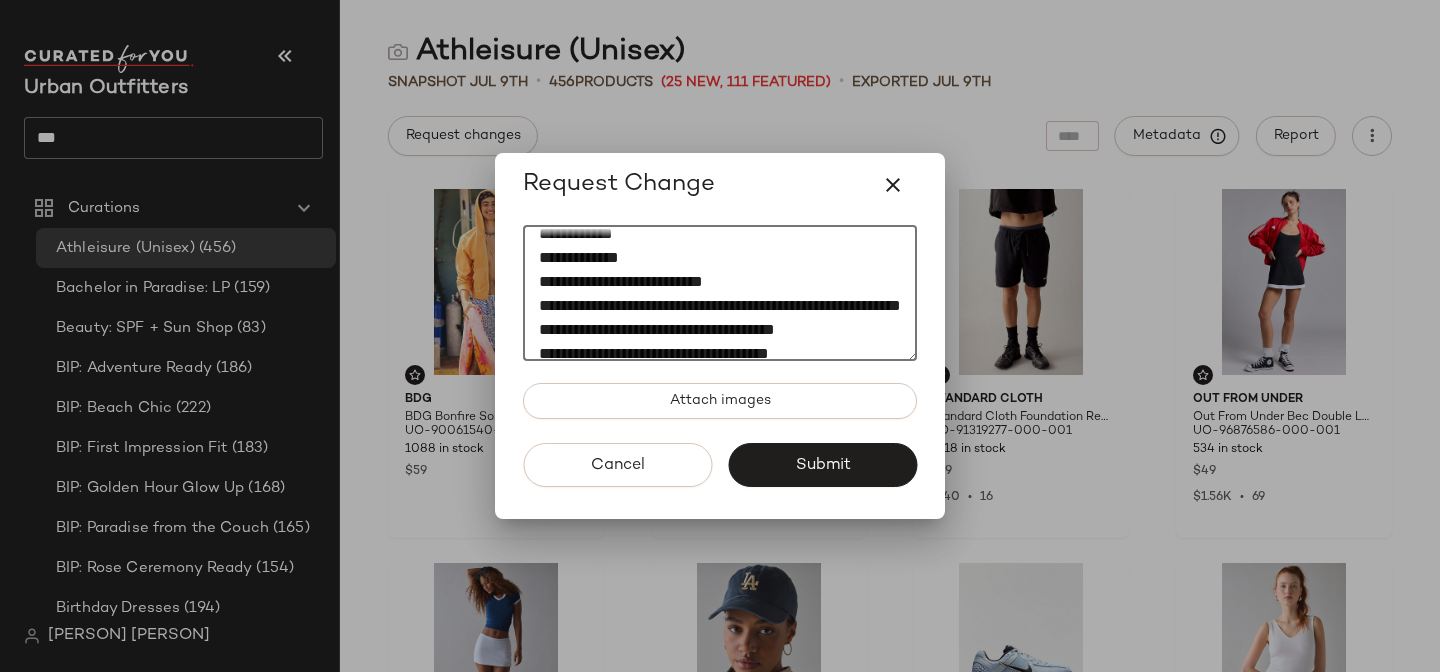 click on "[REDACTED]
[REDACTED]
[REDACTED]
[REDACTED]
[REDACTED]
[REDACTED]
[REDACTED]
[REDACTED]
[REDACTED]
[REDACTED]" 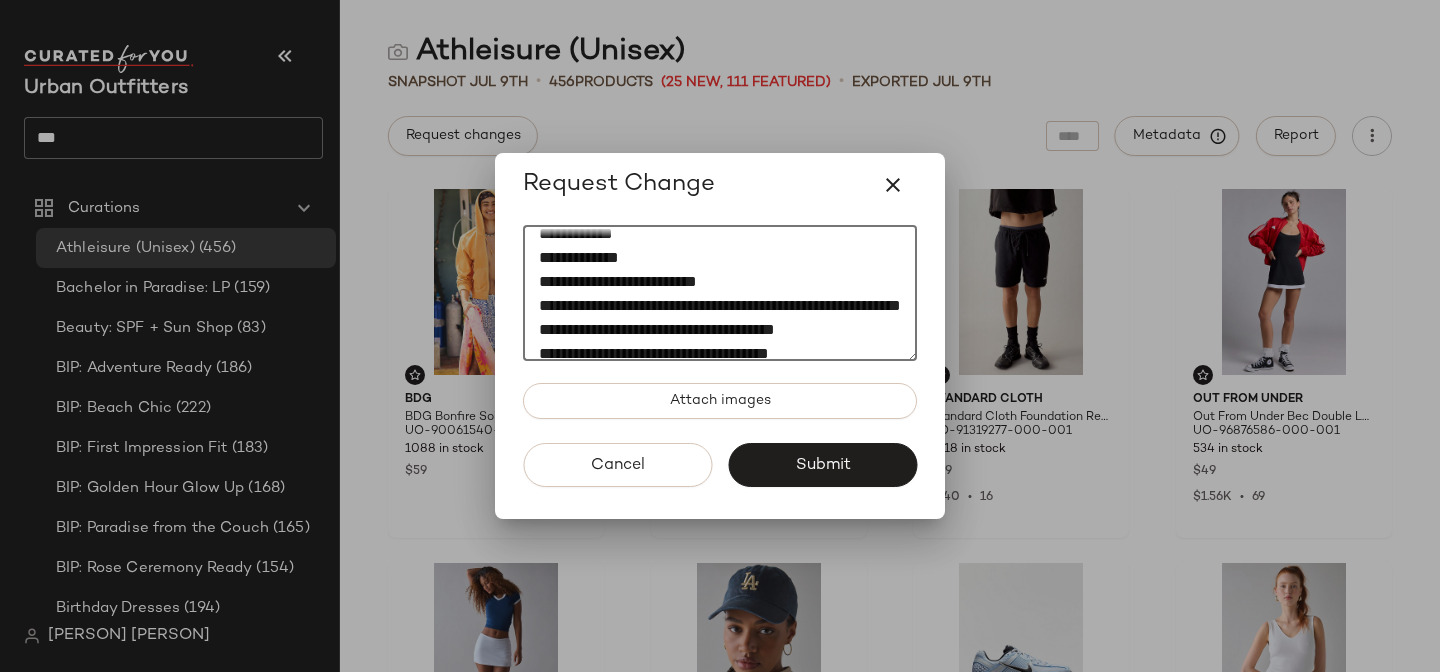 drag, startPoint x: 671, startPoint y: 279, endPoint x: 442, endPoint y: 279, distance: 229 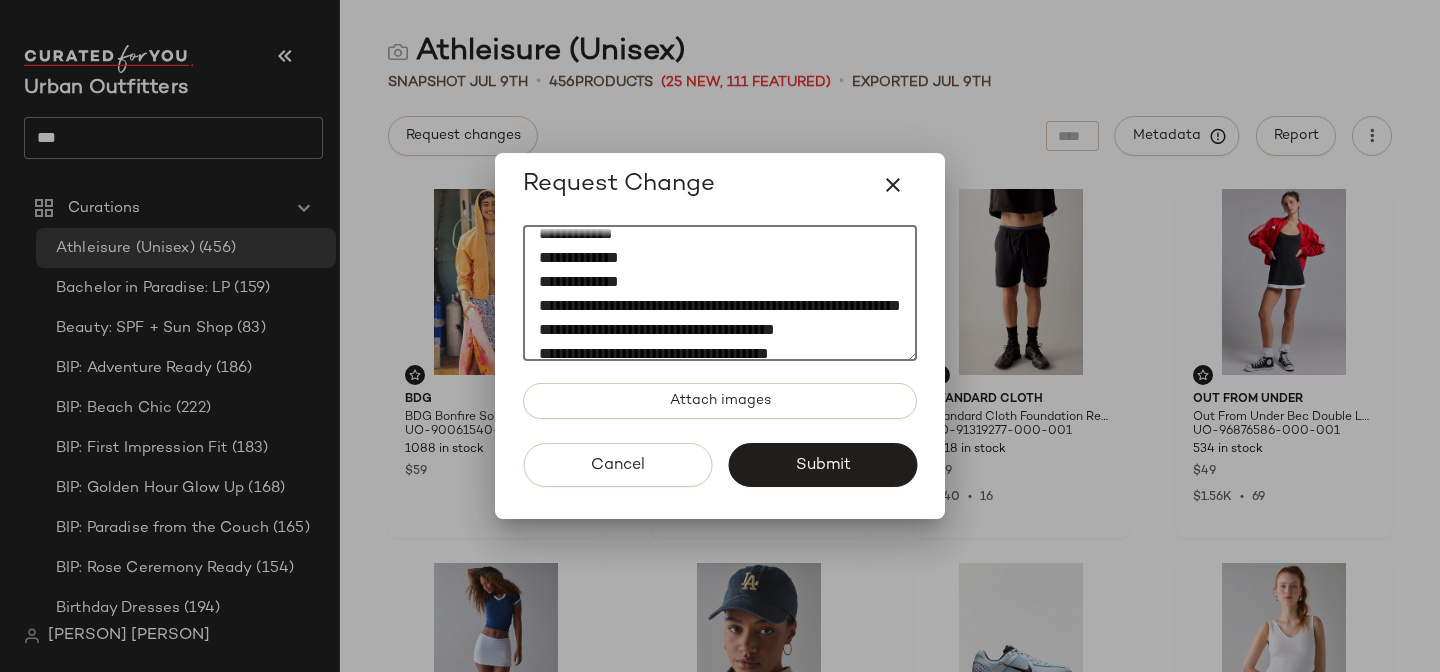 click on "[REDACTED]
[REDACTED]
[REDACTED]
[REDACTED]
[REDACTED]
[REDACTED]
[REDACTED]
[REDACTED]
[REDACTED]
[REDACTED]
[REDACTED]" 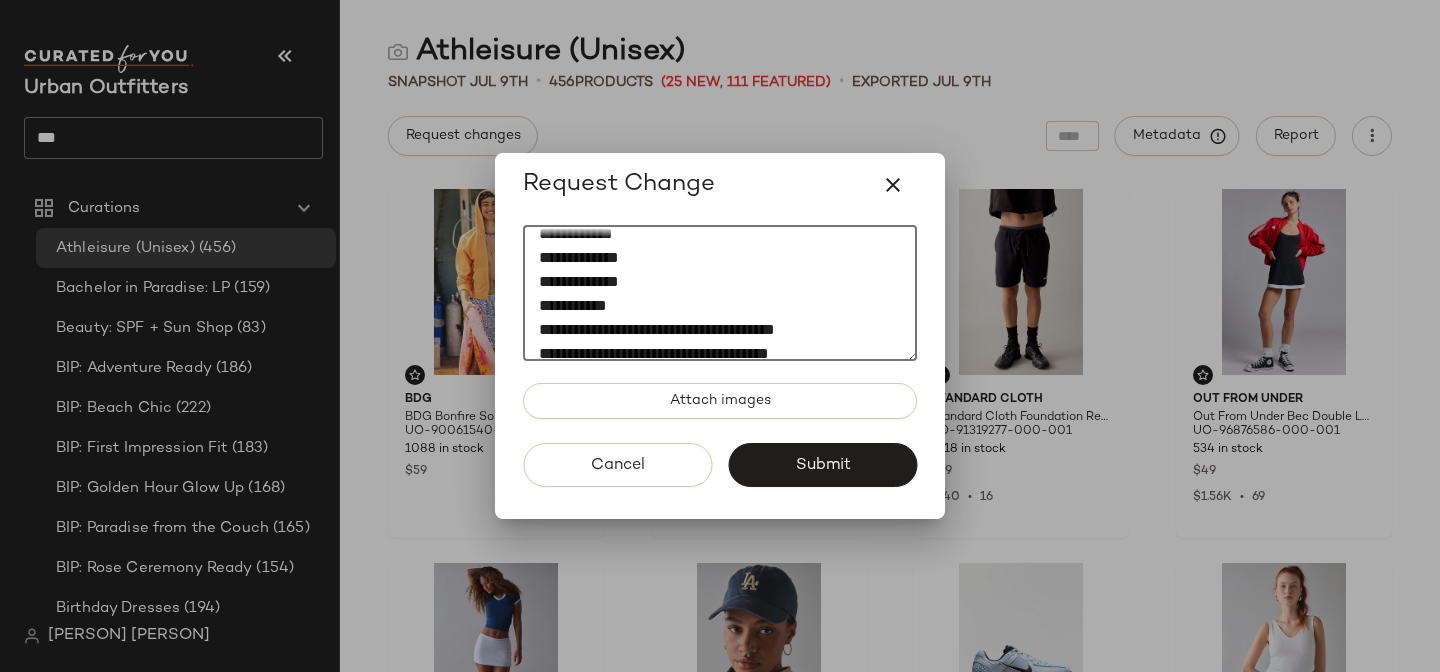 click on "[REDACTED]
[REDACTED]
[REDACTED]
[REDACTED]
[REDACTED]
[REDACTED]
[REDACTED]
[REDACTED]
[REDACTED]
[REDACTED]
[REDACTED]" 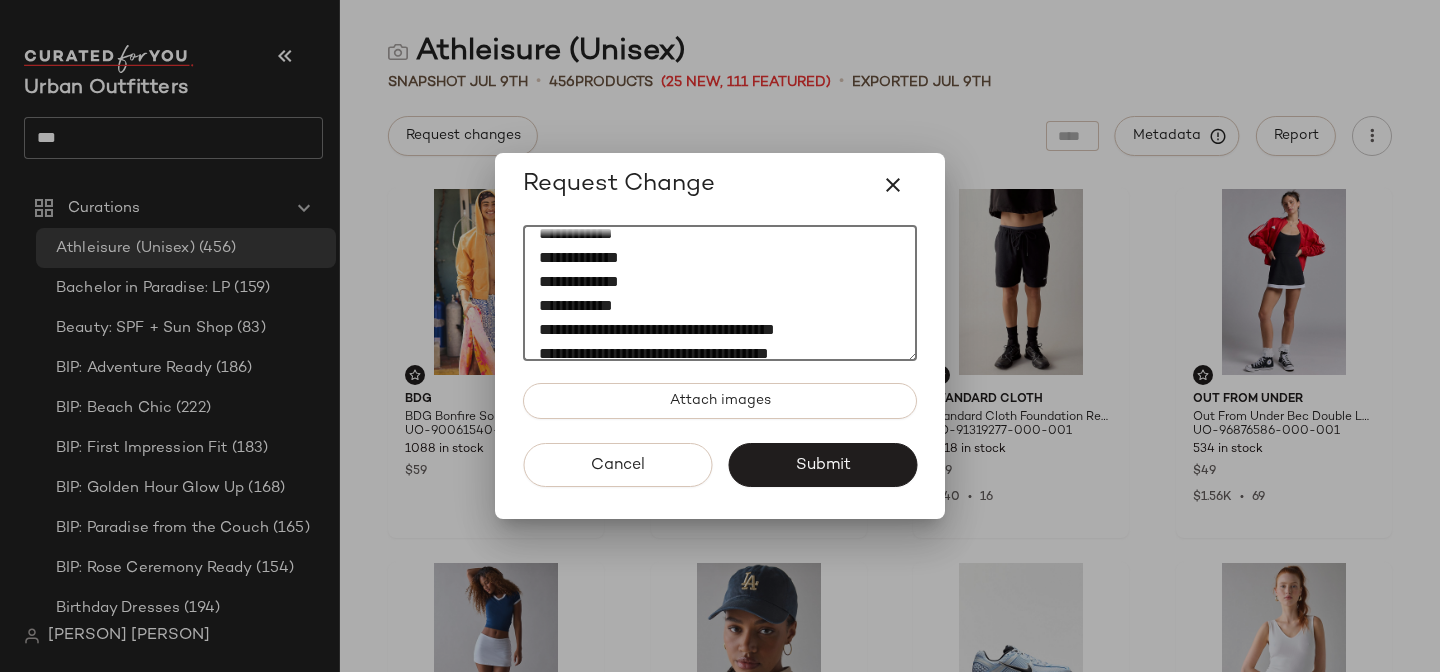 click on "[REDACTED]
[REDACTED]
[REDACTED]
[REDACTED]
[REDACTED]
[REDACTED]
[REDACTED]
[REDACTED]
[REDACTED]
[REDACTED]
[REDACTED]" 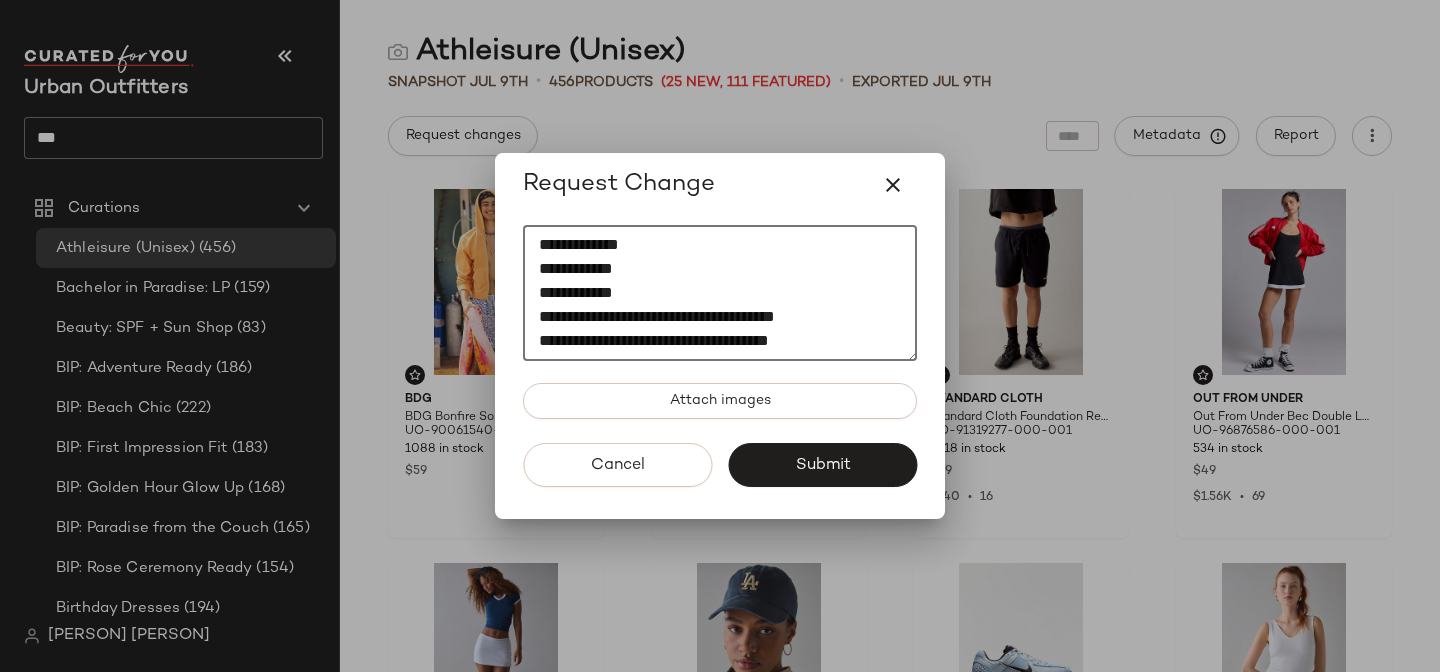 scroll, scrollTop: 240, scrollLeft: 0, axis: vertical 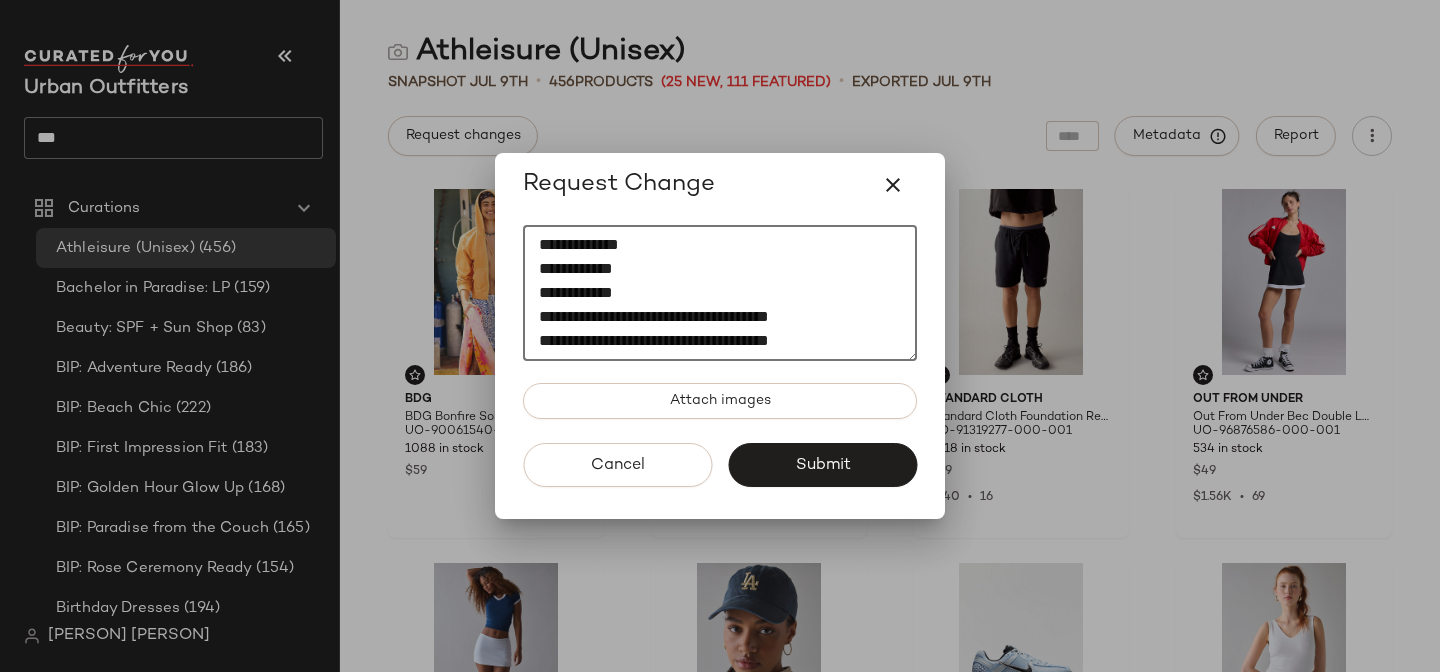 drag, startPoint x: 797, startPoint y: 263, endPoint x: 475, endPoint y: 263, distance: 322 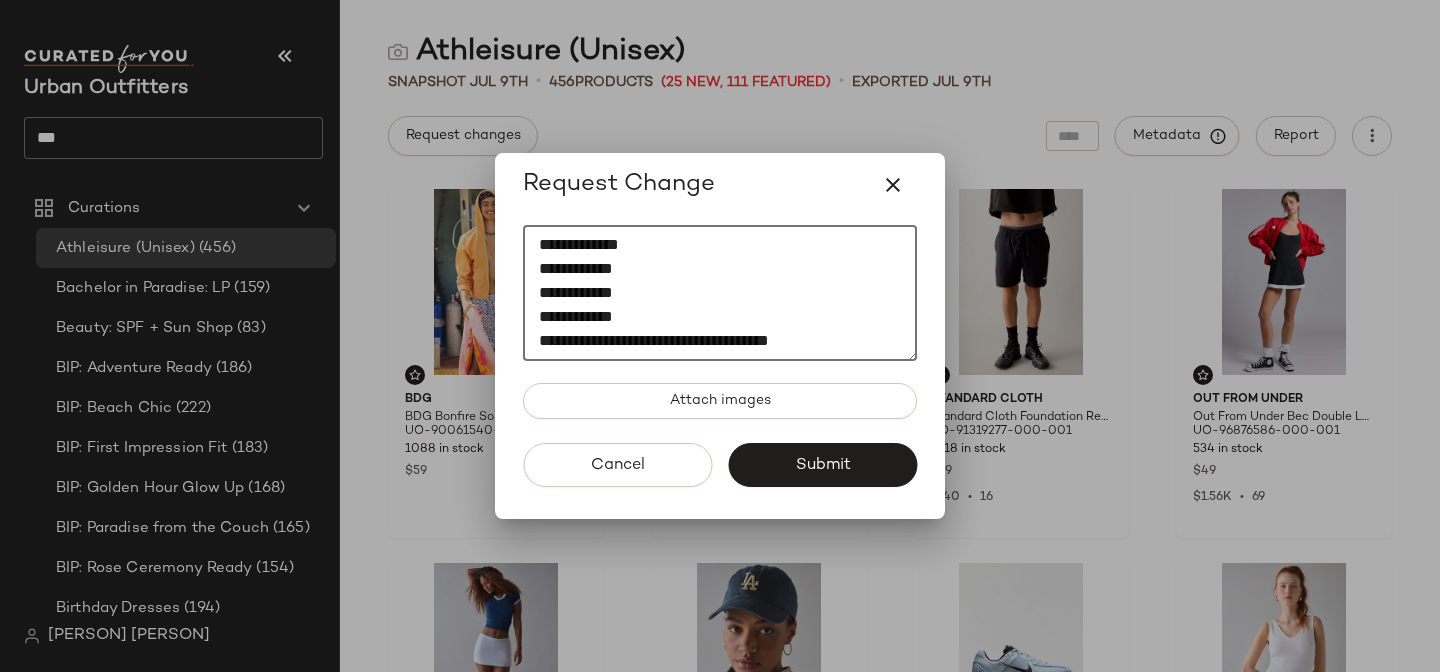 scroll, scrollTop: 216, scrollLeft: 0, axis: vertical 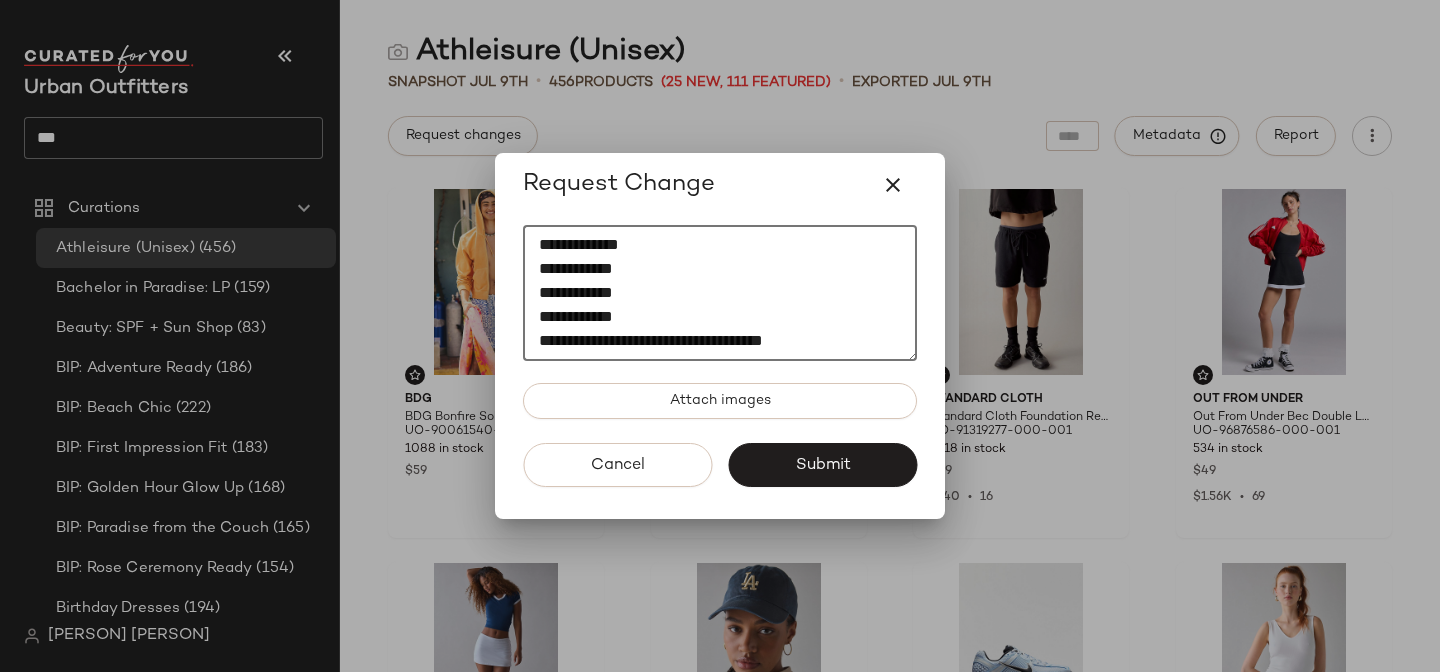 drag, startPoint x: 797, startPoint y: 320, endPoint x: 379, endPoint y: 317, distance: 418.01077 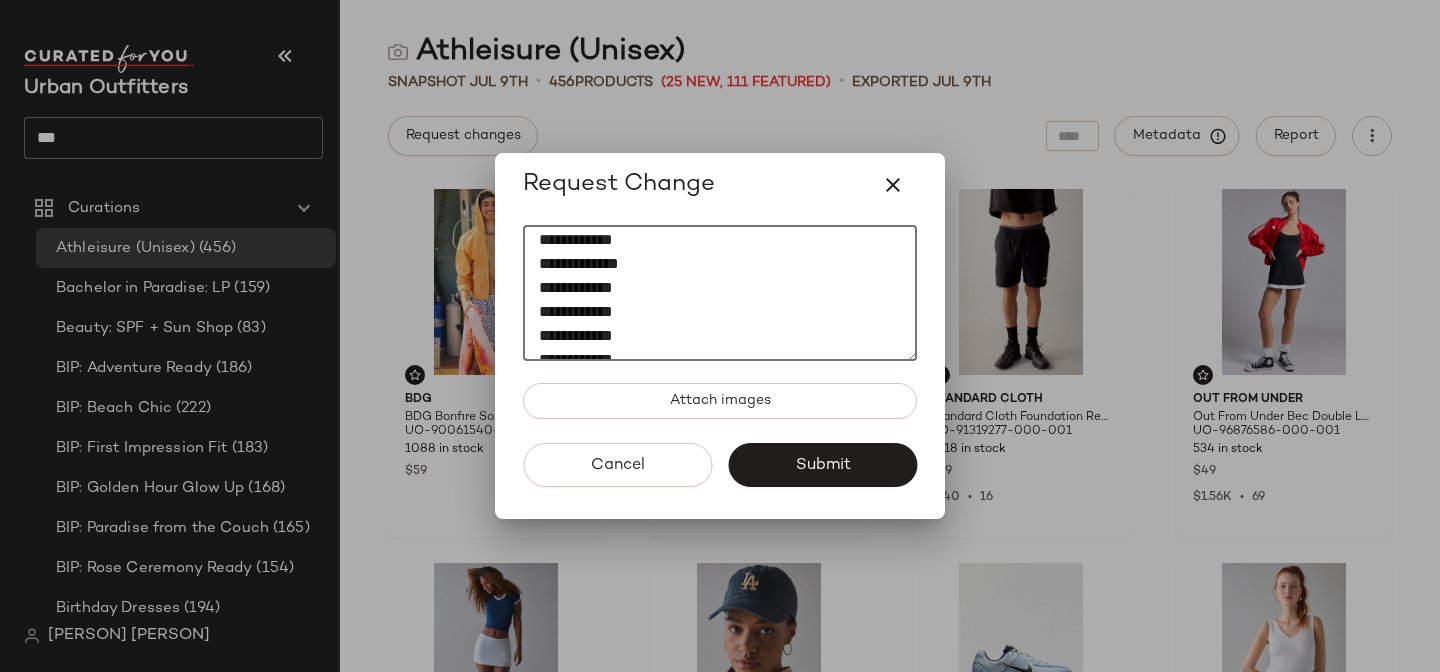 scroll, scrollTop: 192, scrollLeft: 0, axis: vertical 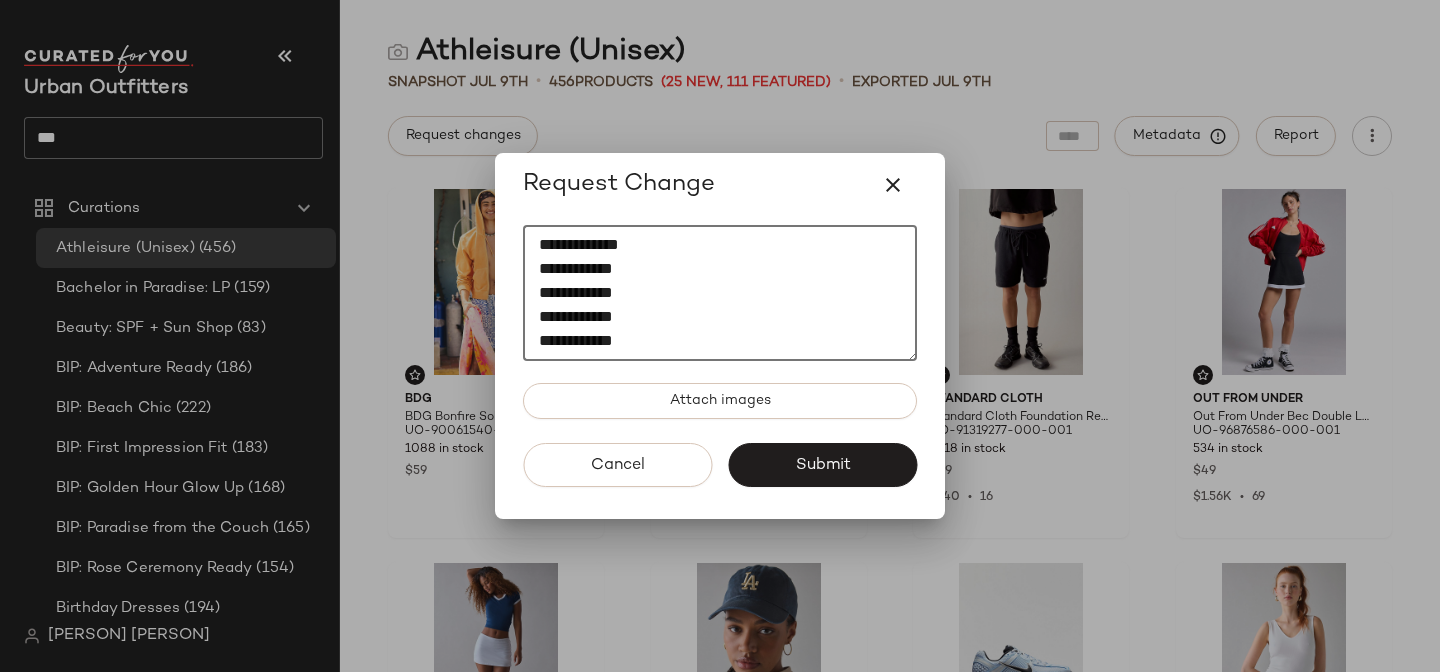 type on "[REDACTED]
[REDACTED]
[REDACTED]
[REDACTED]
[REDACTED]
[REDACTED]
[REDACTED]
[REDACTED]
[REDACTED]
[REDACTED]
[REDACTED]" 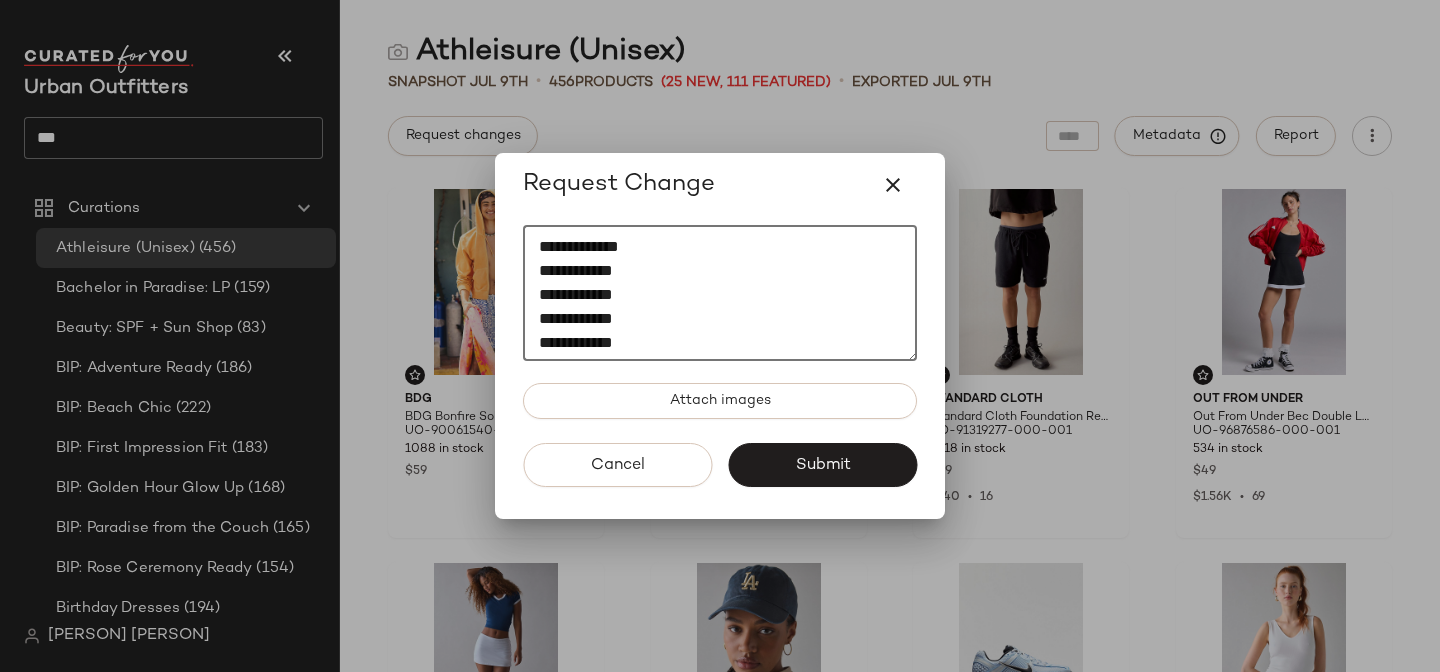 scroll, scrollTop: 0, scrollLeft: 0, axis: both 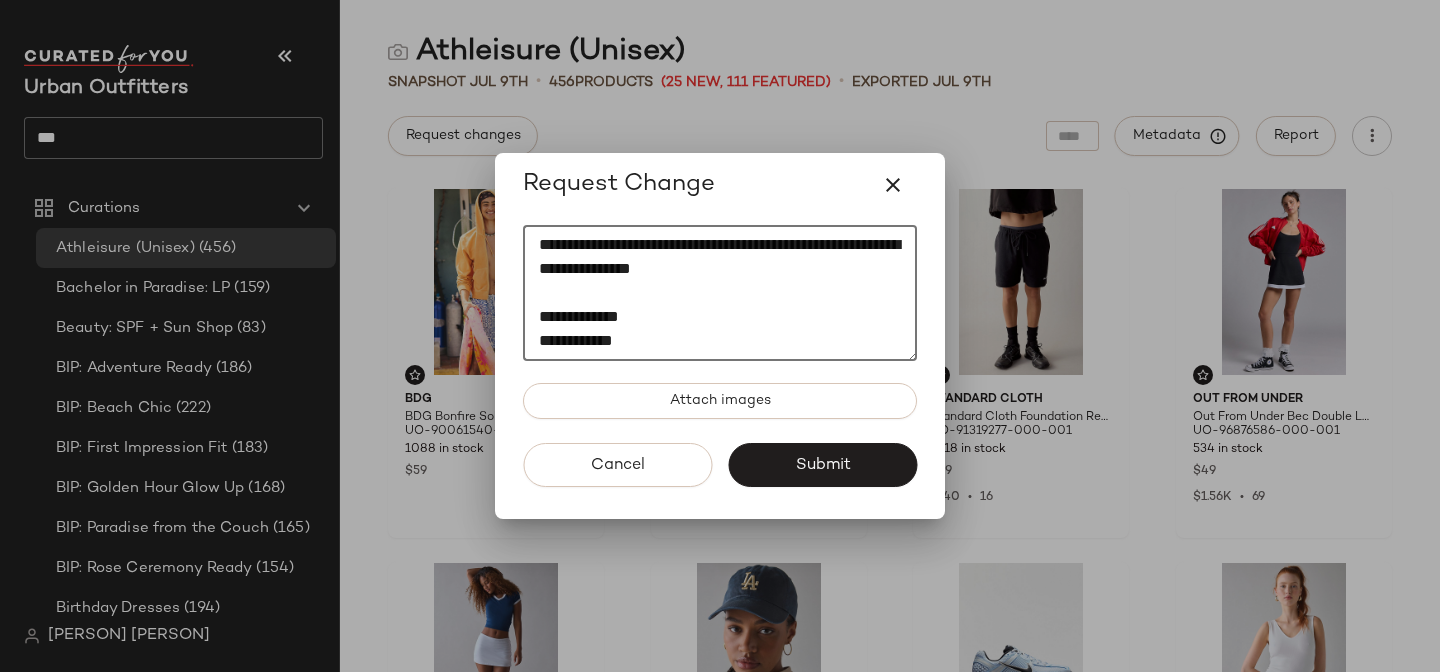 drag, startPoint x: 823, startPoint y: 269, endPoint x: 531, endPoint y: 229, distance: 294.727 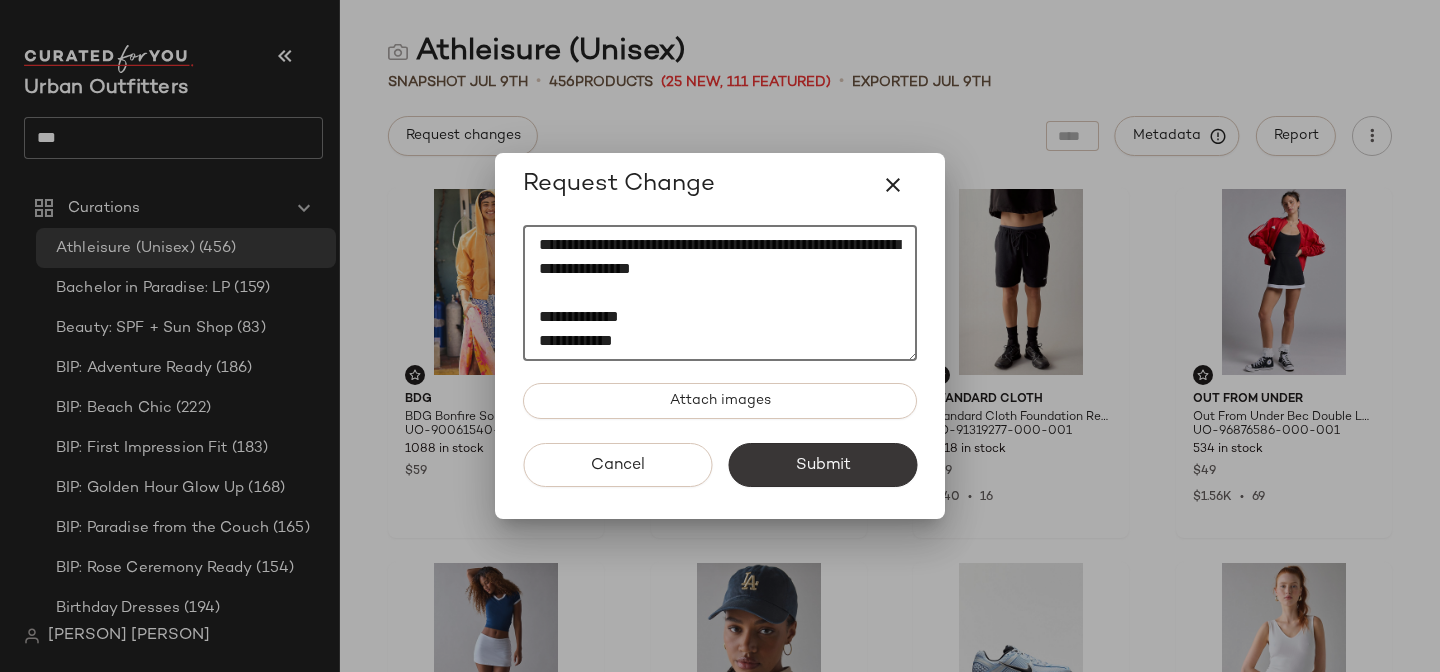 click on "Submit" 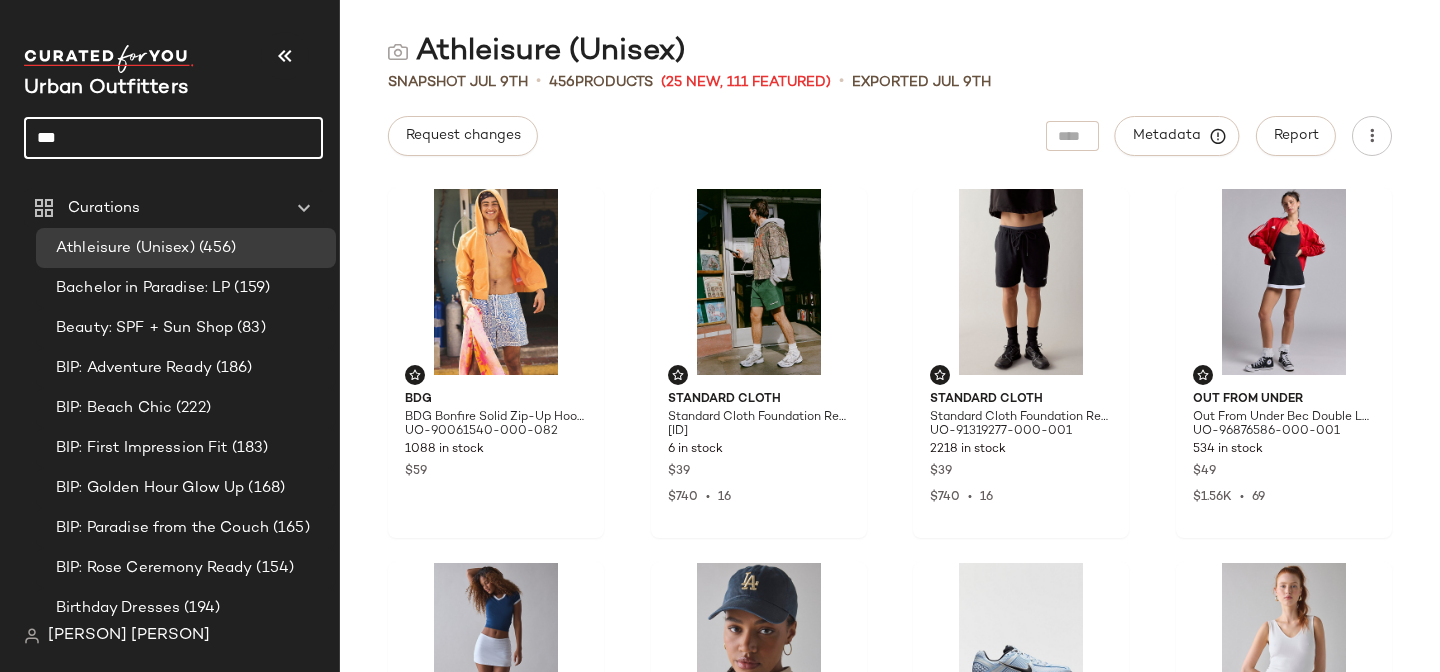 click on "***" 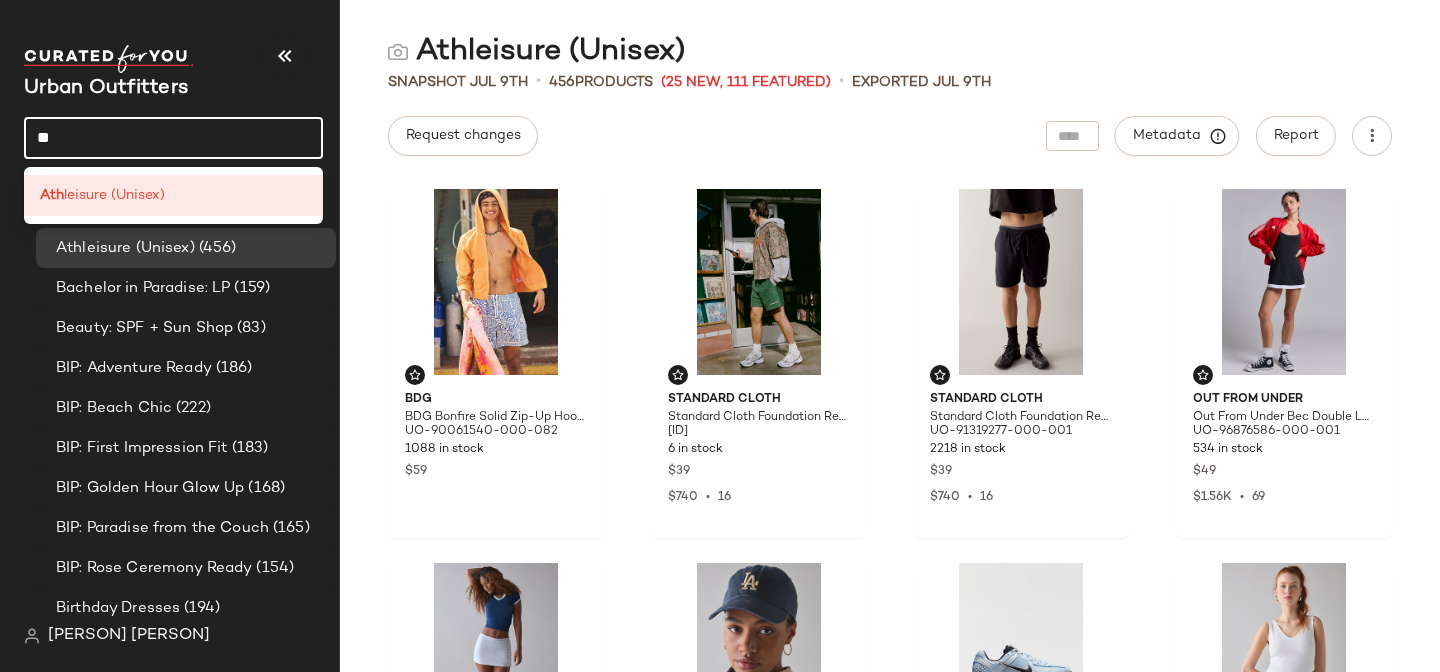 type on "*" 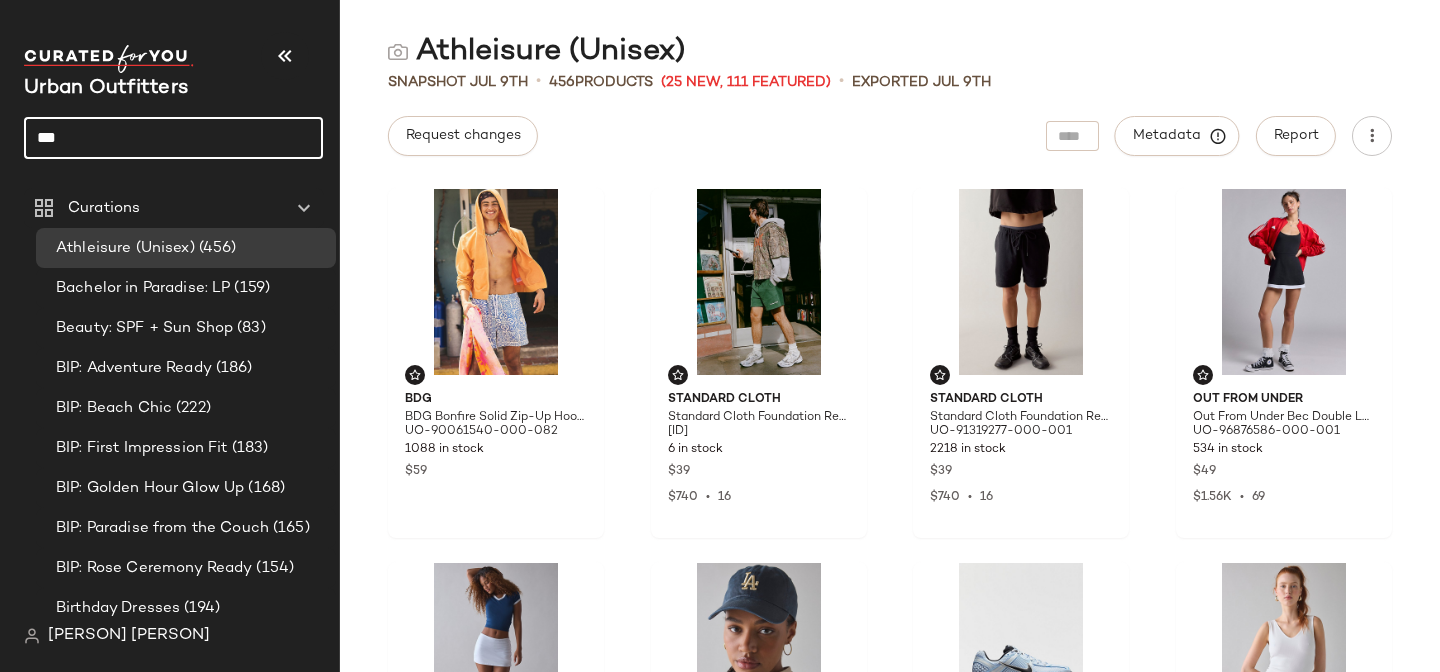 type on "****" 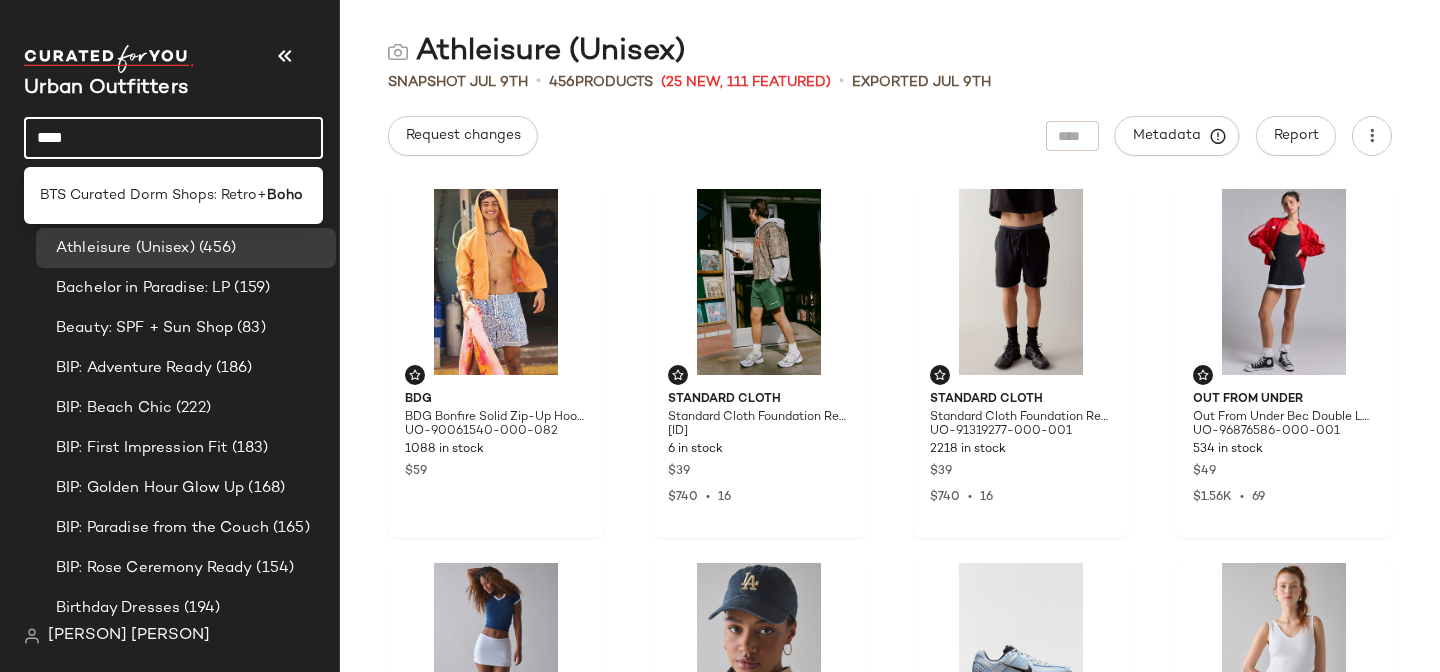 drag, startPoint x: 163, startPoint y: 141, endPoint x: 23, endPoint y: 141, distance: 140 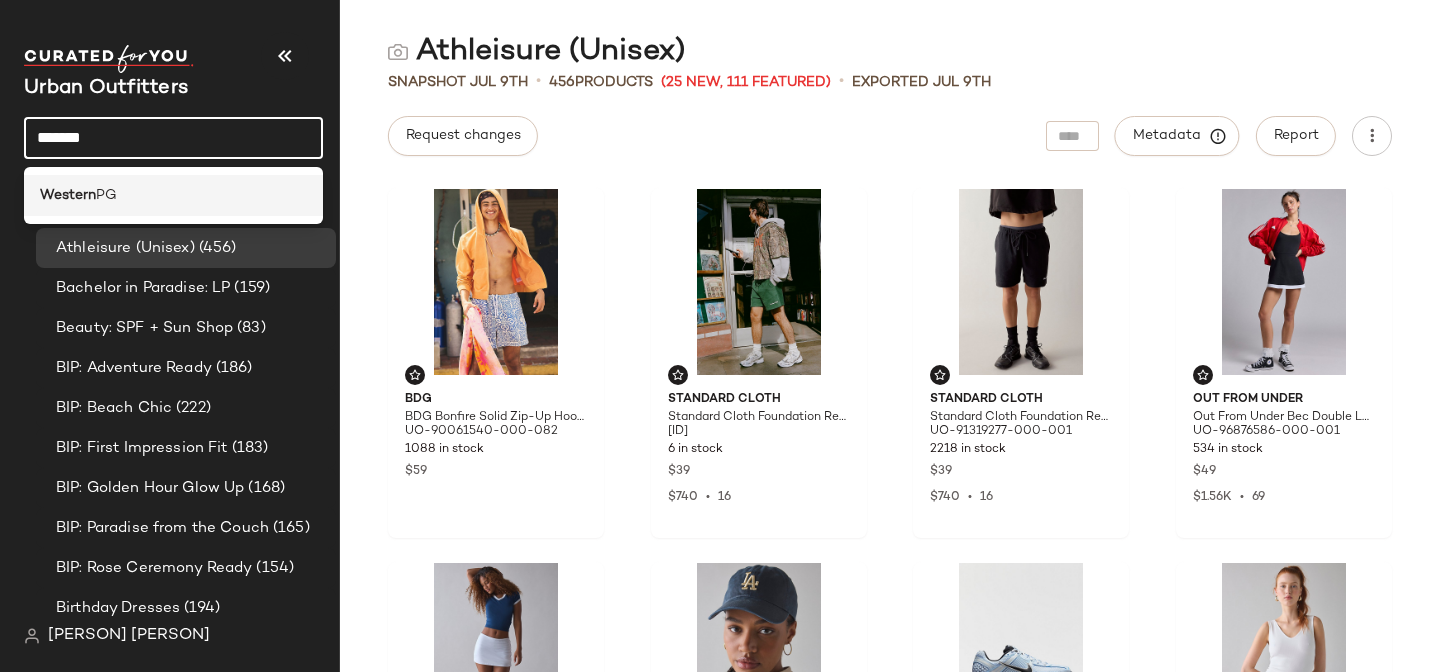 type on "*******" 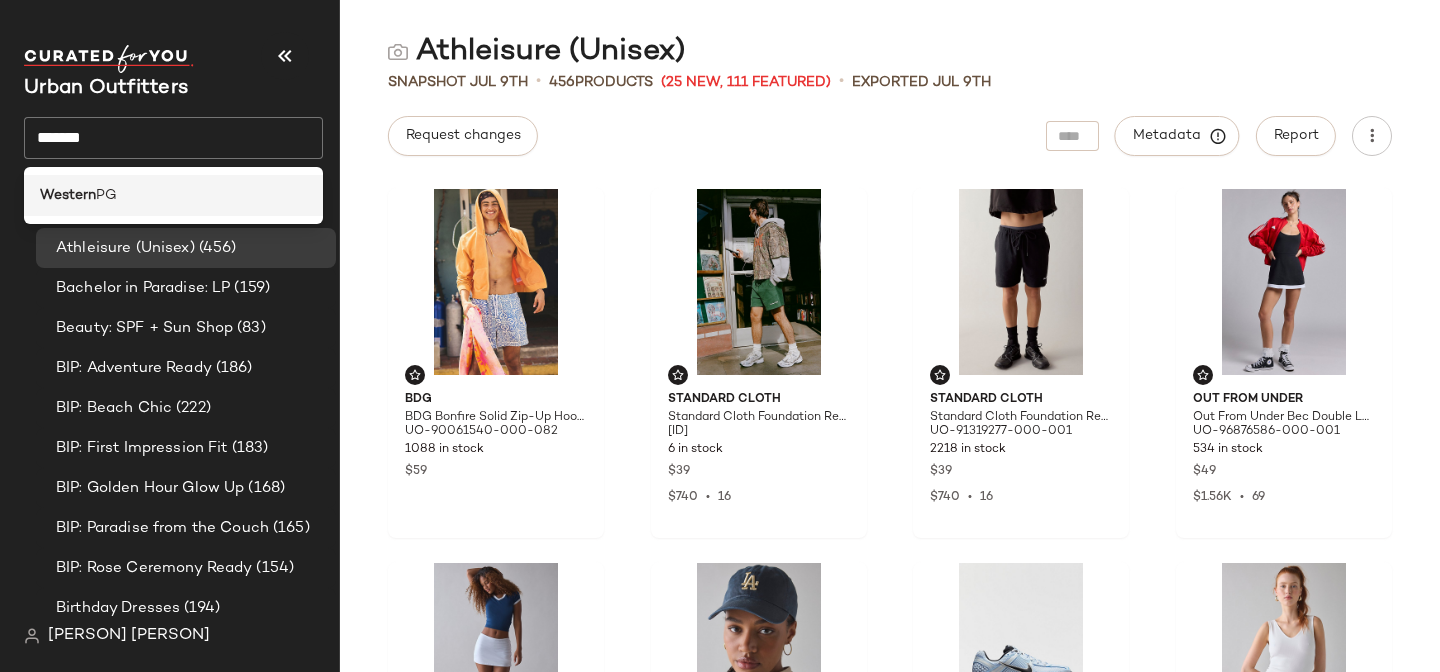 click on "Western  PG" 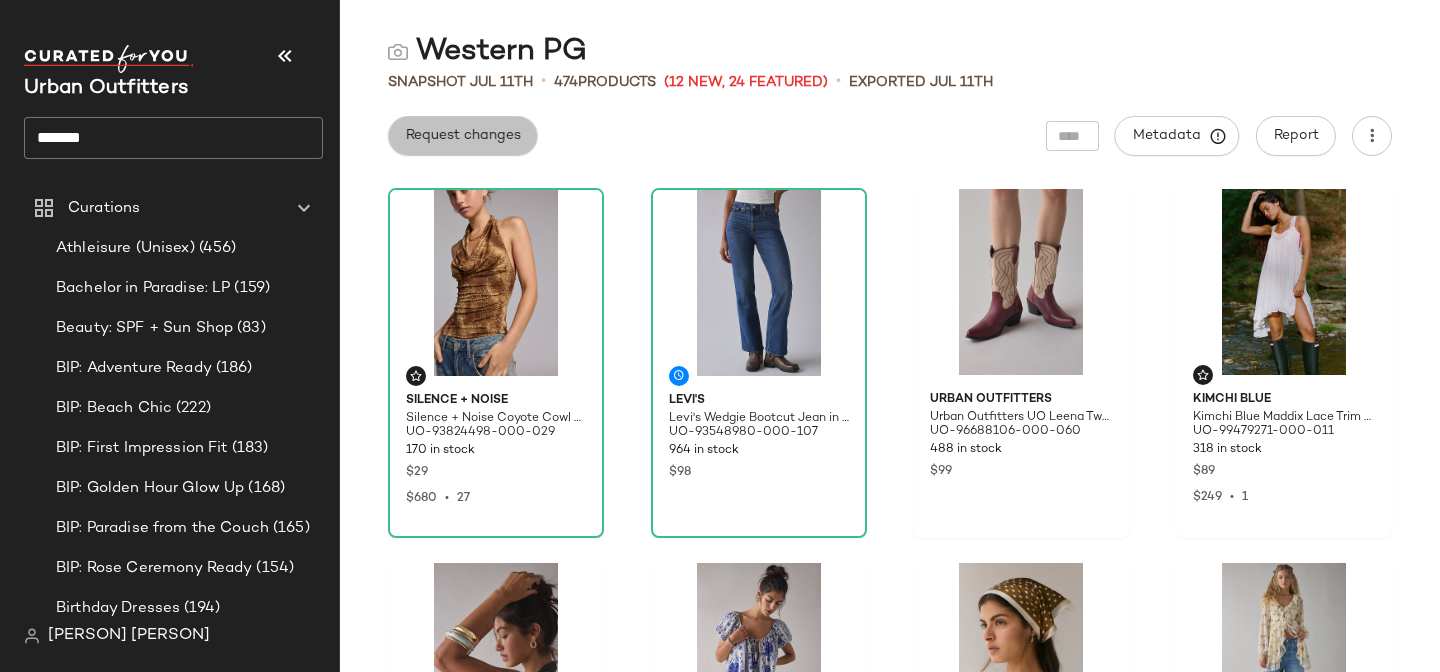 click on "Request changes" 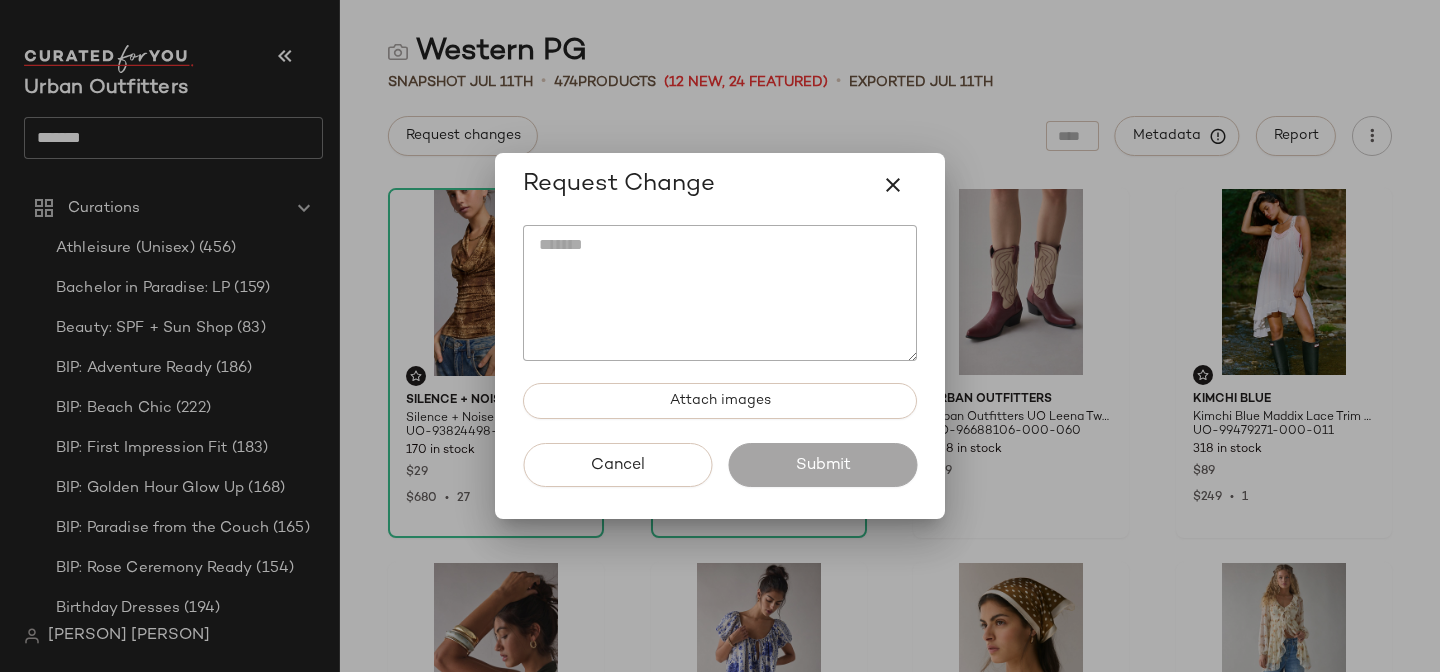 click 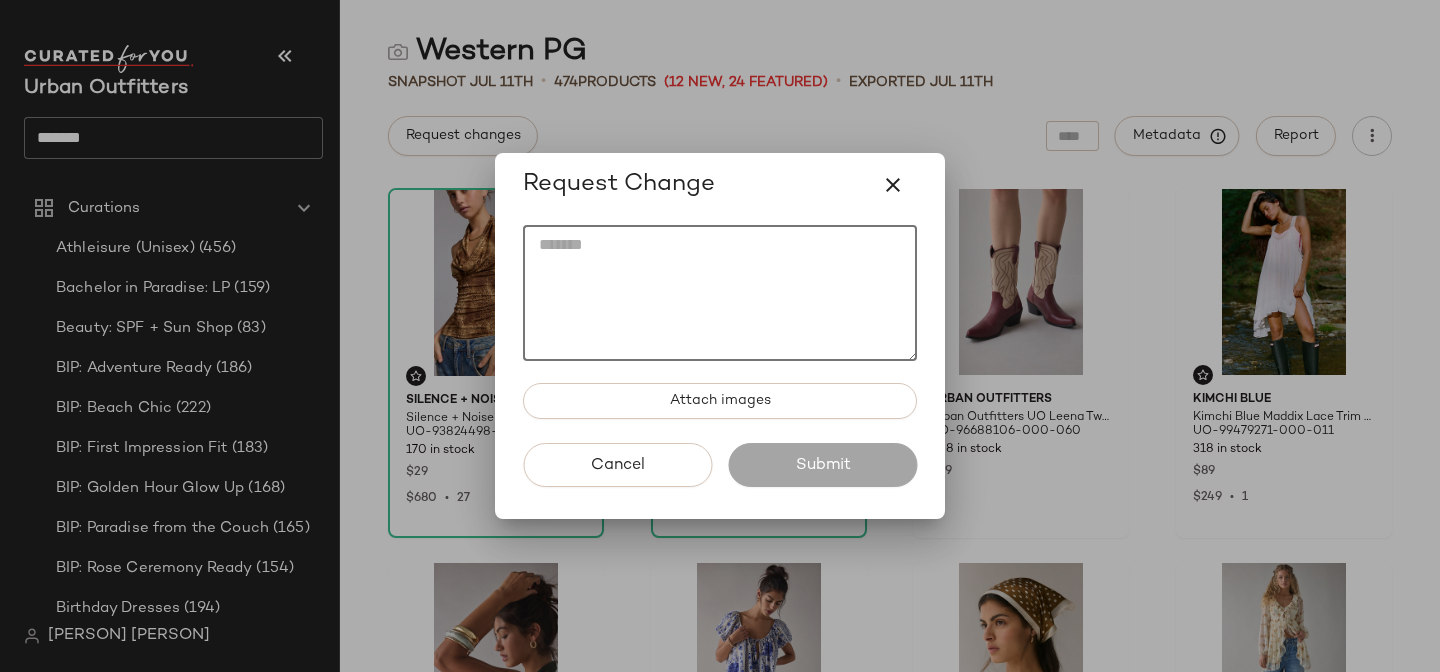 paste on "**********" 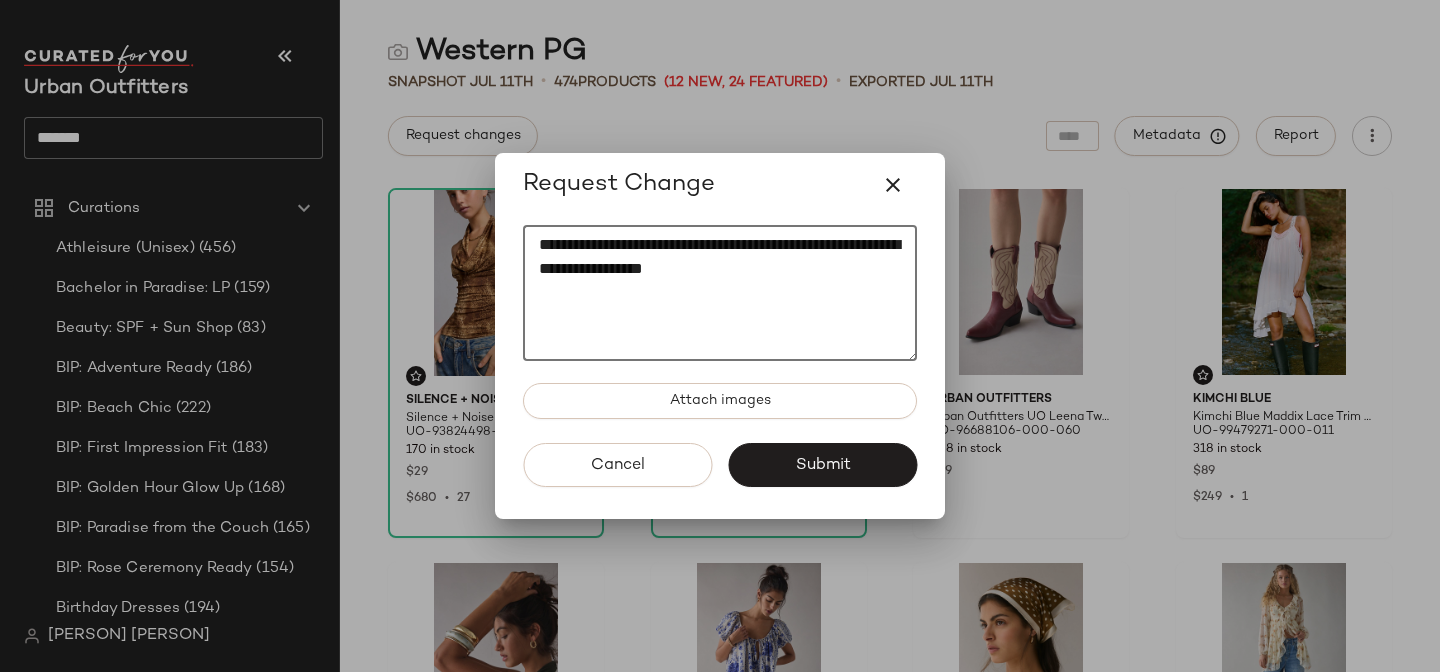 paste on "**********" 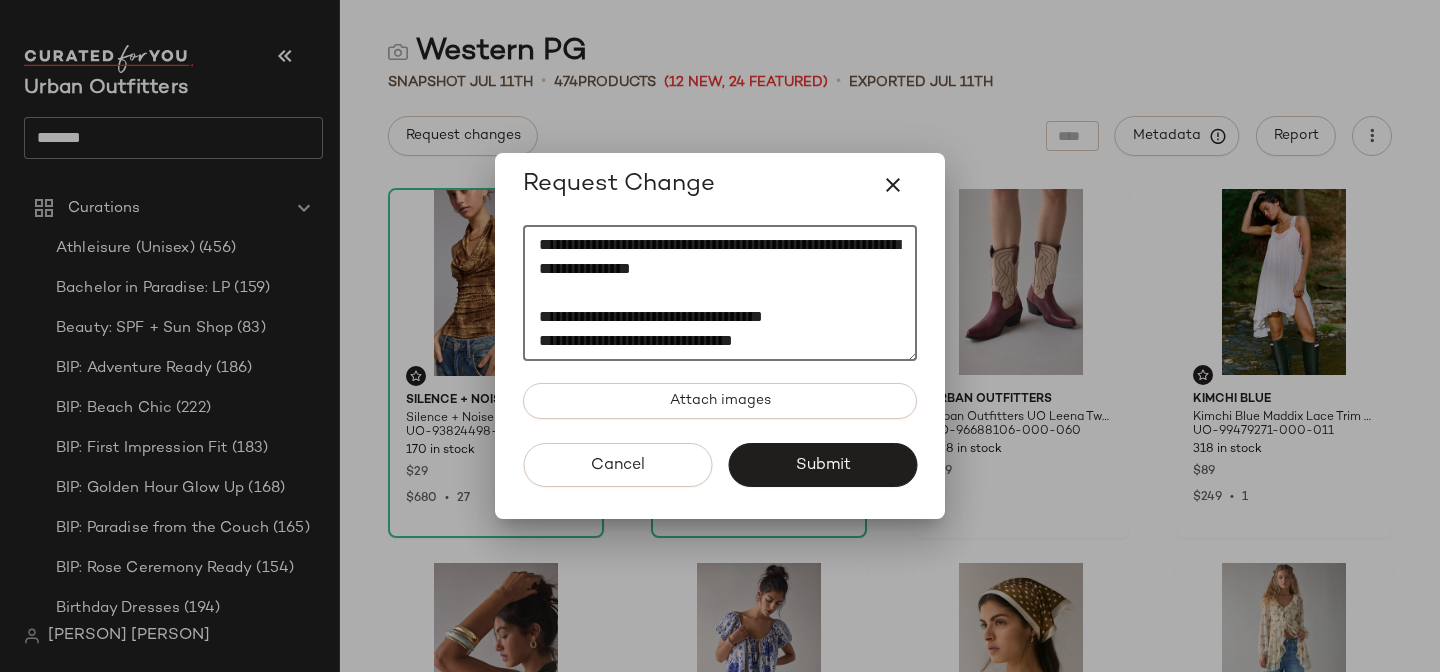 scroll, scrollTop: 0, scrollLeft: 0, axis: both 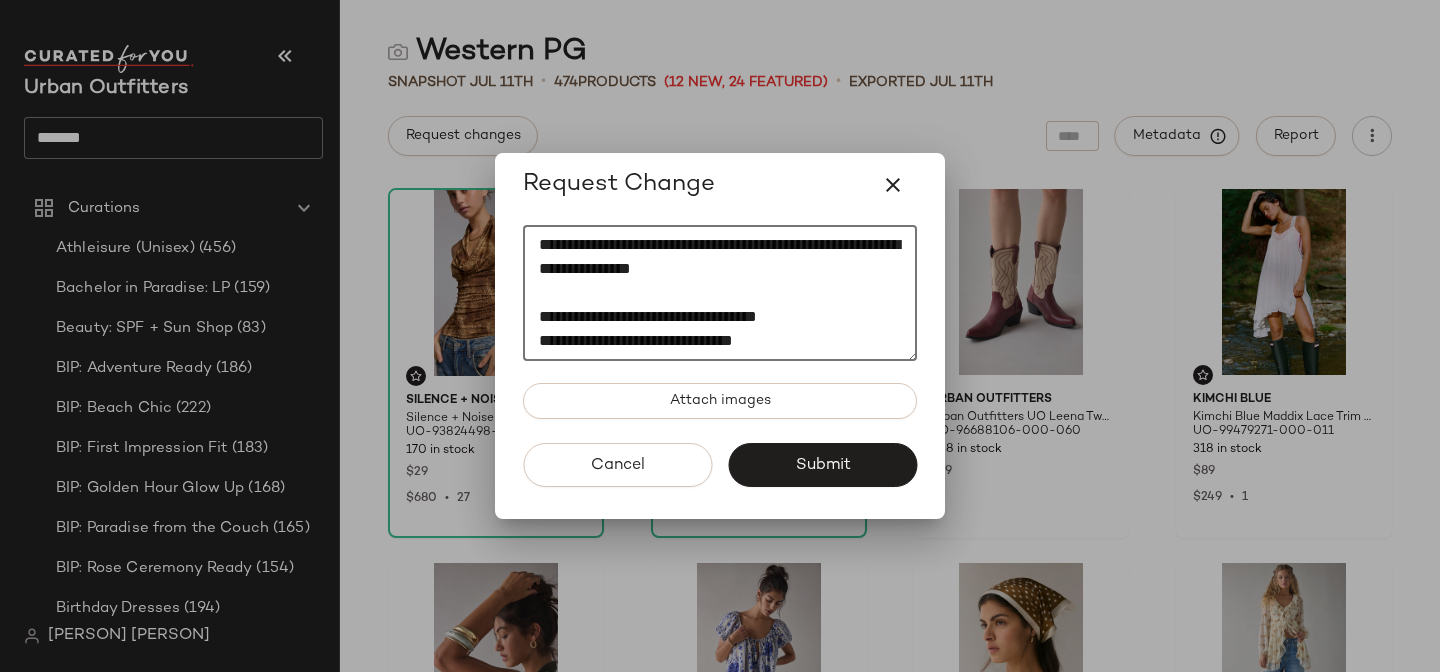 drag, startPoint x: 742, startPoint y: 314, endPoint x: 440, endPoint y: 311, distance: 302.0149 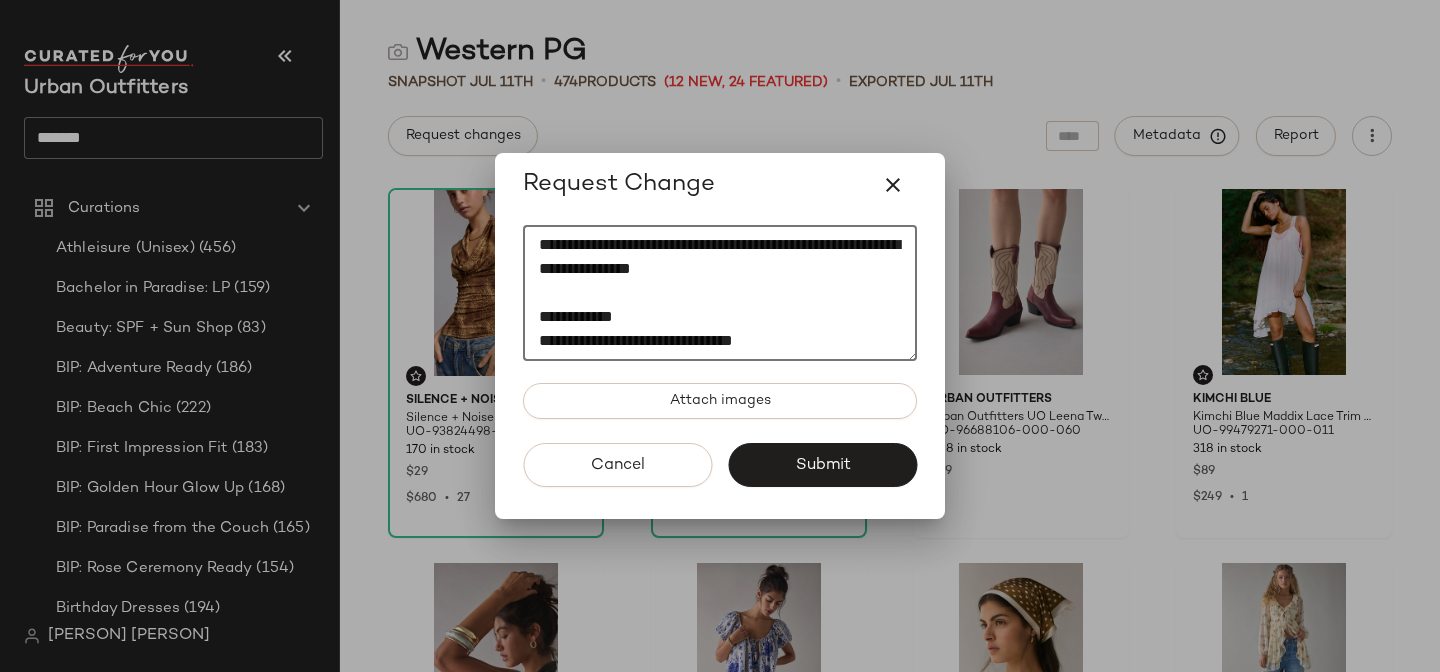 click on "Attach images" 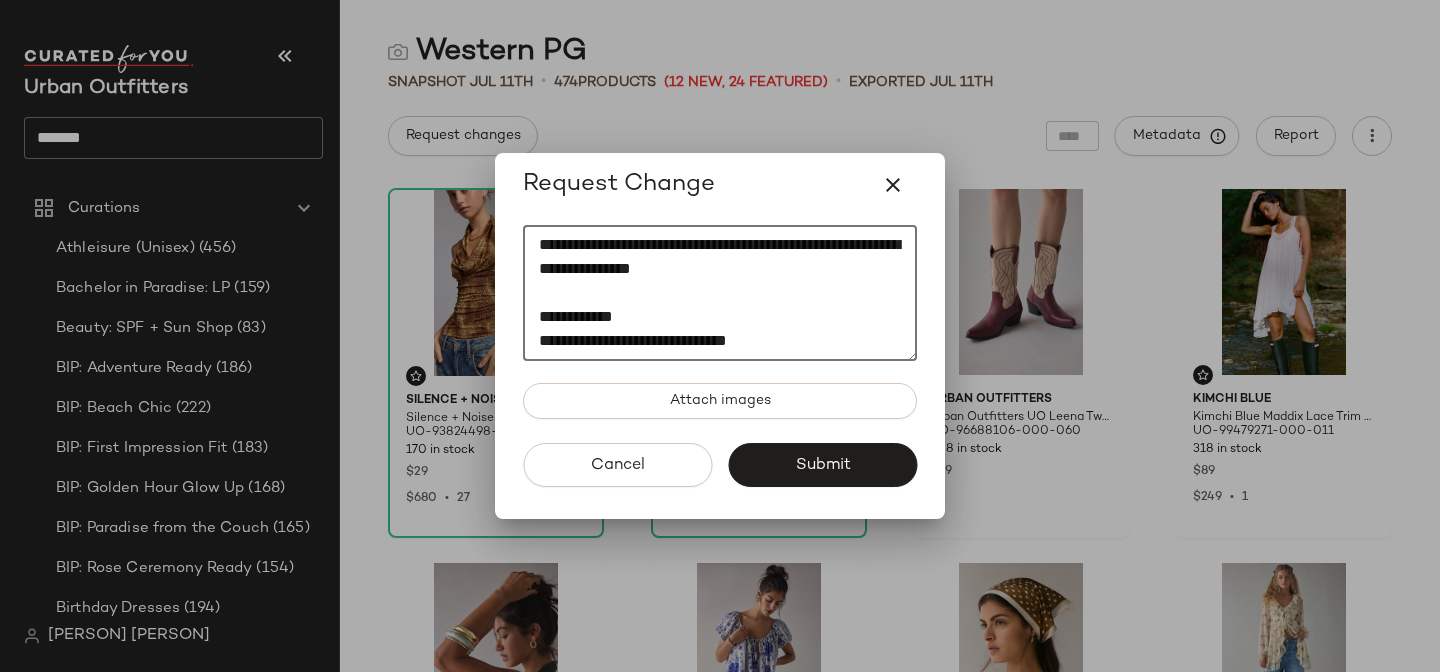 drag, startPoint x: 719, startPoint y: 341, endPoint x: 504, endPoint y: 337, distance: 215.0372 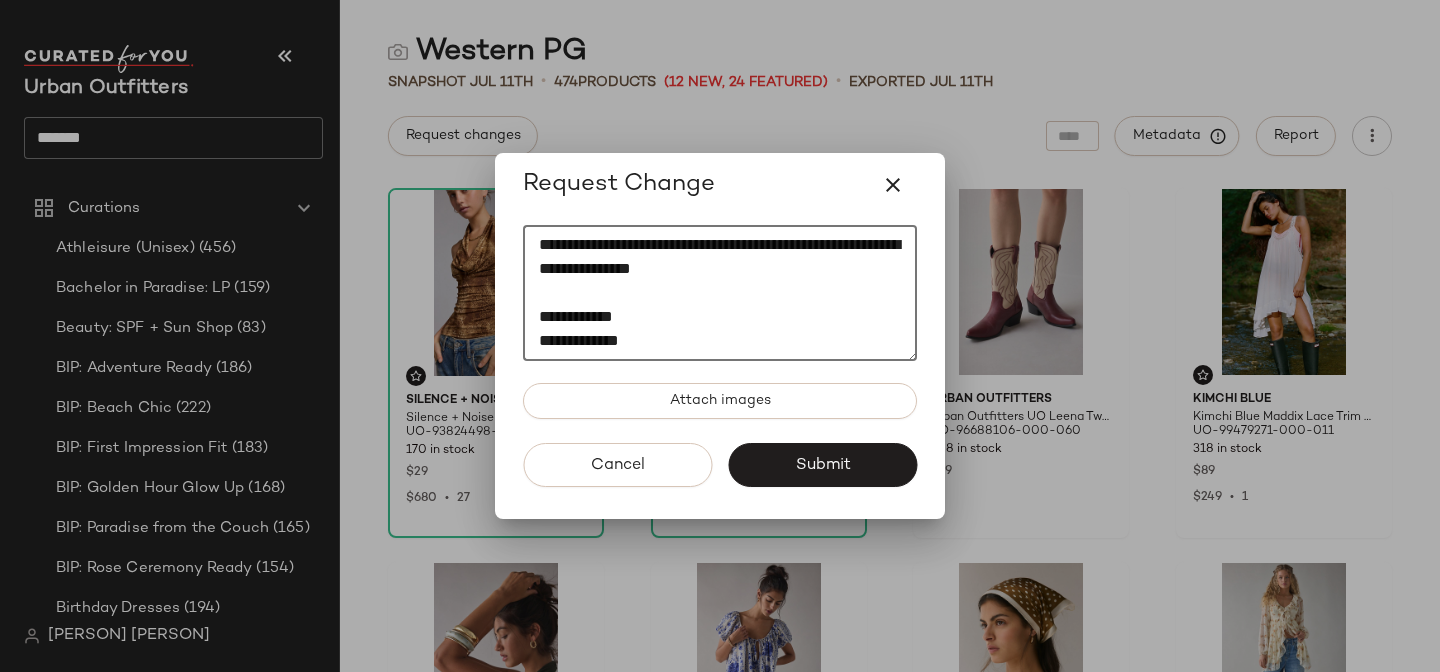 click on "**********" 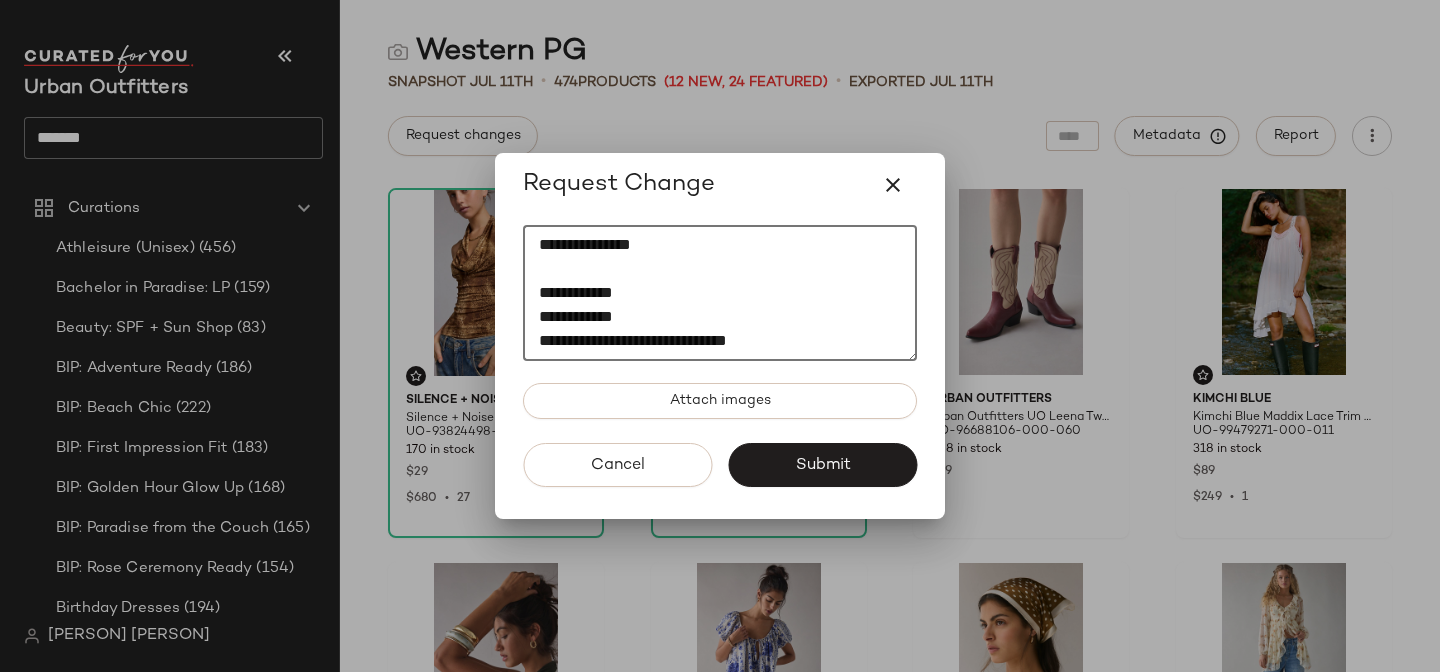 scroll, scrollTop: 23, scrollLeft: 0, axis: vertical 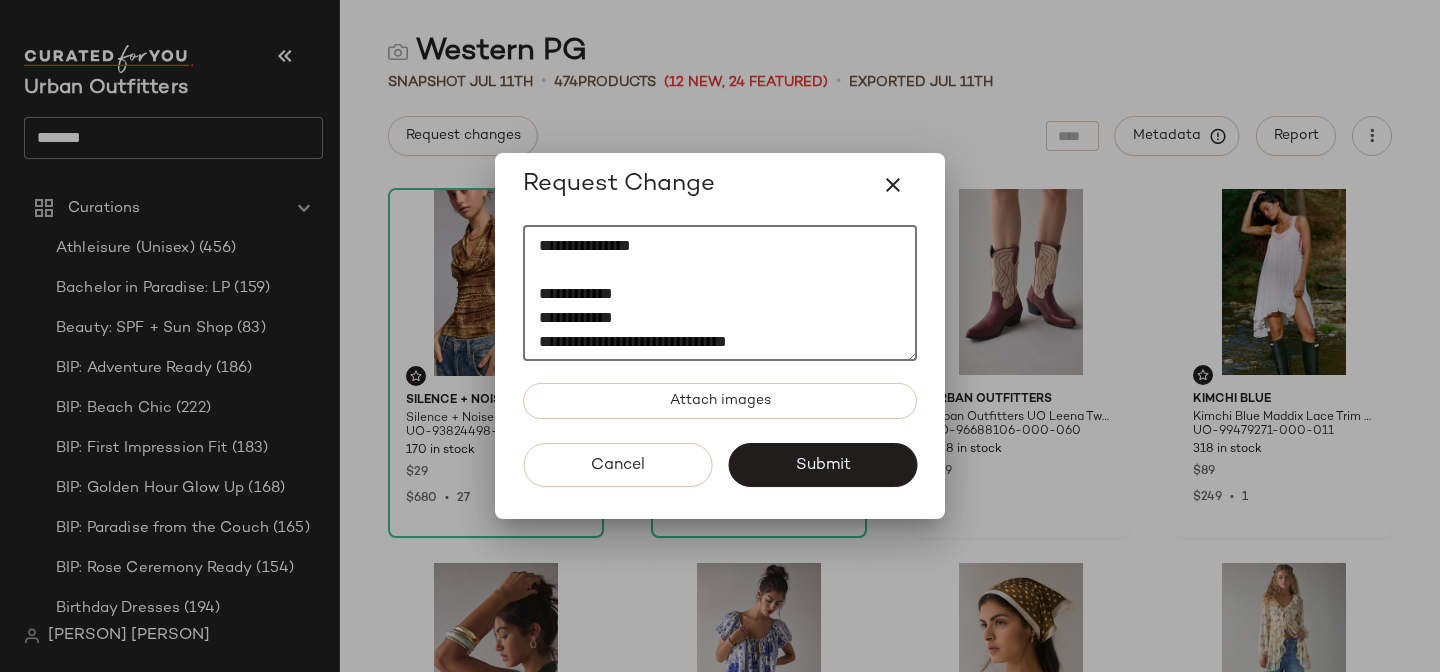 click on "**********" 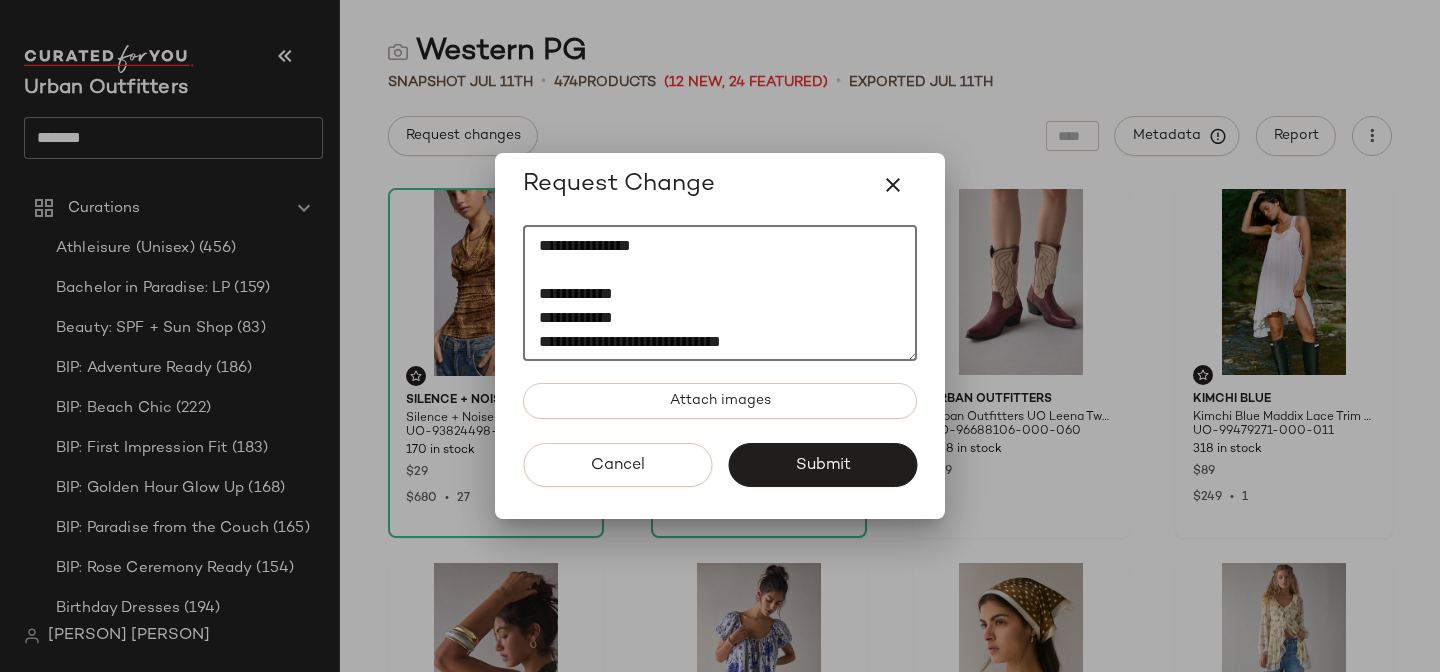 drag, startPoint x: 711, startPoint y: 338, endPoint x: 477, endPoint y: 329, distance: 234.17302 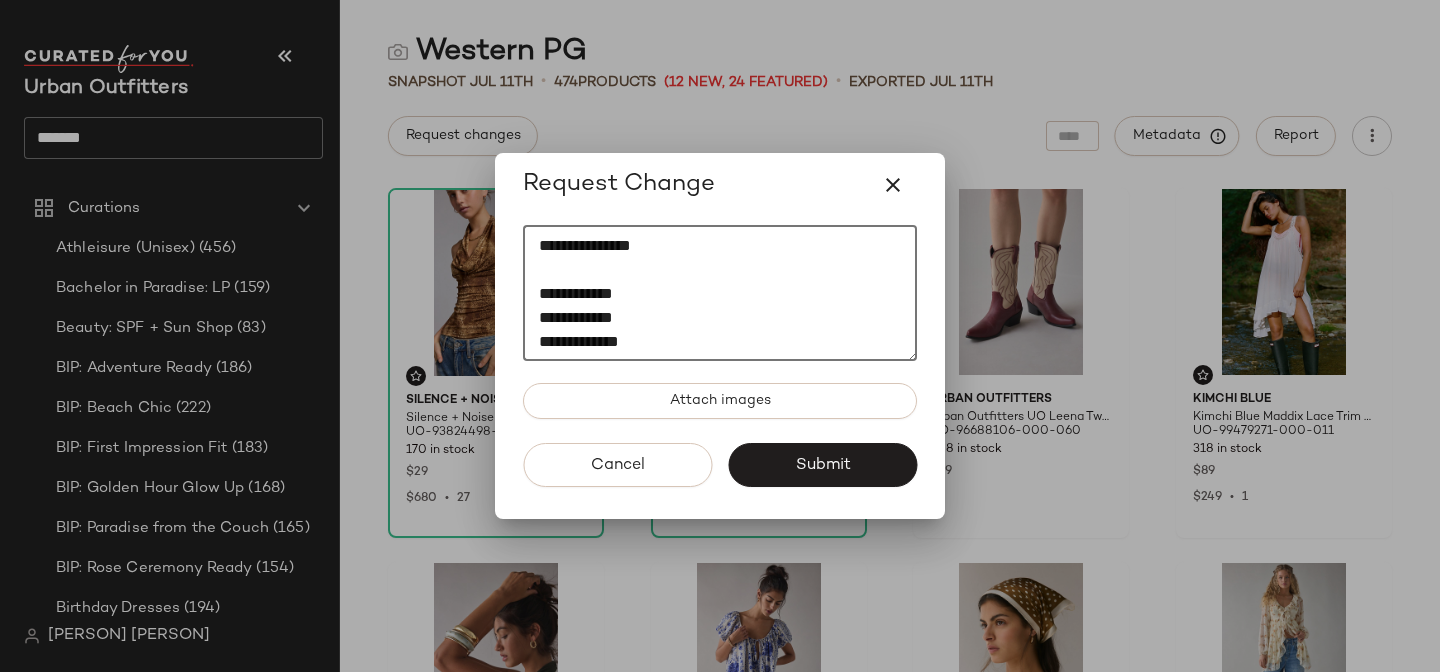 click on "[REDACTED]
[REDACTED]
[REDACTED]
[REDACTED]" 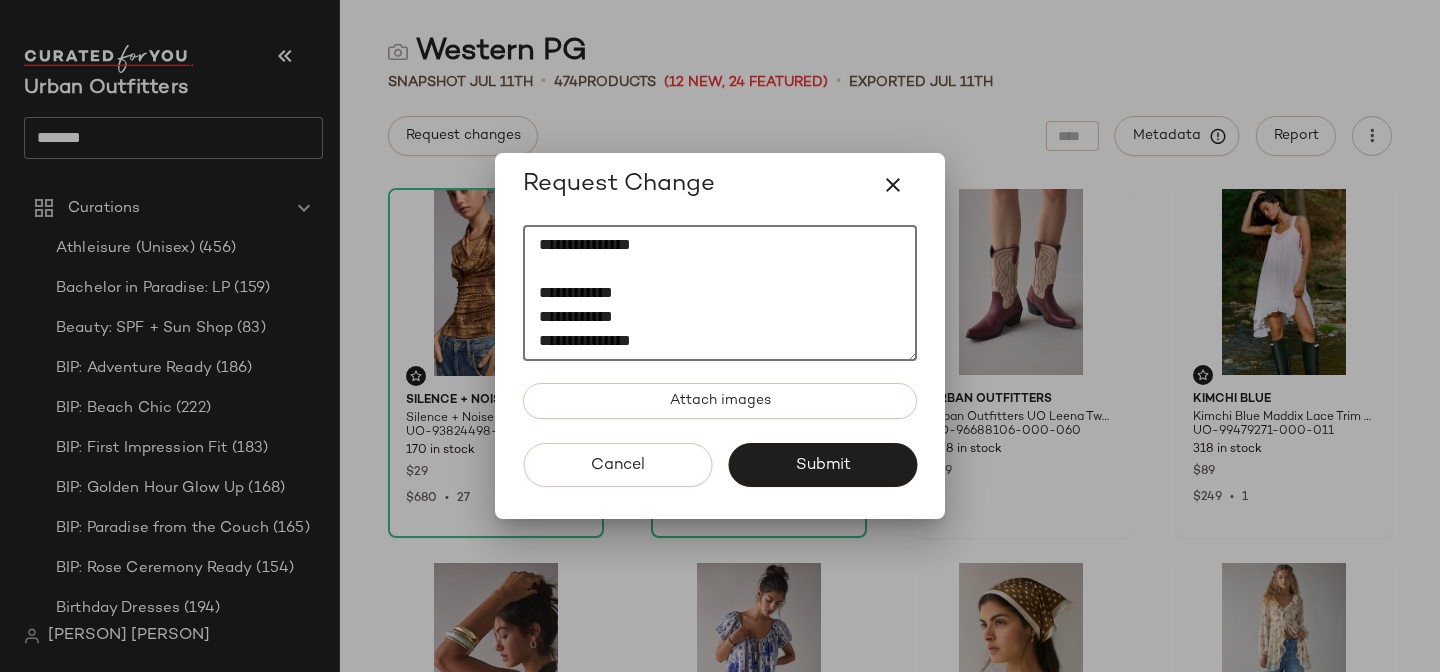 scroll, scrollTop: 60, scrollLeft: 0, axis: vertical 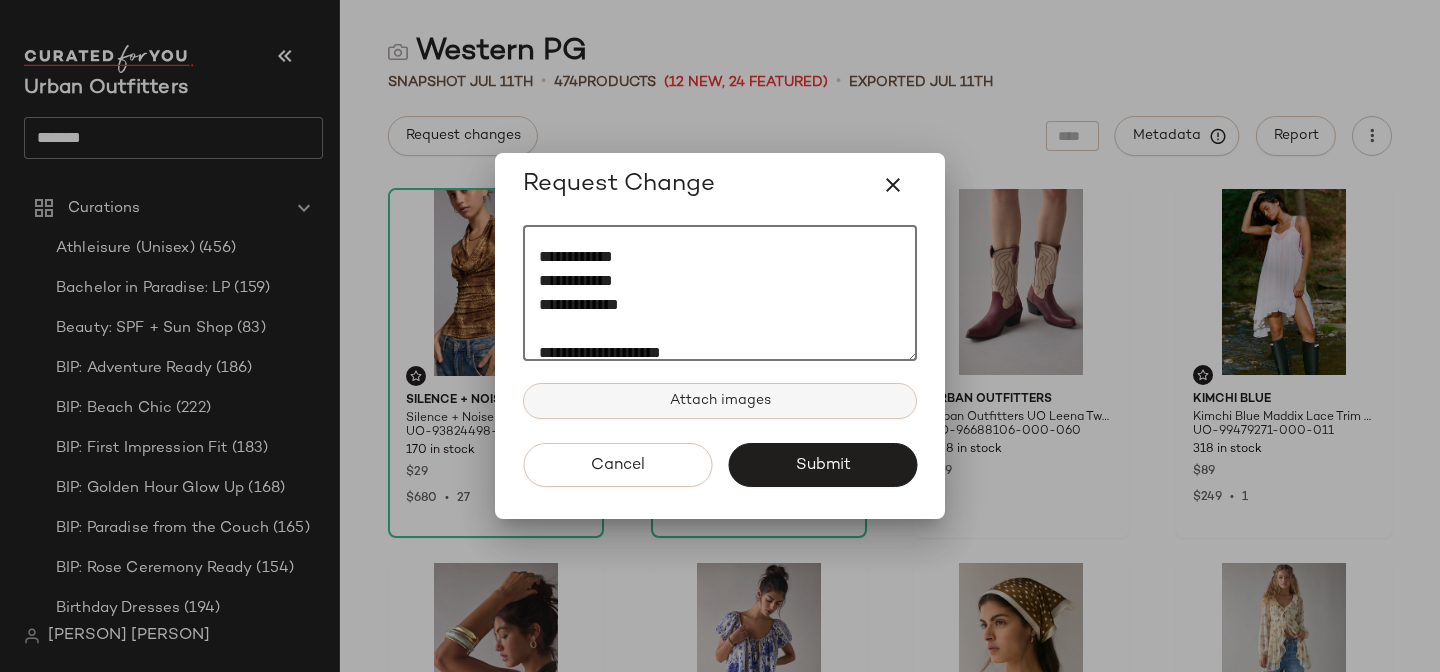 paste on "*********" 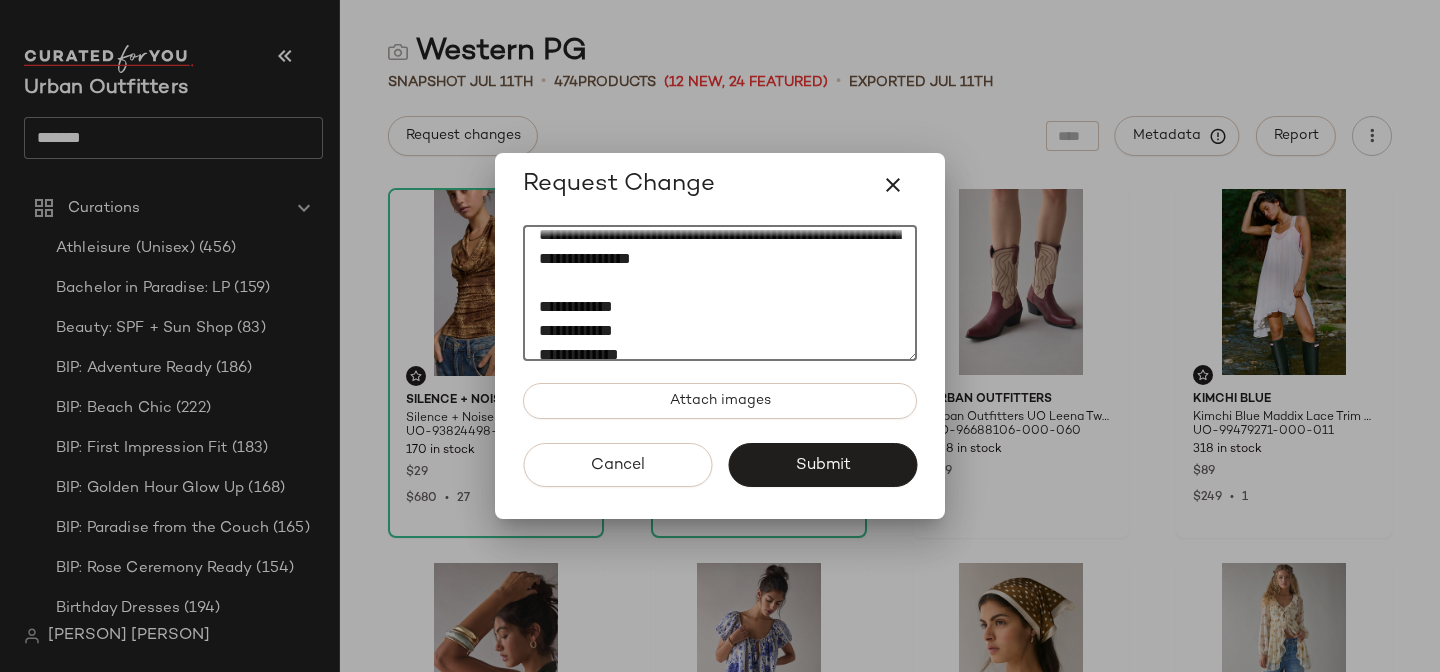 scroll, scrollTop: 0, scrollLeft: 0, axis: both 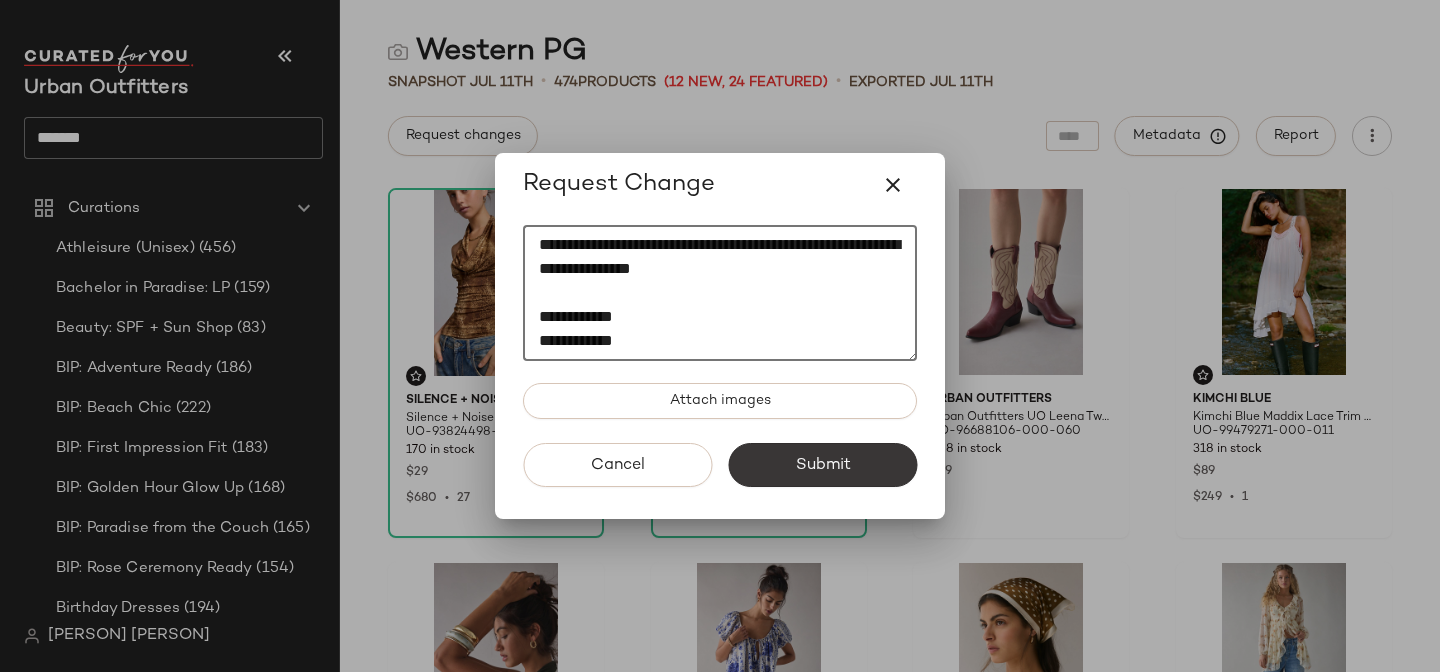 type on "**********" 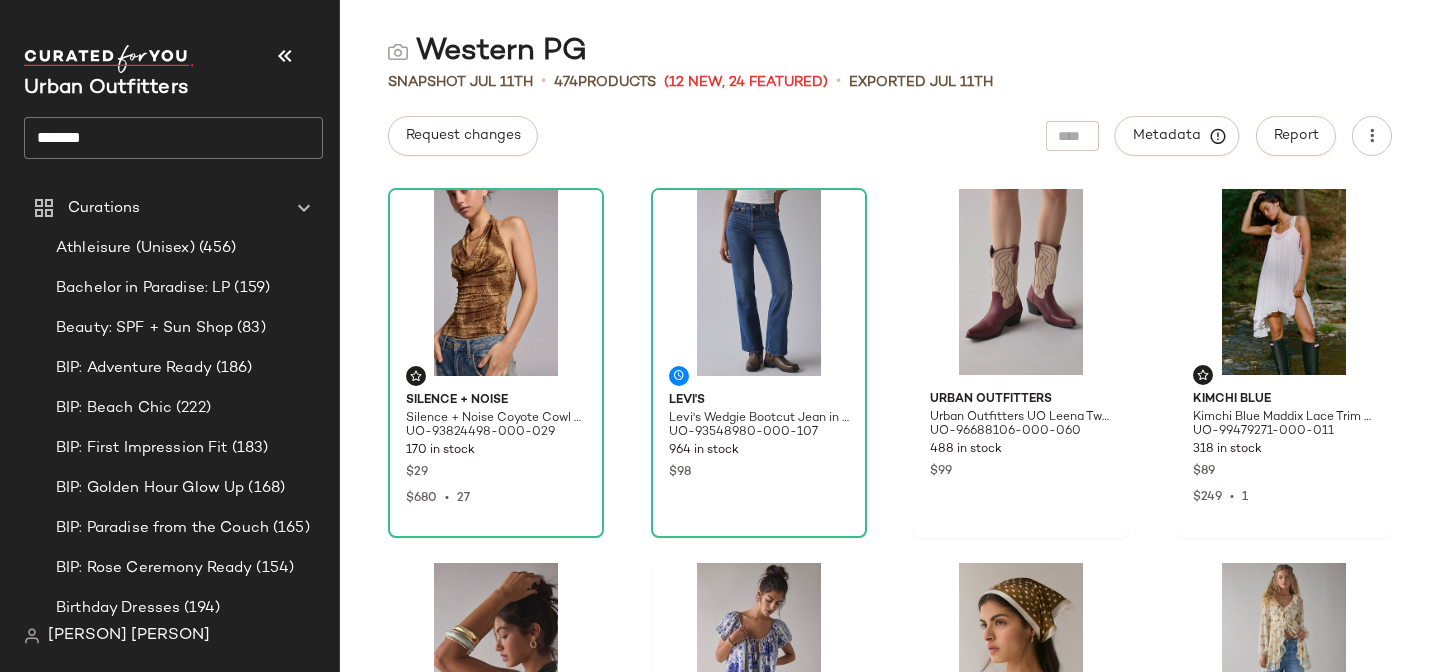 click on "*******" 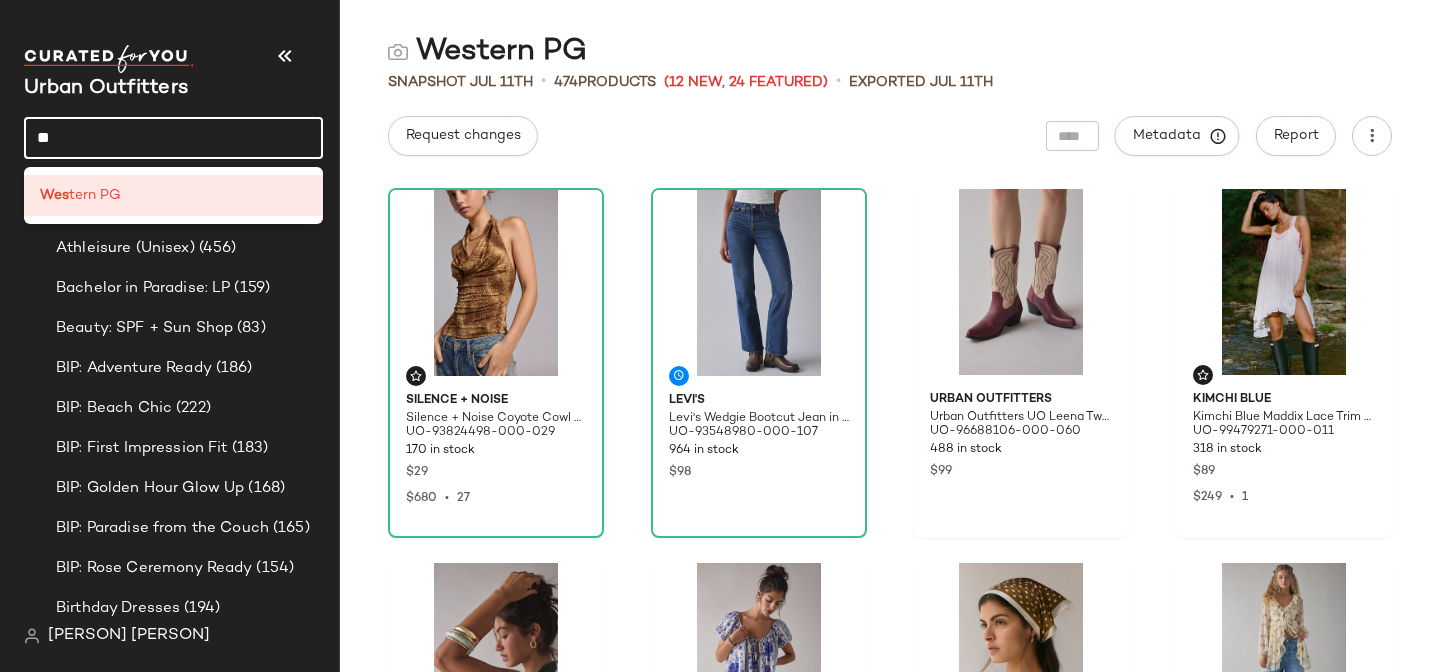 type on "*" 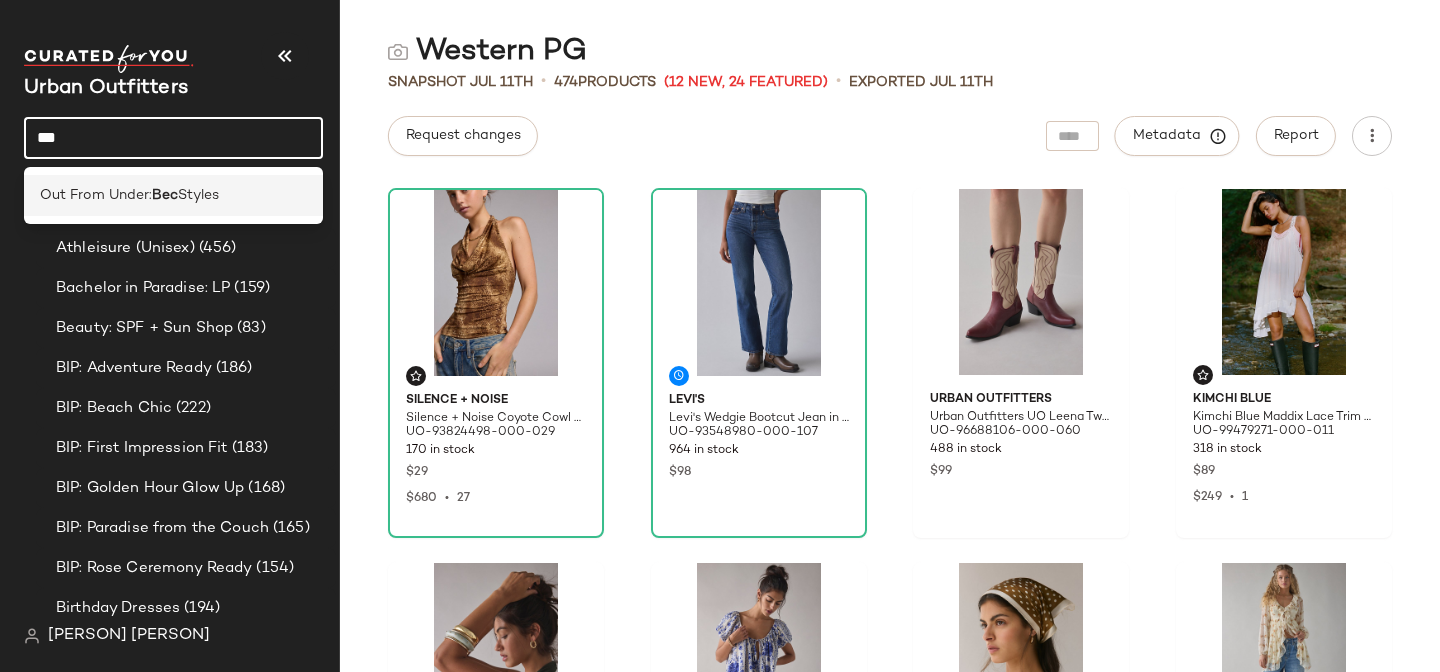 type on "***" 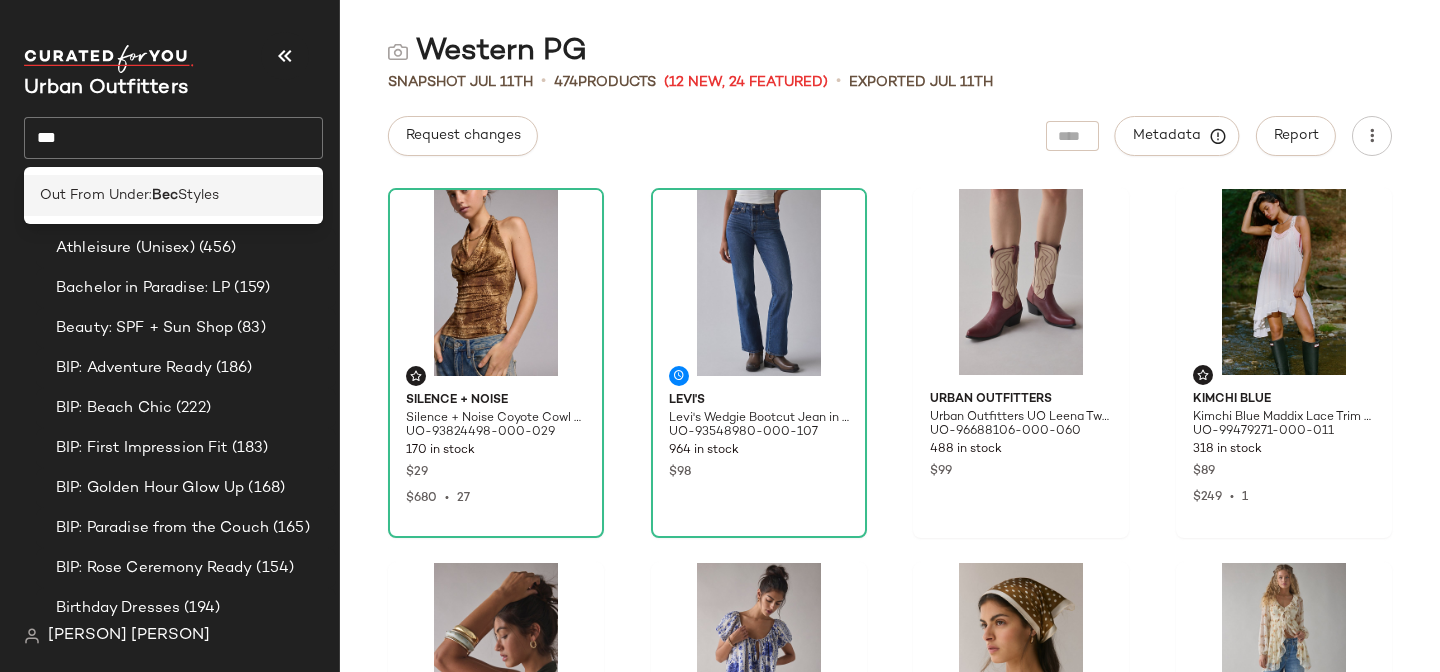 click on "Out From Under:" at bounding box center (96, 195) 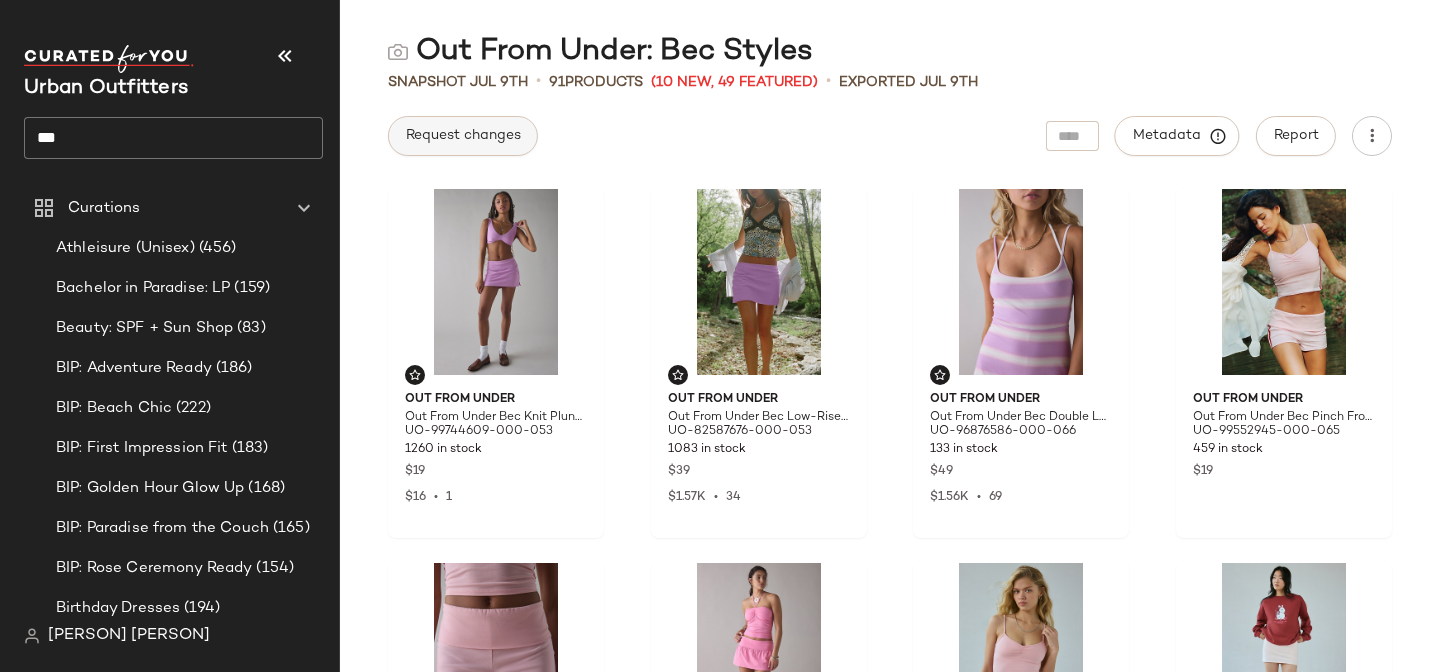 click on "Request changes" 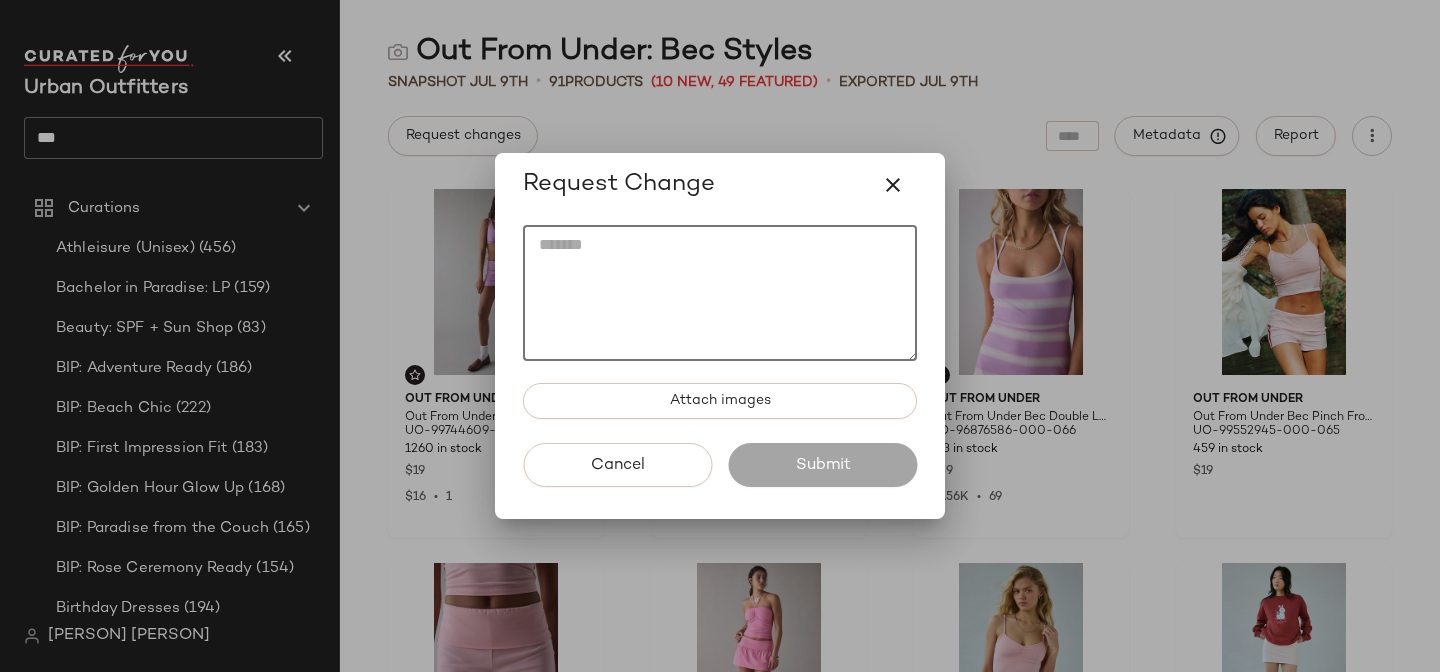 click 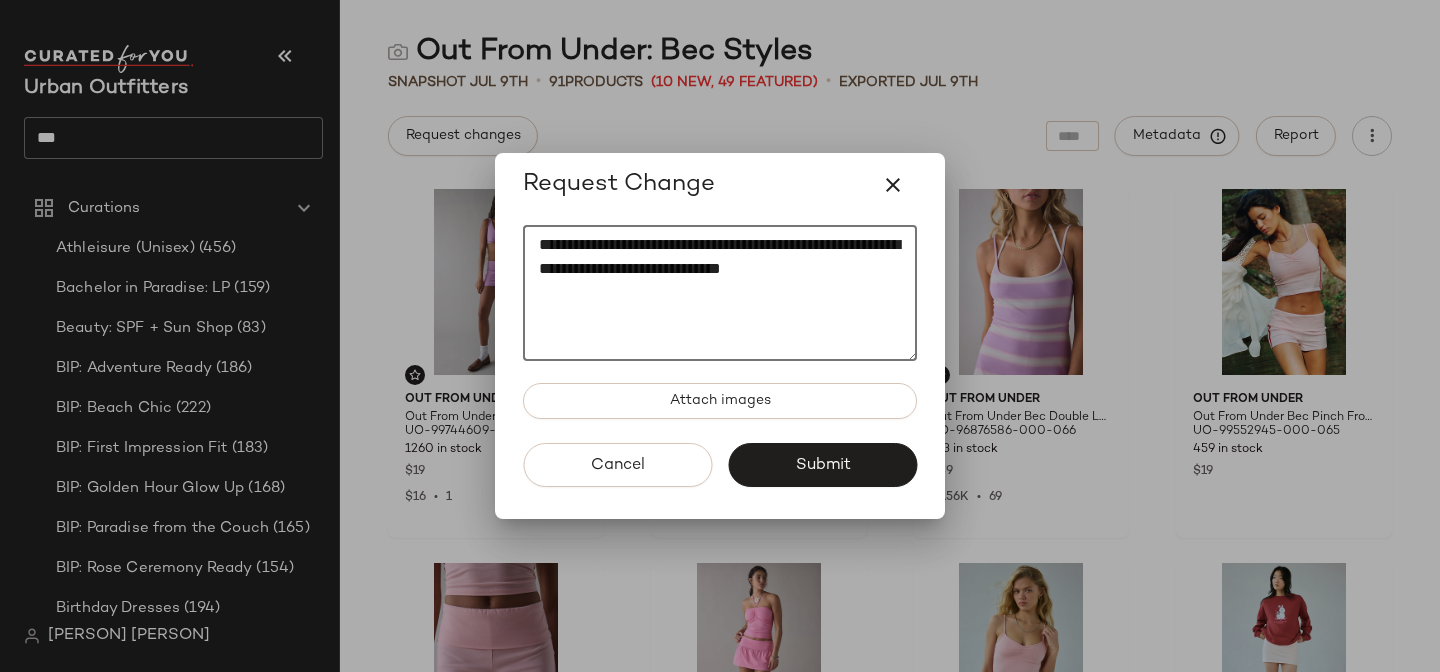 paste on "**********" 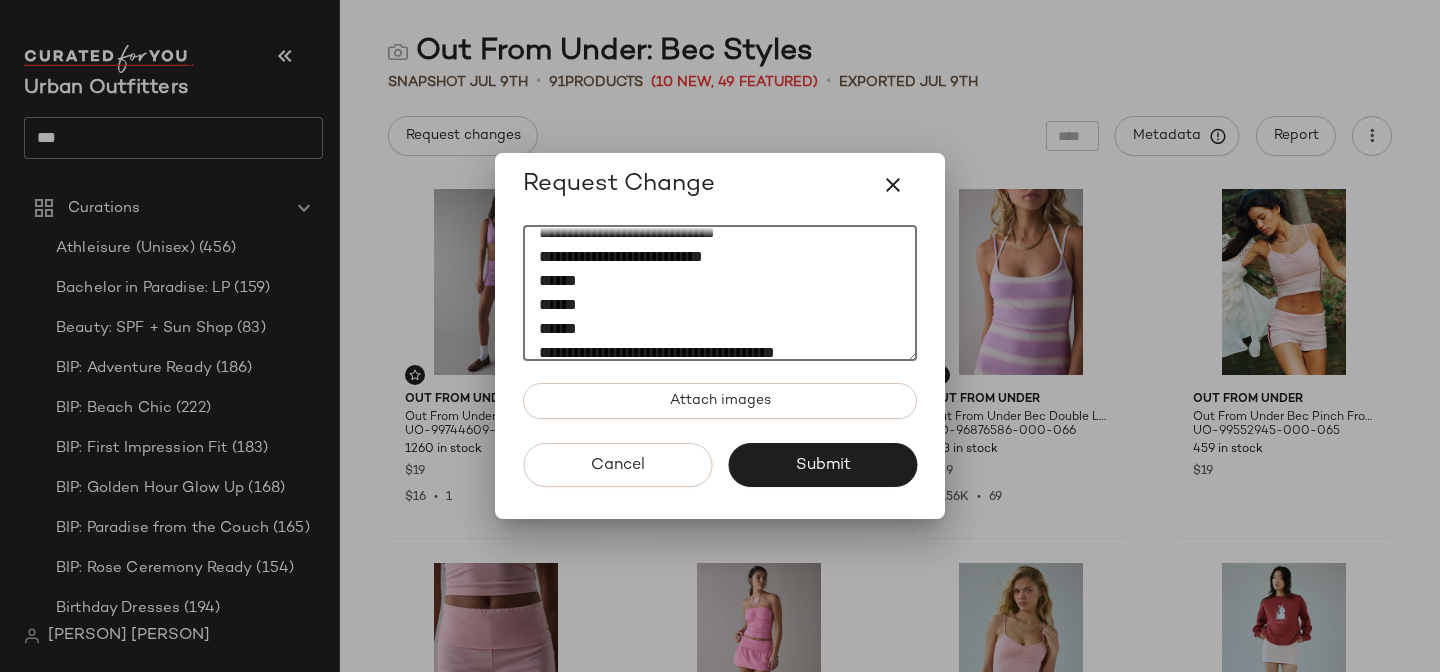 scroll, scrollTop: 0, scrollLeft: 0, axis: both 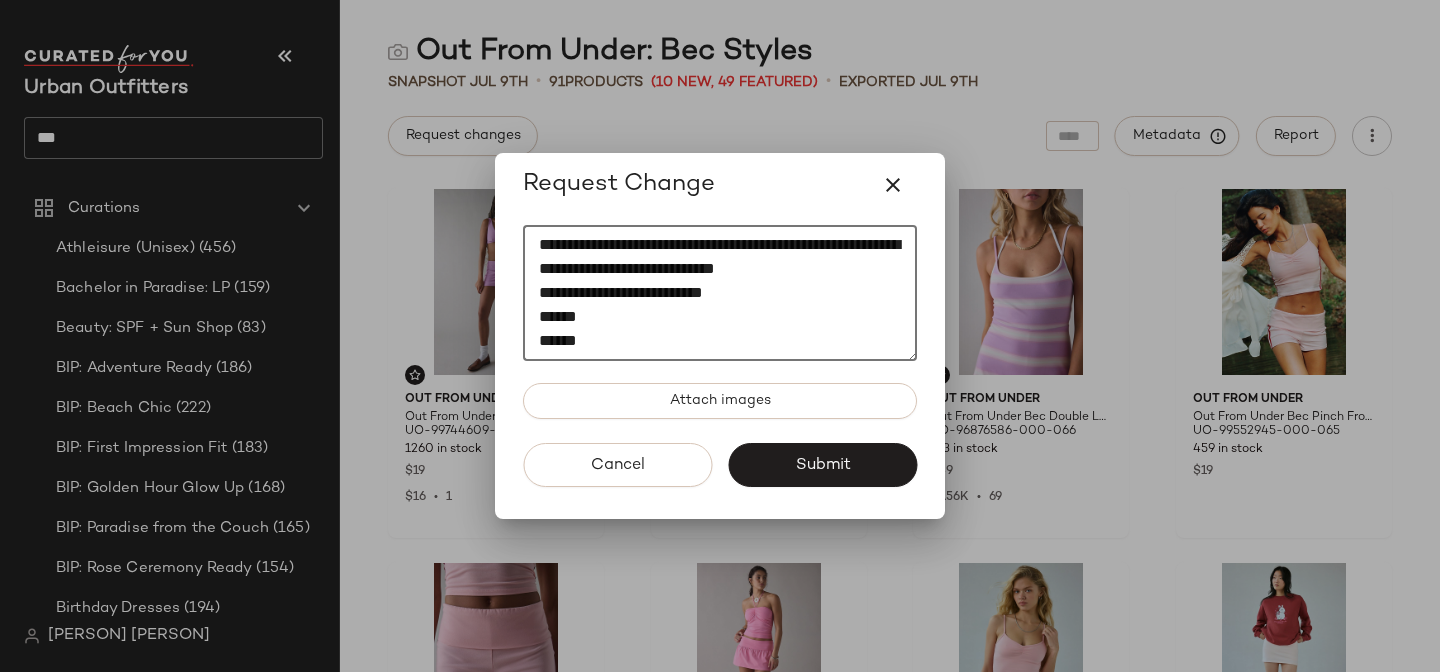 drag, startPoint x: 678, startPoint y: 313, endPoint x: 509, endPoint y: 312, distance: 169.00296 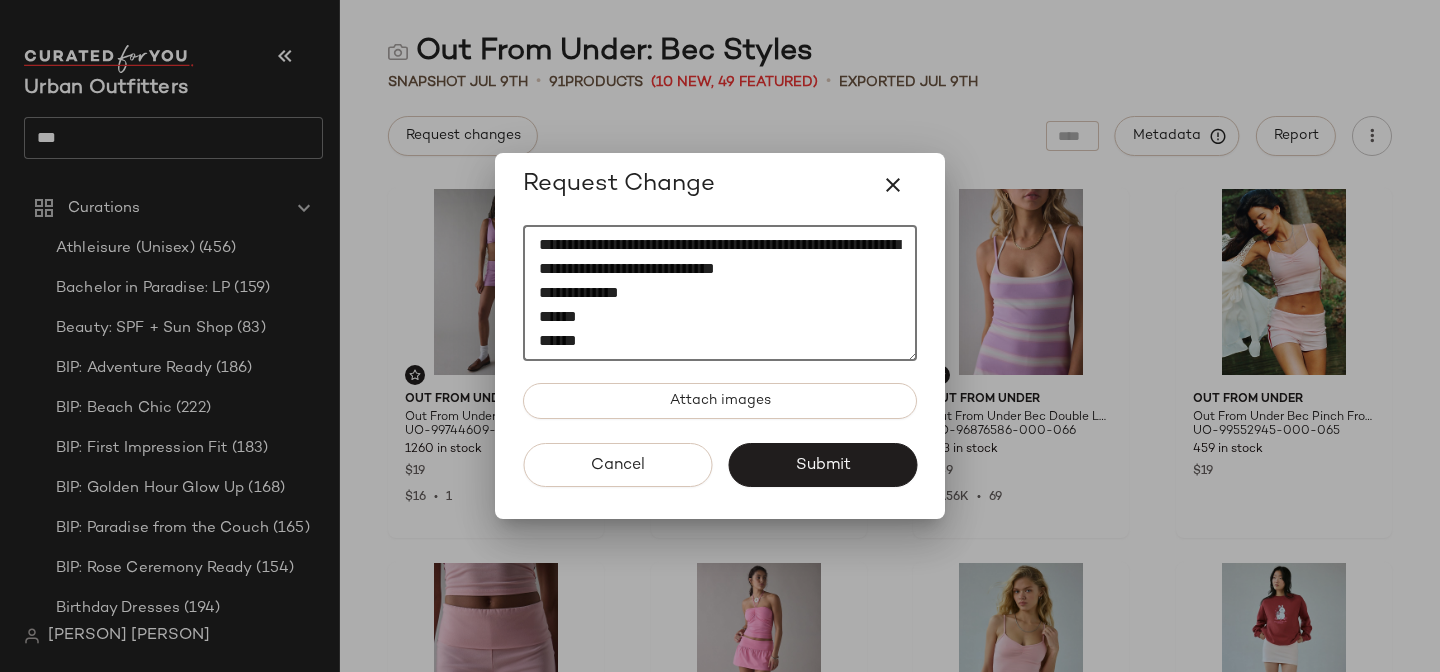 click on "Attach images" 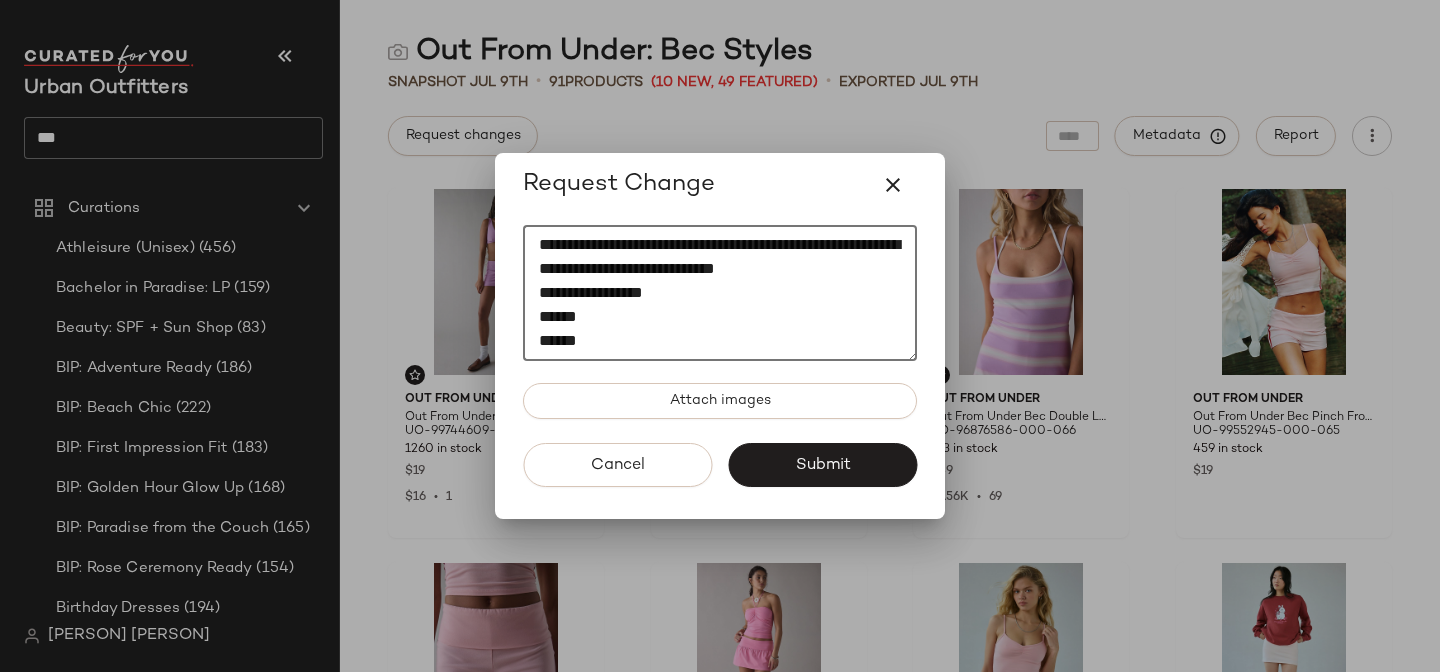 click on "[REDACTED]
[REDACTED]
[REDACTED]
[REDACTED]
[REDACTED]
[REDACTED]
[REDACTED]
[REDACTED]" 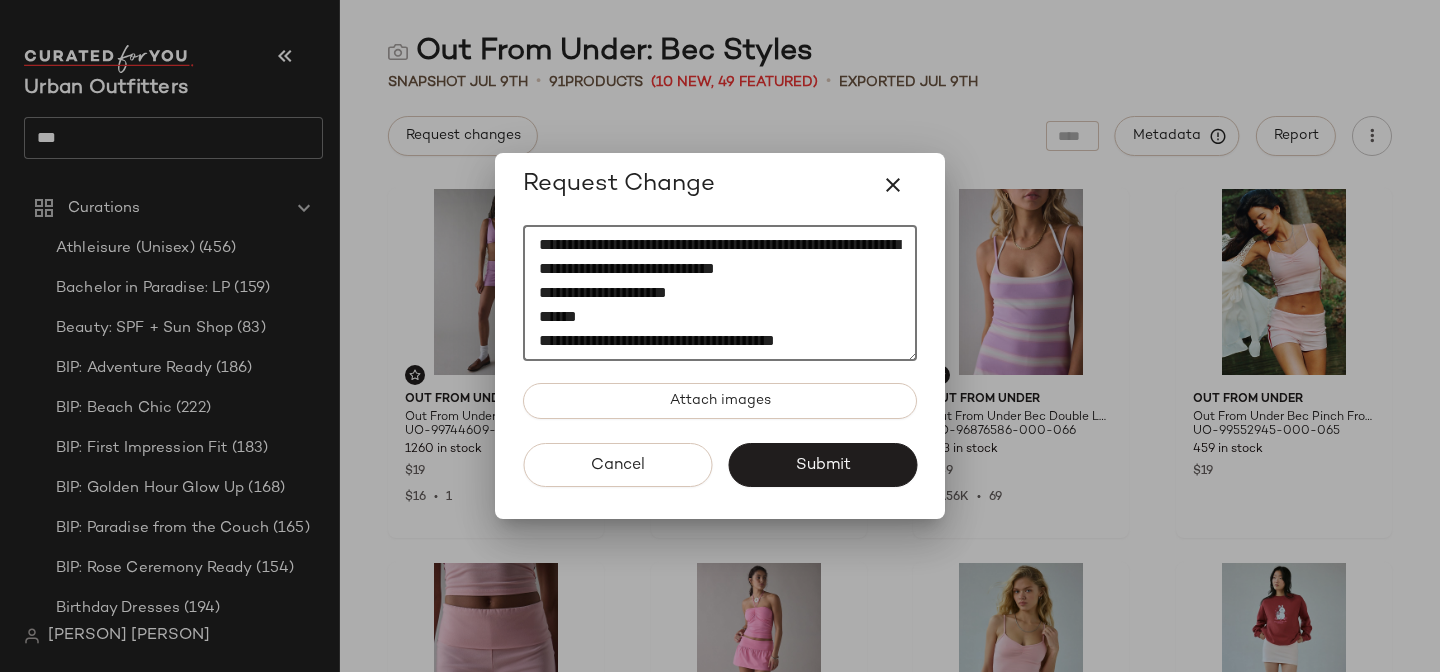 click on "[REDACTED]
[REDACTED]
[REDACTED]
[REDACTED]
[REDACTED]
[REDACTED]" 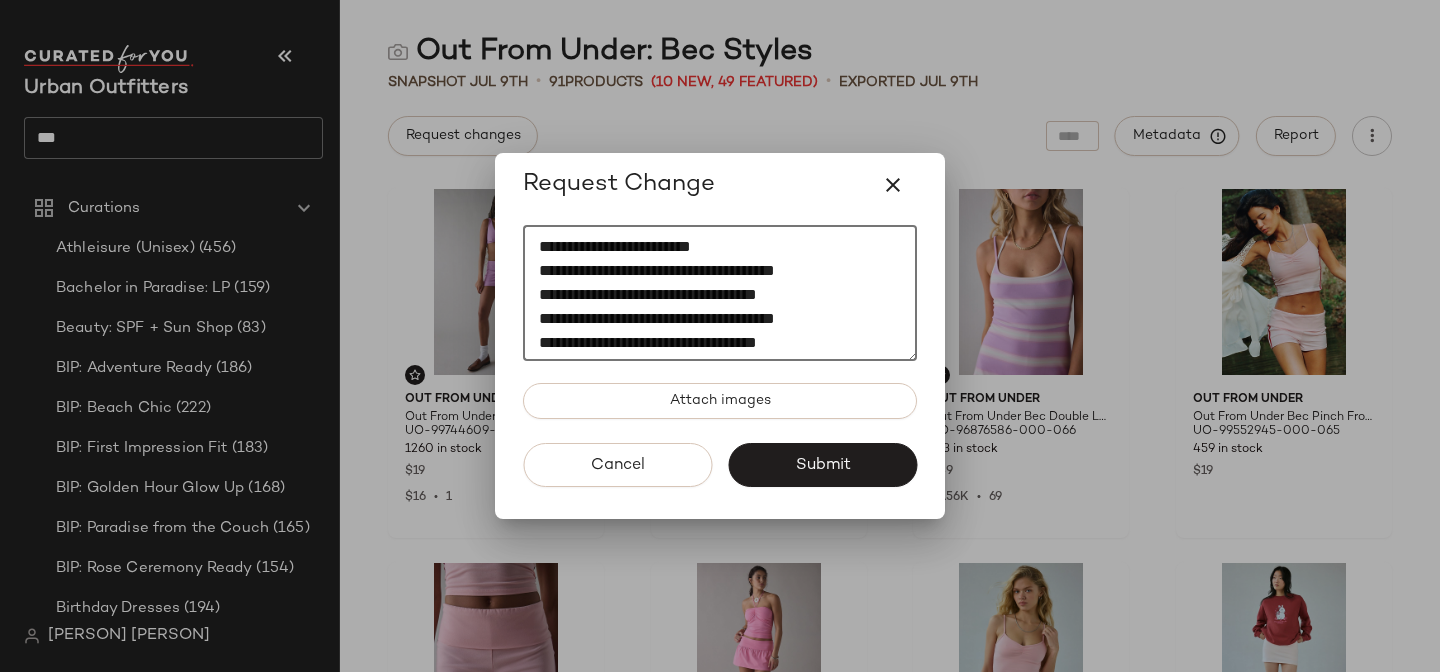 scroll, scrollTop: 49, scrollLeft: 0, axis: vertical 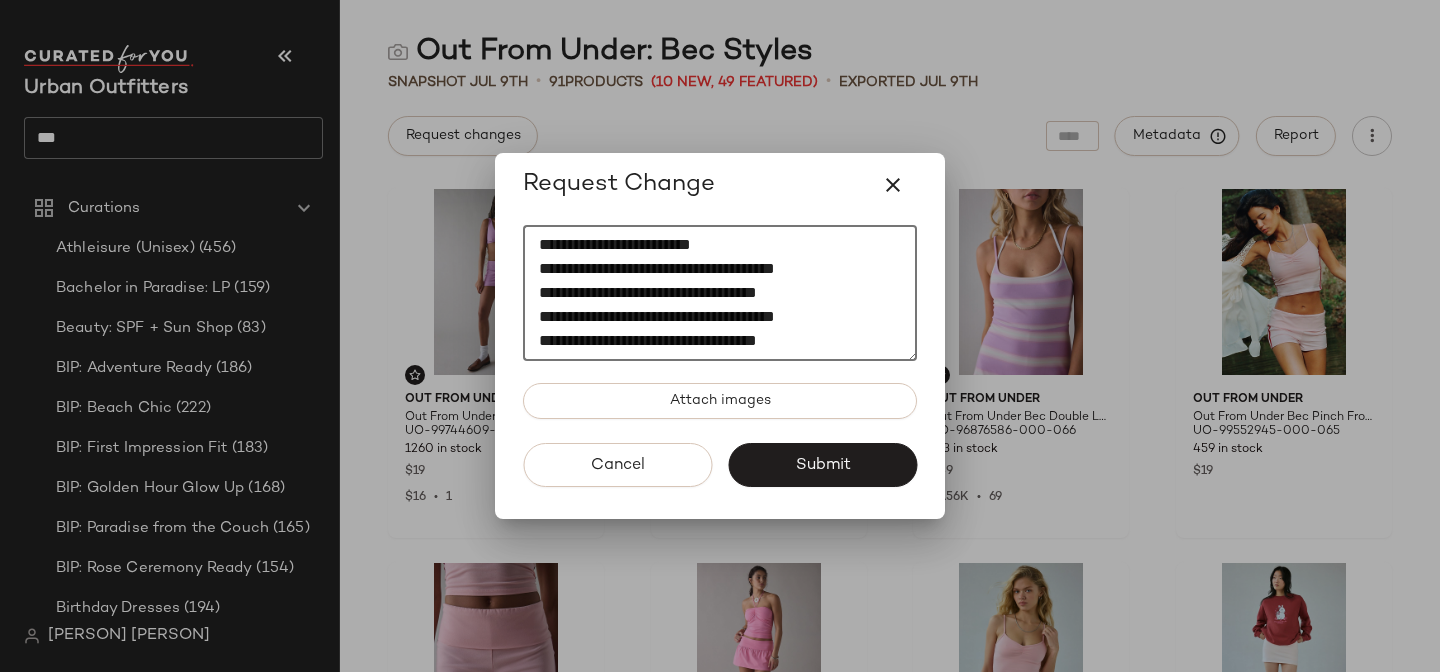 click on "Attach images" 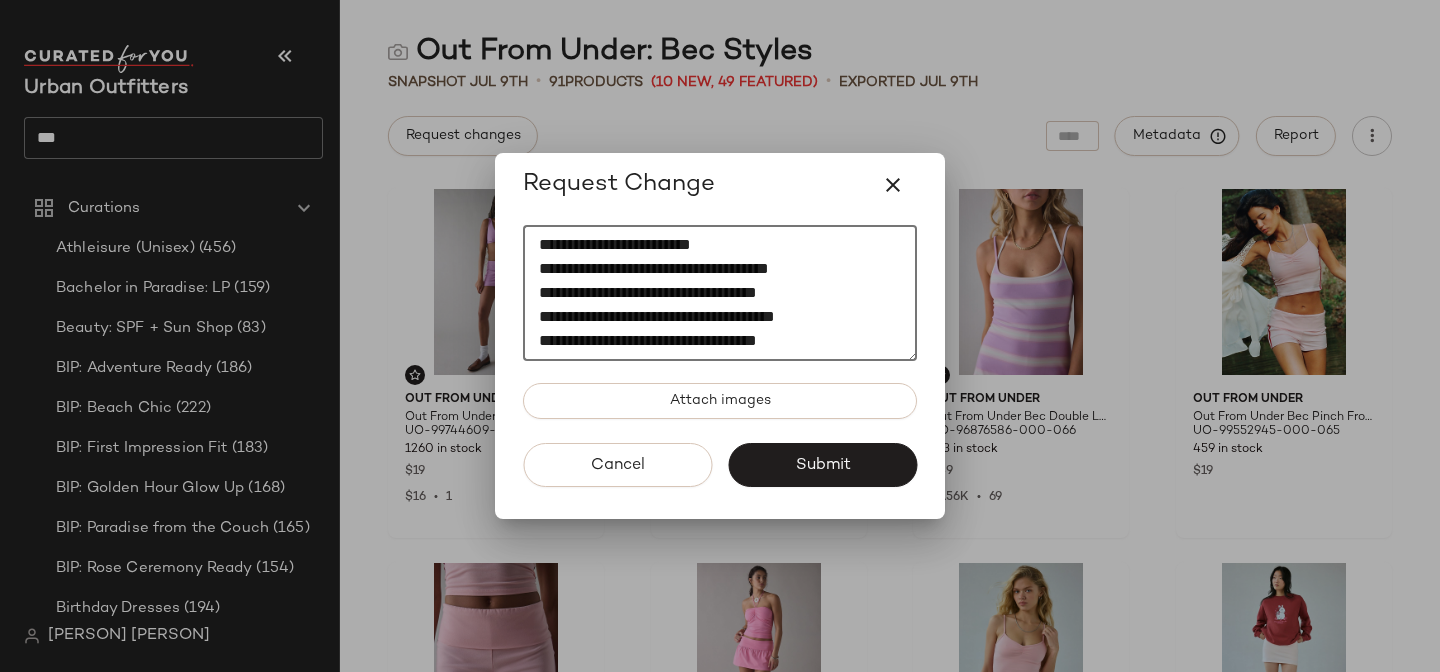 drag, startPoint x: 793, startPoint y: 287, endPoint x: 485, endPoint y: 280, distance: 308.07953 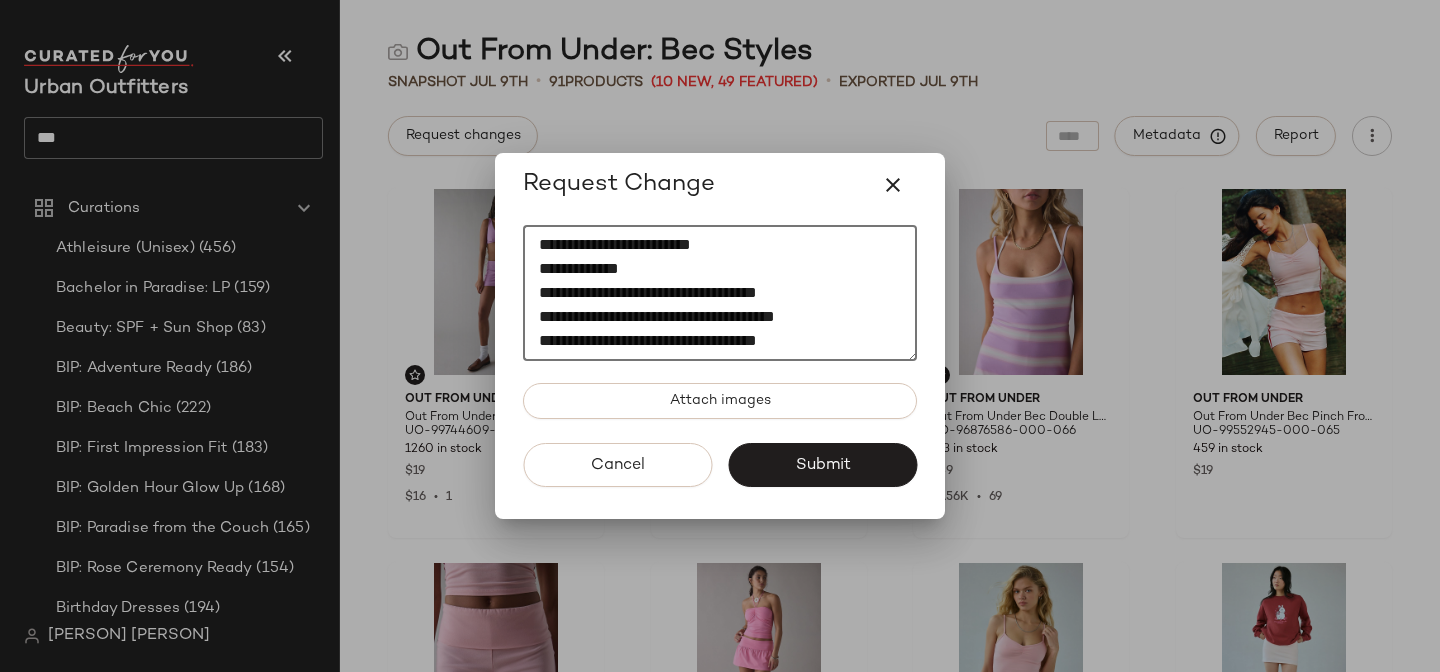 click on "[REDACTED]
[REDACTED]
[REDACTED]
[REDACTED]
[REDACTED]
[REDACTED]
[REDACTED]
[REDACTED]" 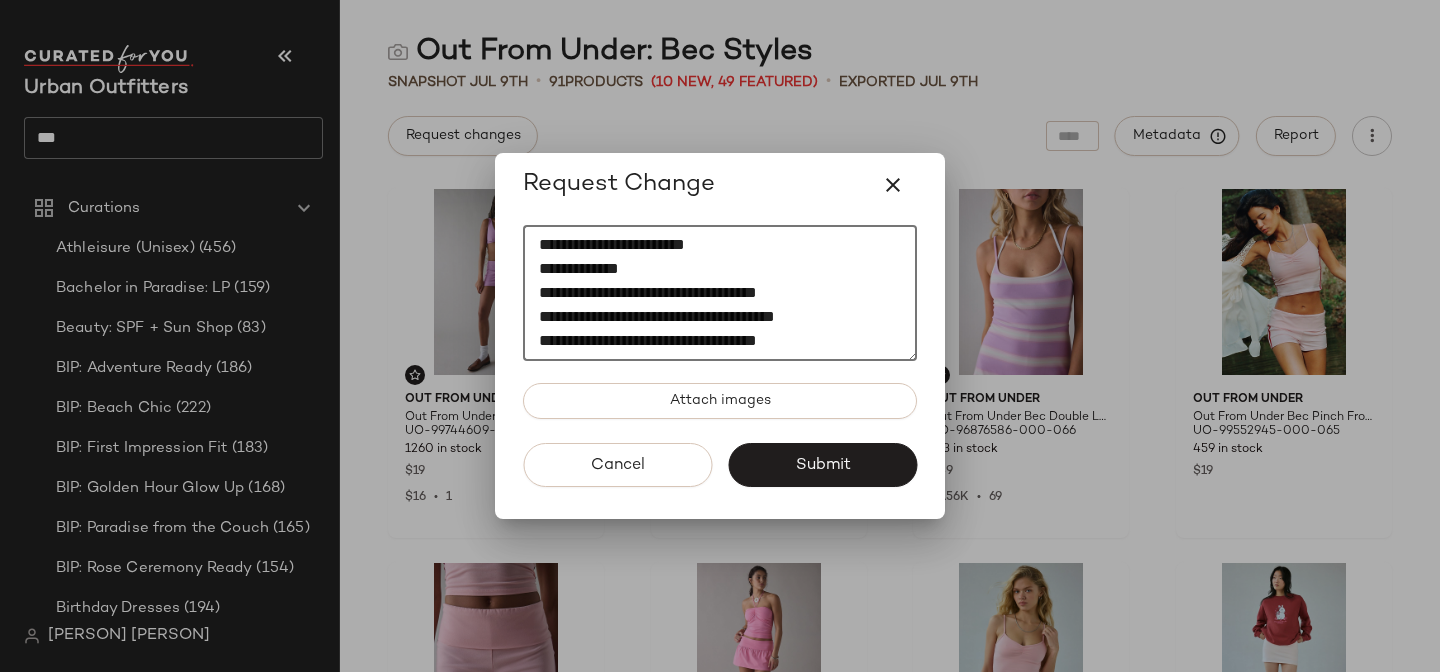 scroll, scrollTop: 76, scrollLeft: 0, axis: vertical 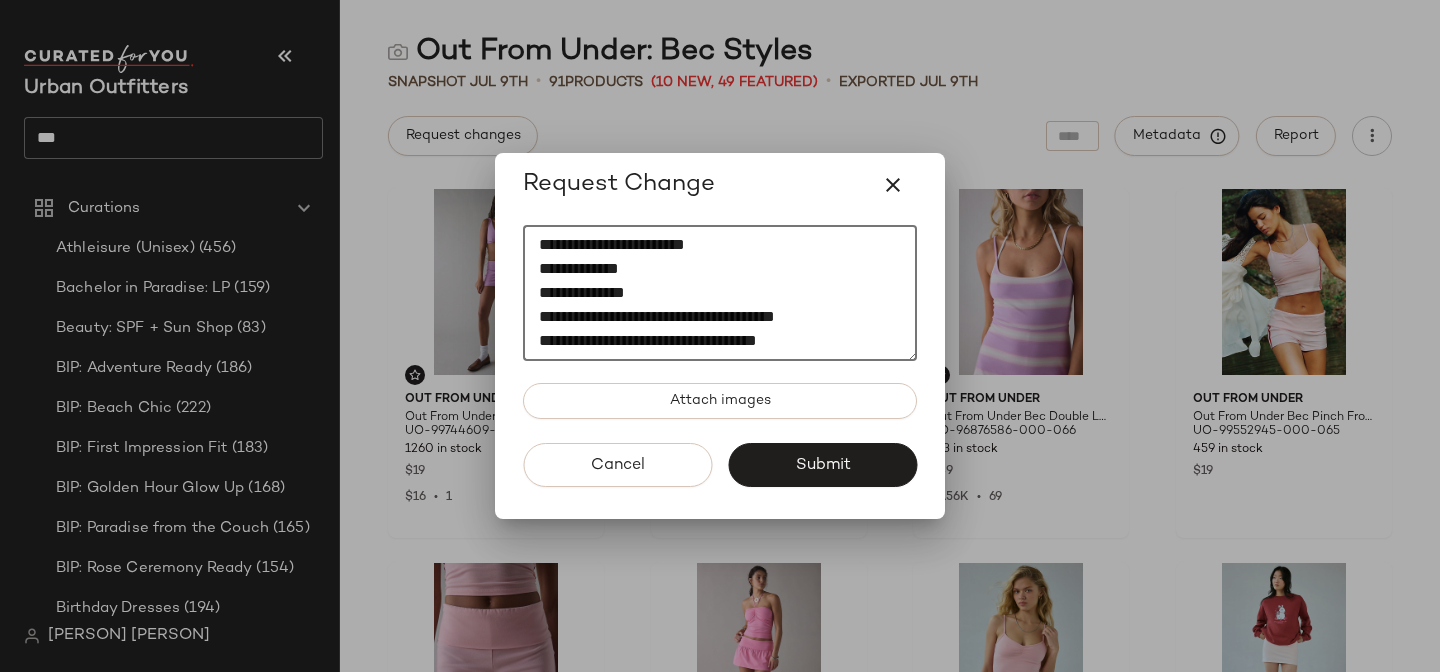 click on "**********" 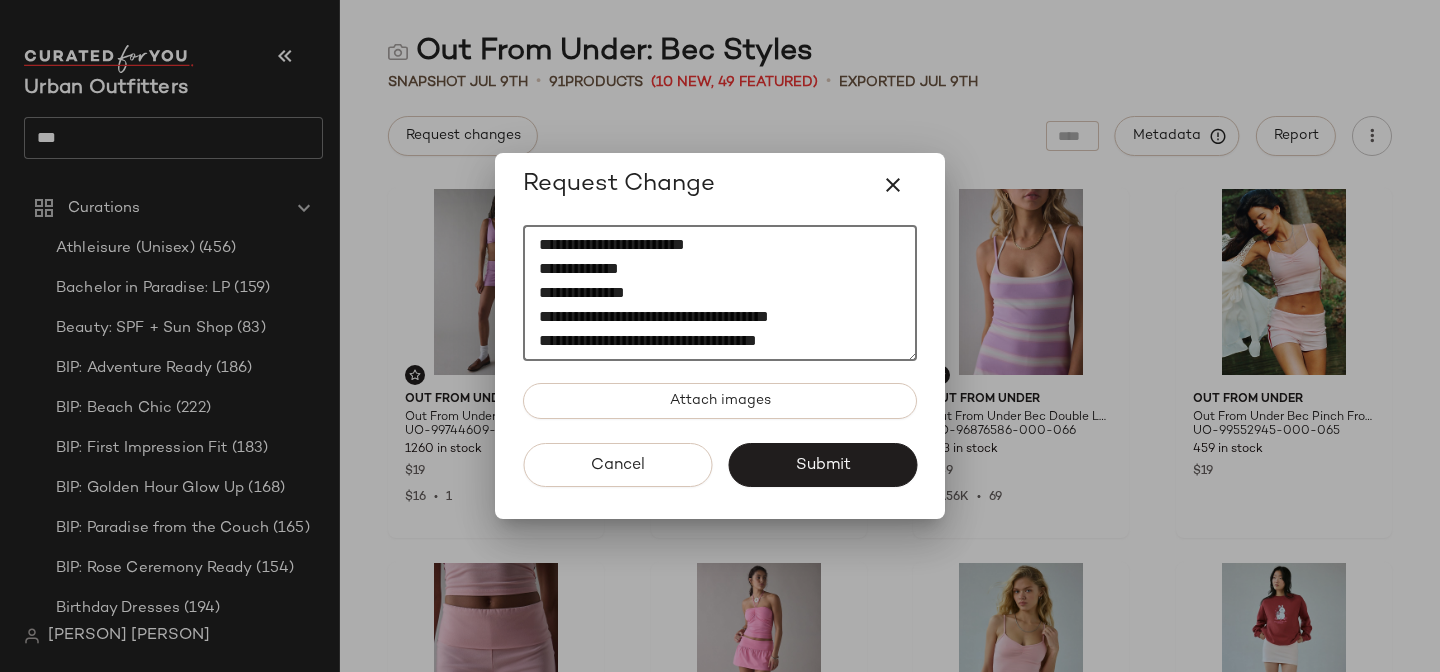 drag, startPoint x: 790, startPoint y: 311, endPoint x: 470, endPoint y: 307, distance: 320.025 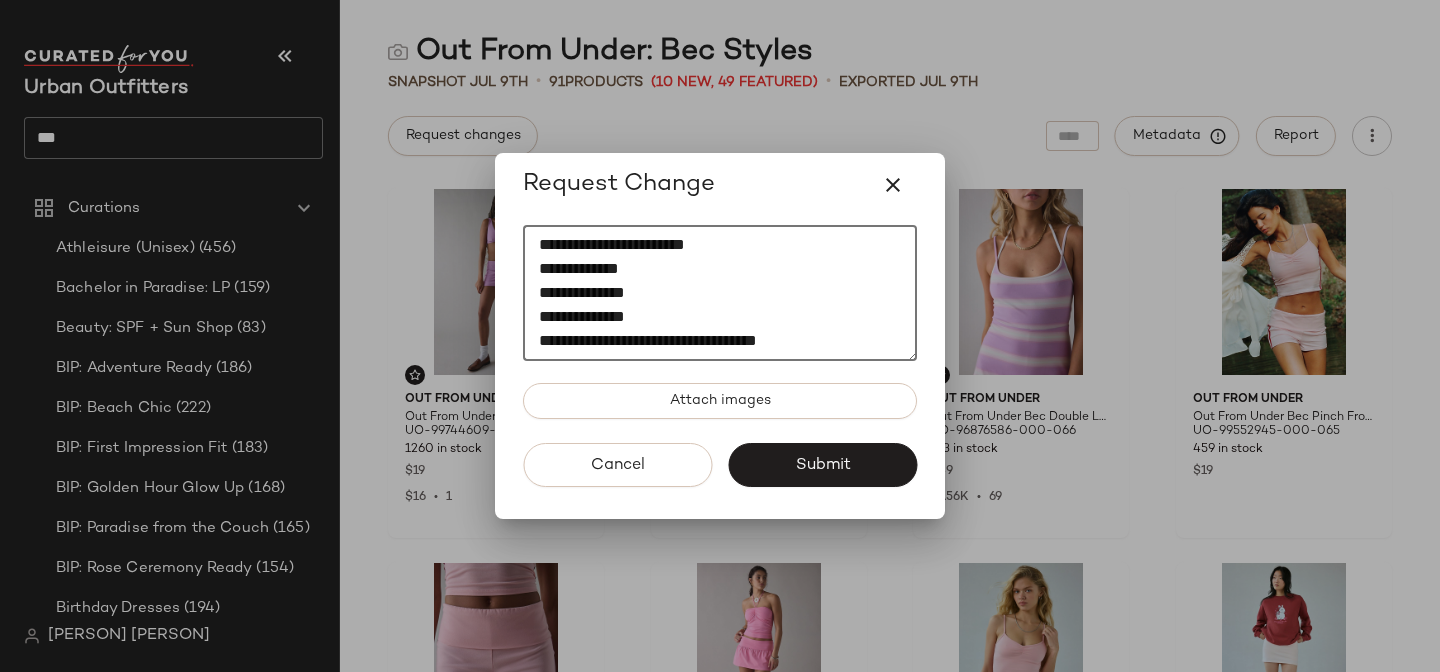 click on "**********" 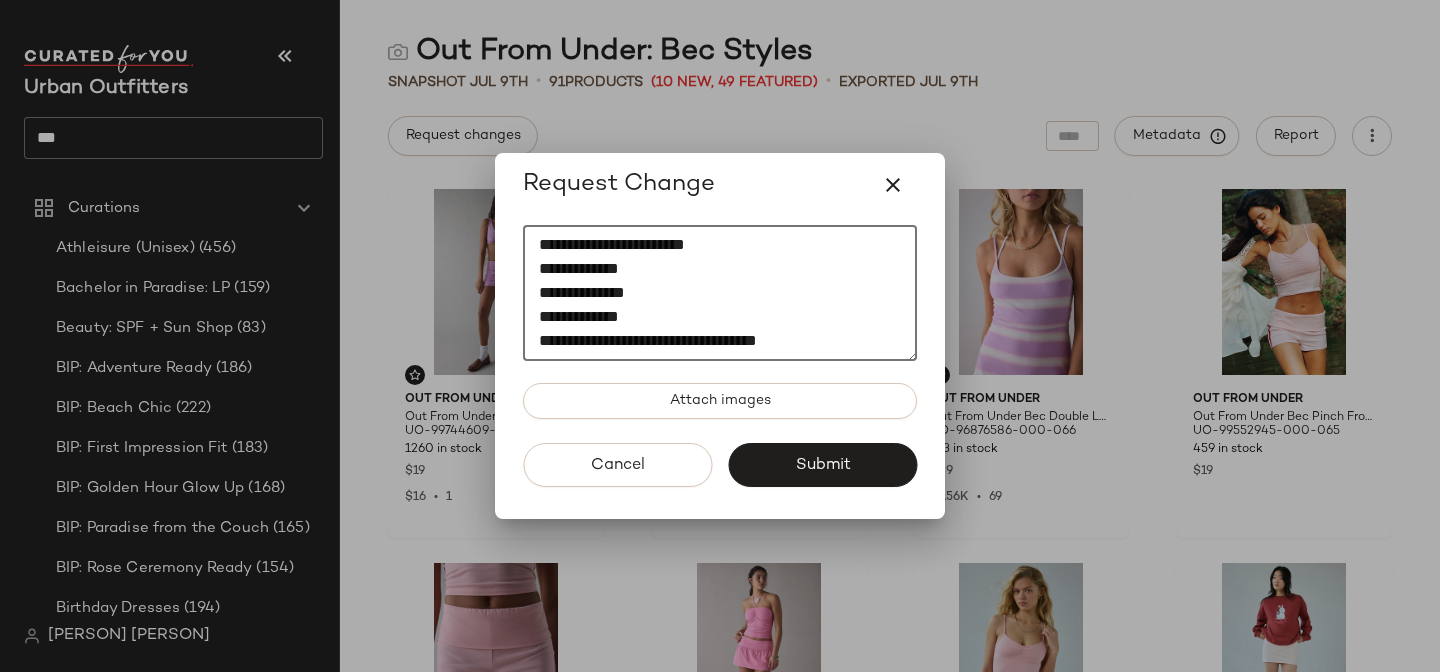 scroll, scrollTop: 96, scrollLeft: 0, axis: vertical 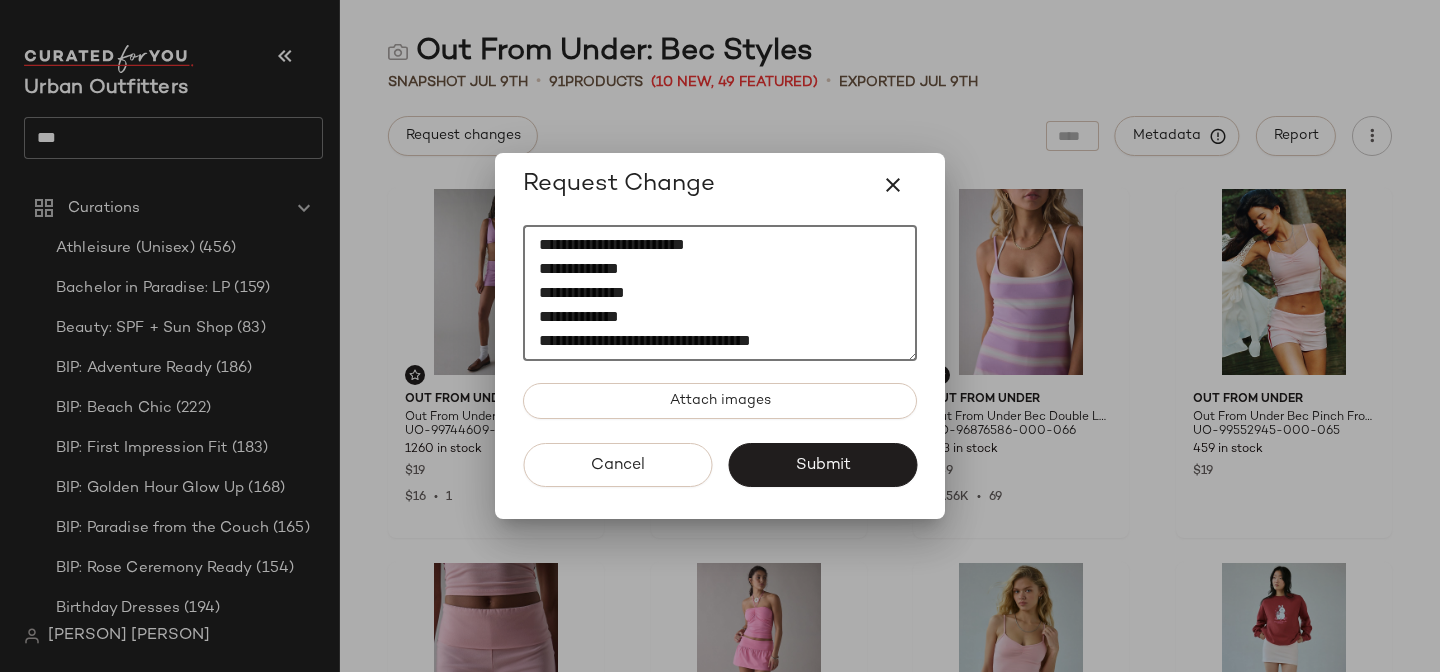 drag, startPoint x: 800, startPoint y: 316, endPoint x: 479, endPoint y: 314, distance: 321.00623 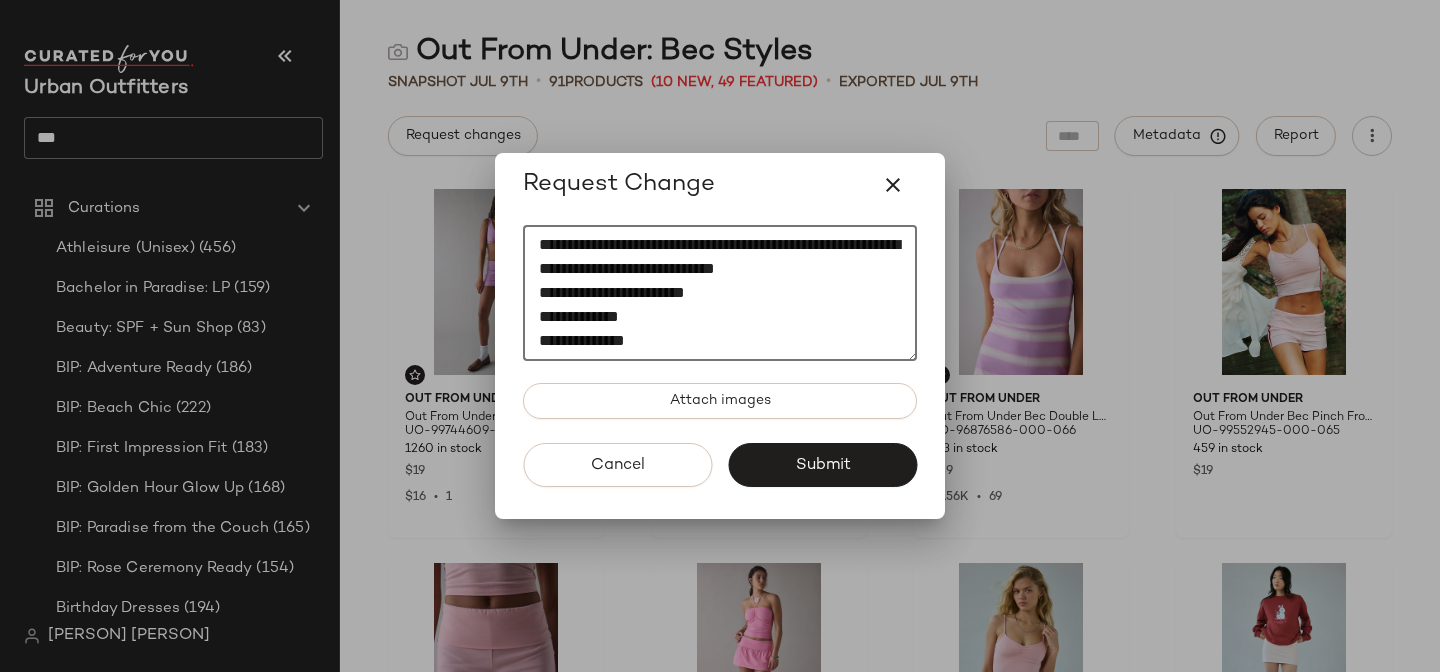 scroll, scrollTop: 72, scrollLeft: 0, axis: vertical 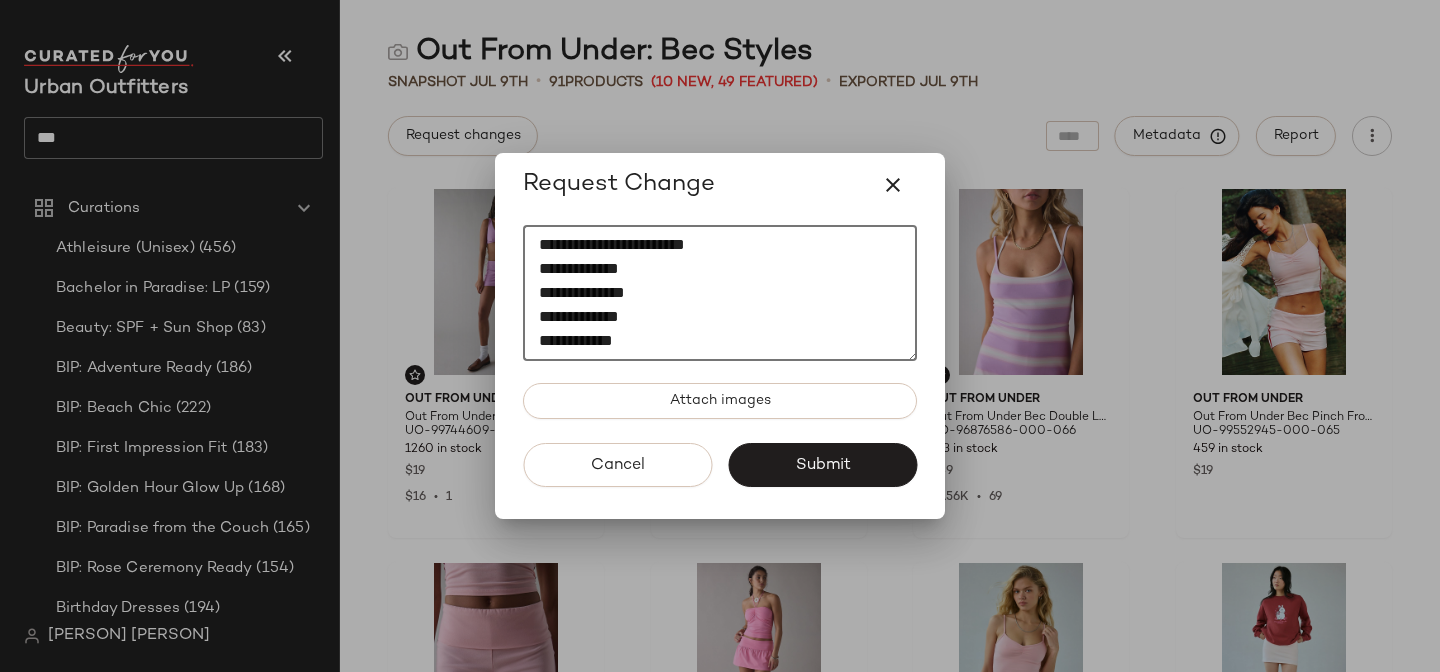 type on "**********" 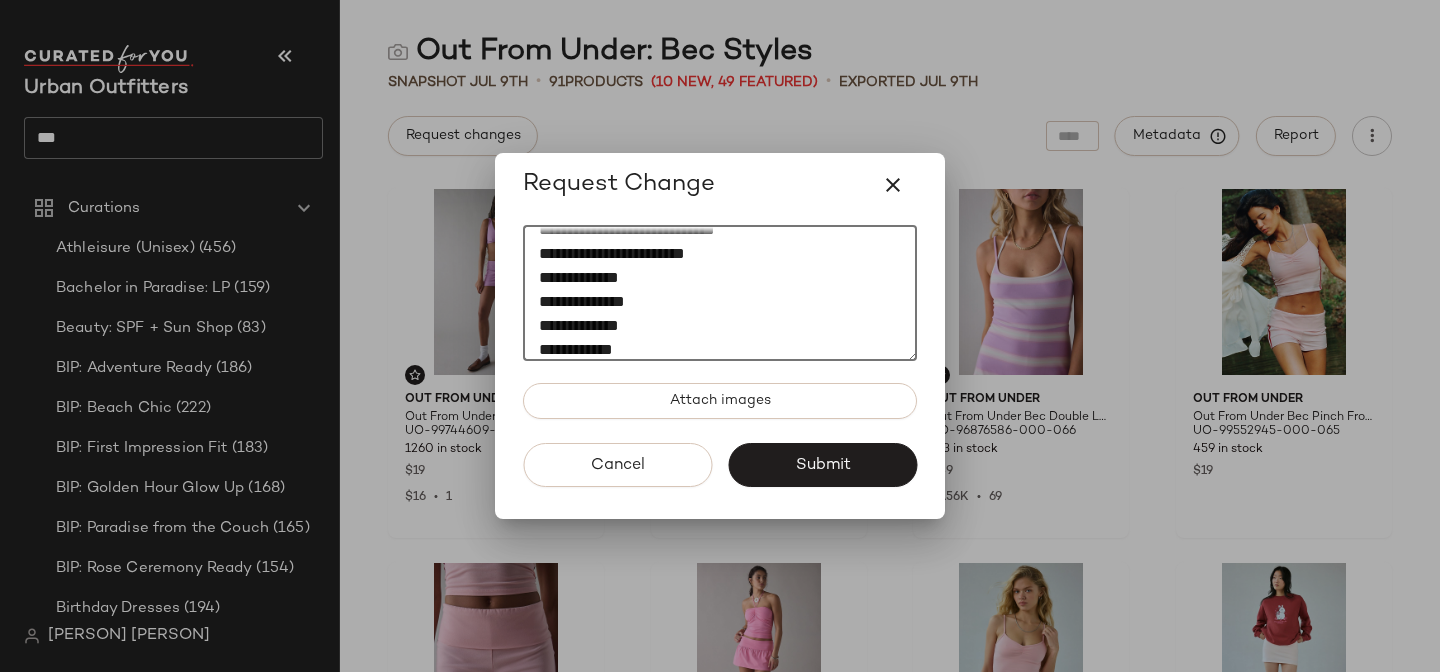 scroll, scrollTop: 0, scrollLeft: 0, axis: both 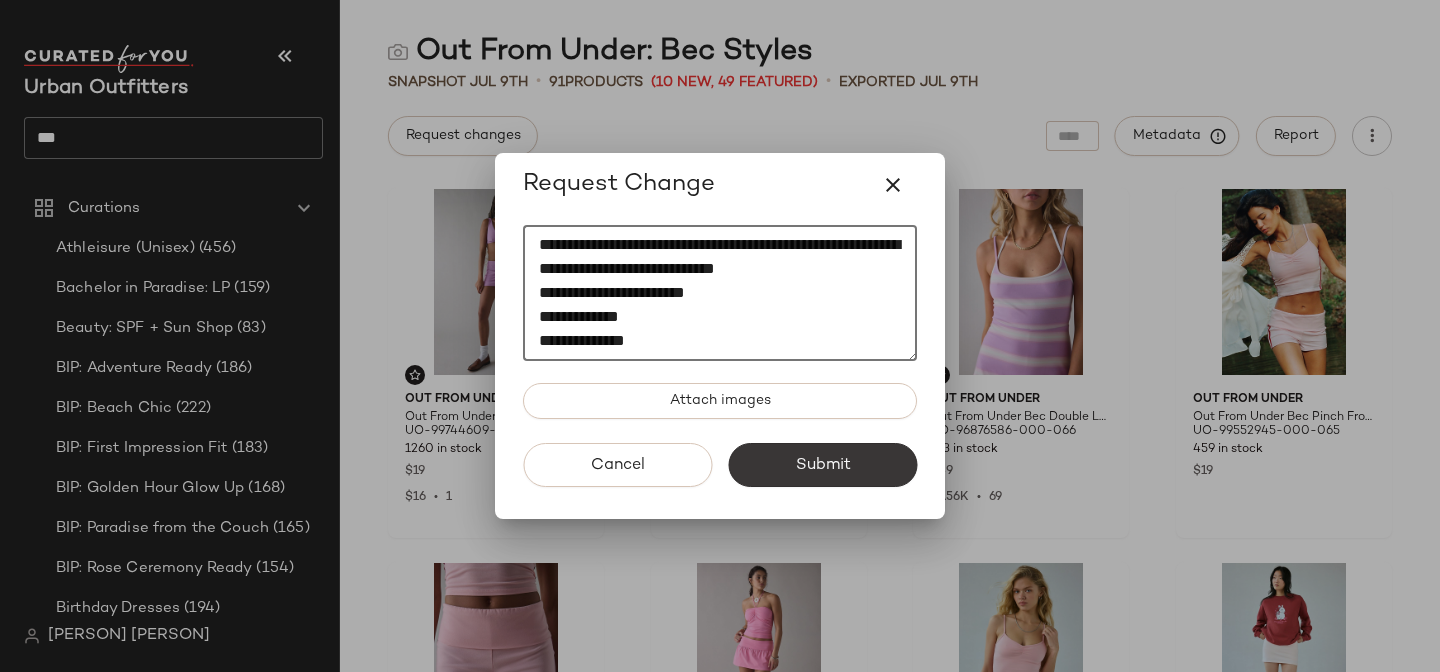 click on "Submit" 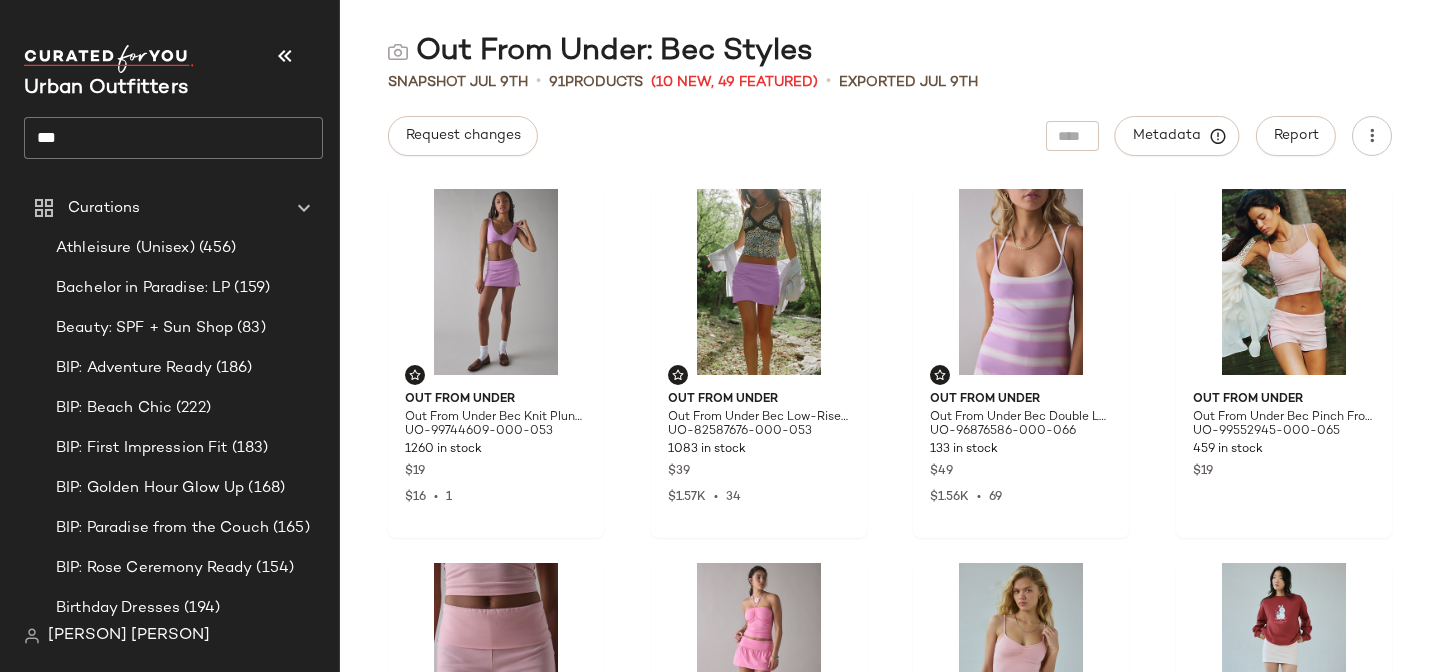 click on "***" 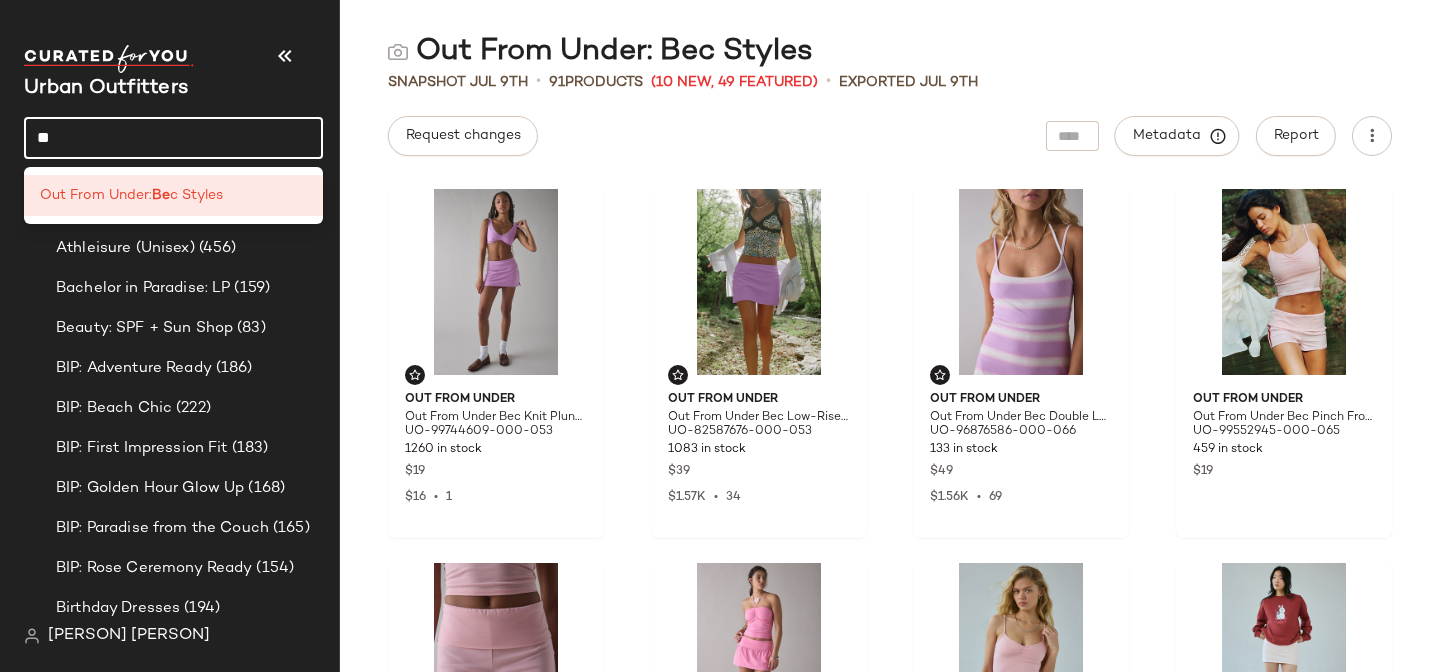 type on "*" 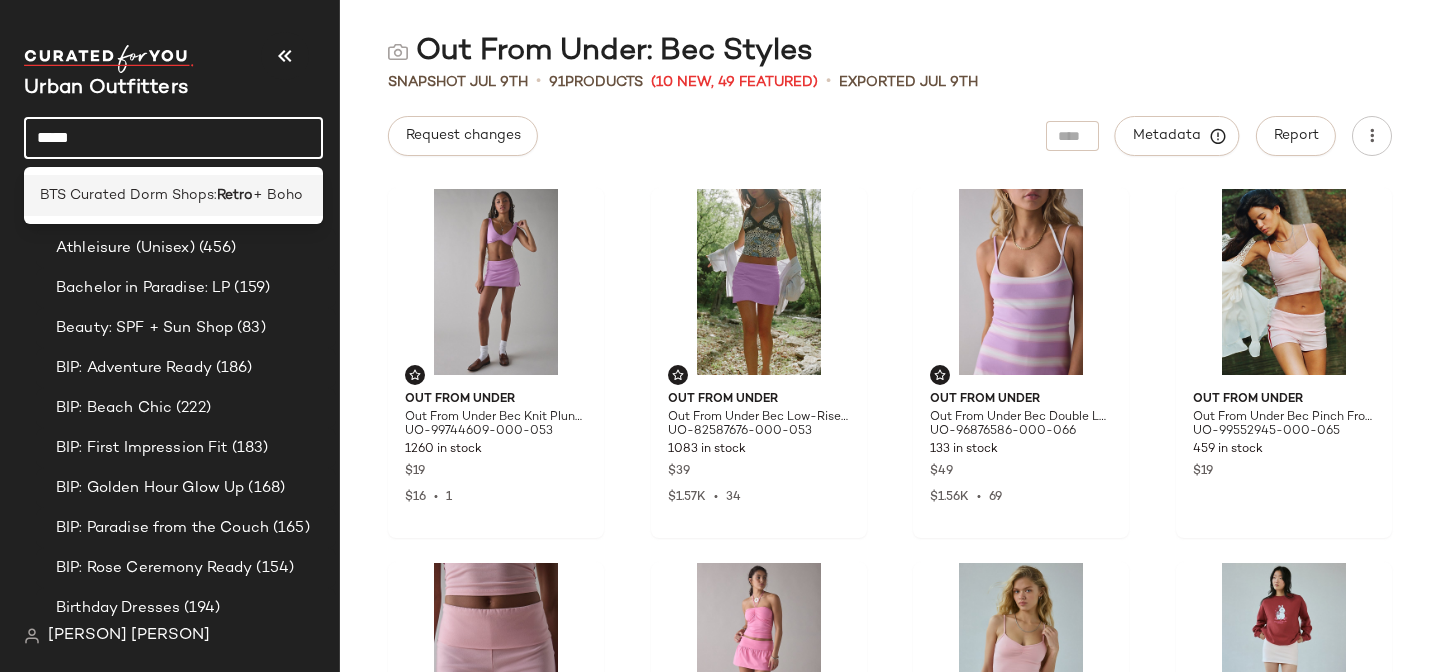 type on "*****" 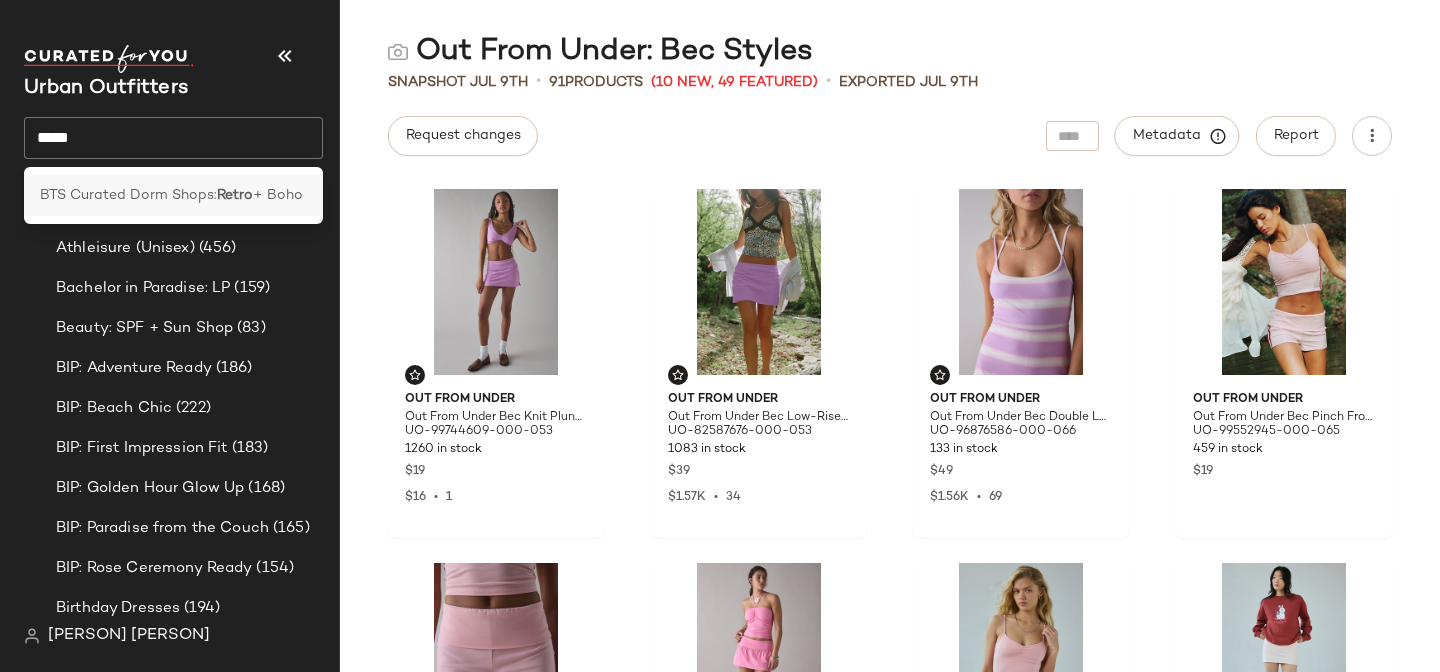 click on "BTS Curated Dorm Shops:" at bounding box center [128, 195] 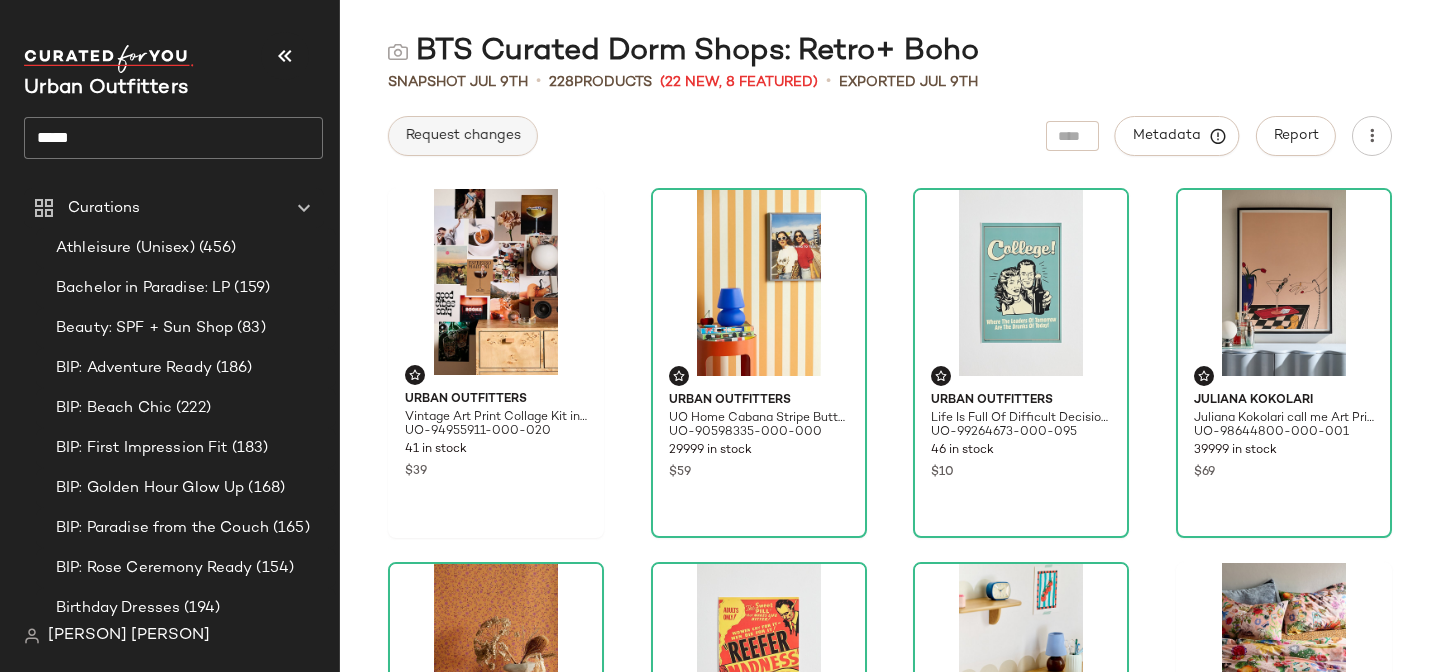 click on "Request changes" 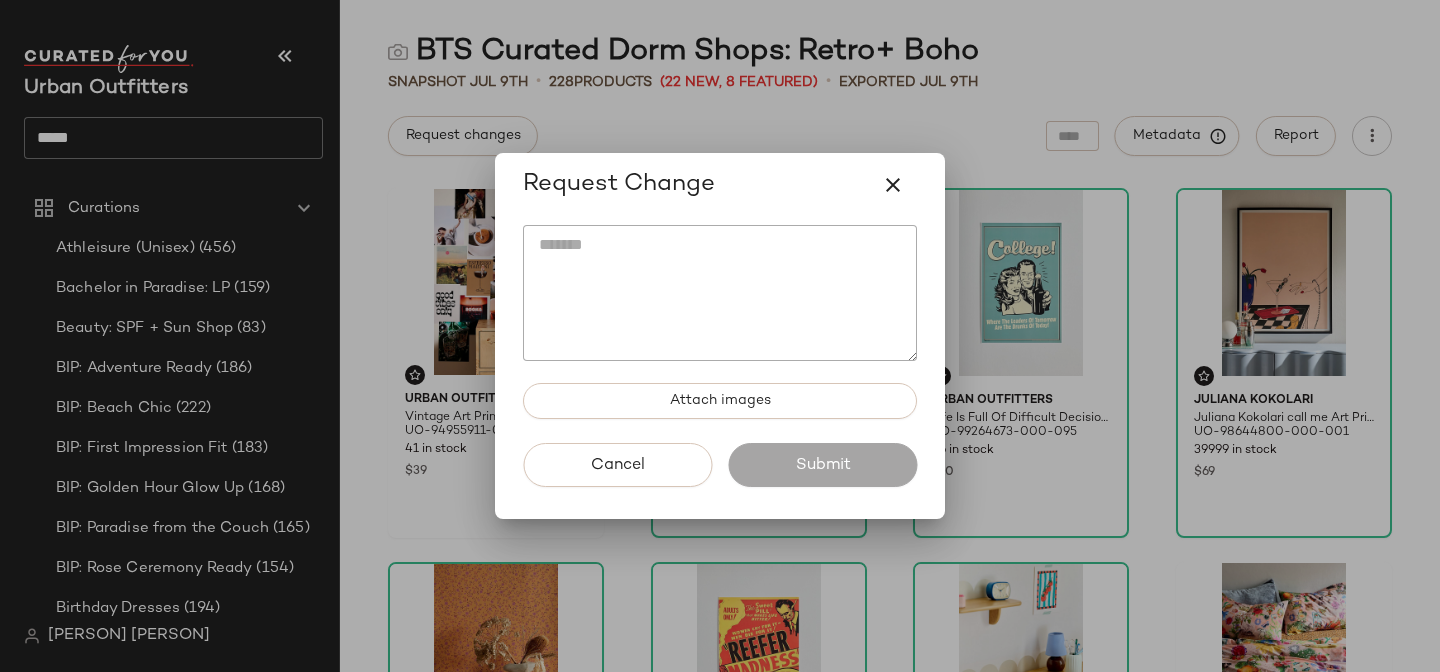 click 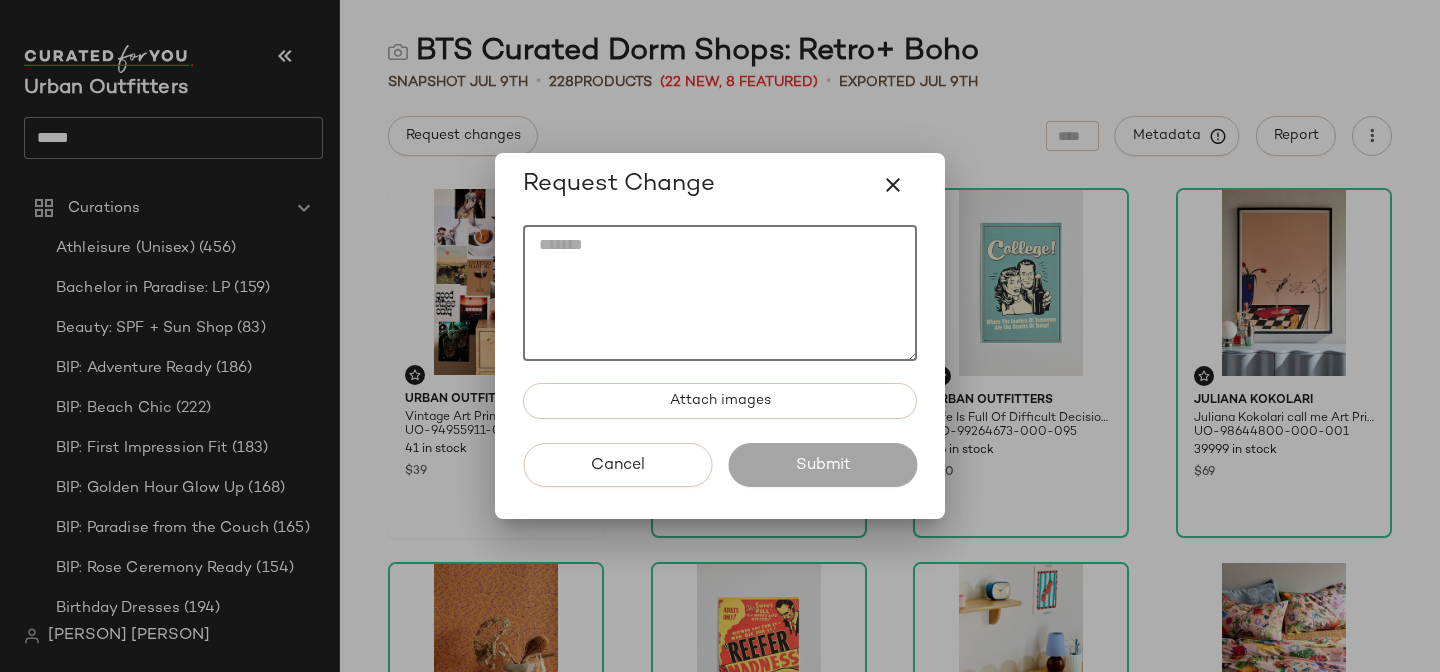 paste on "**********" 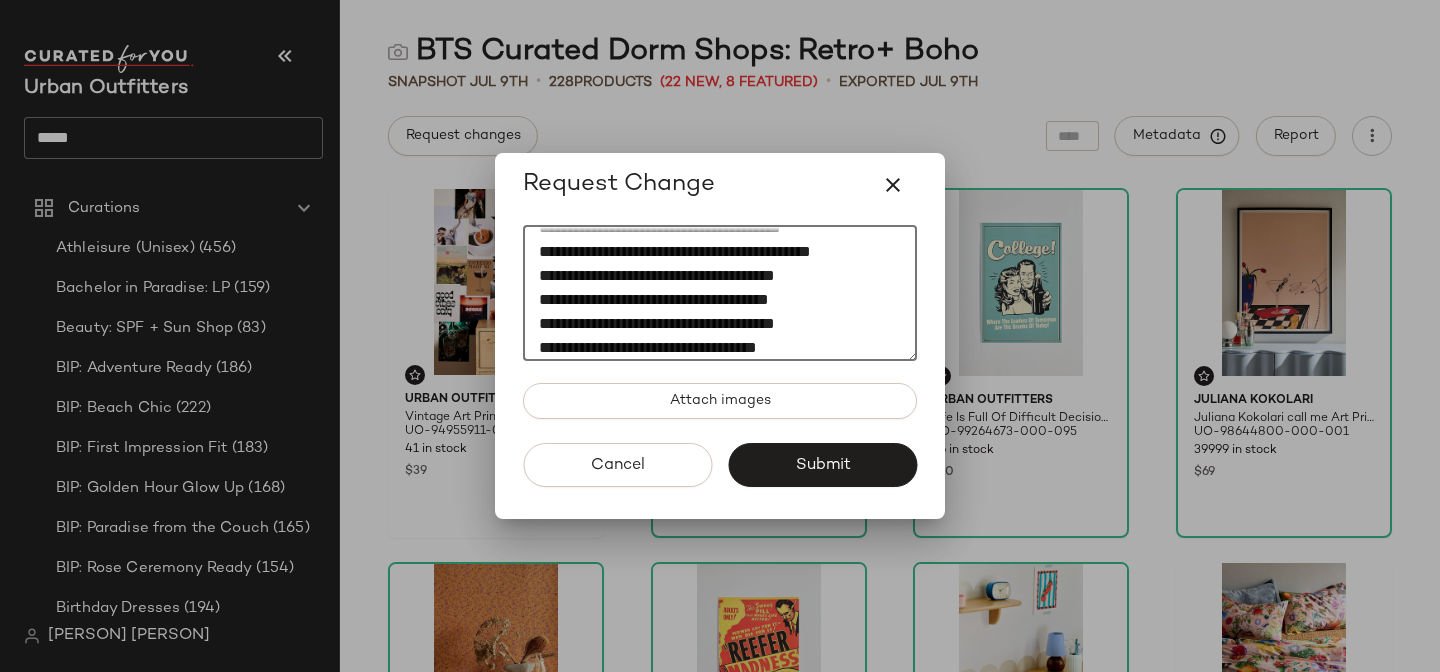 scroll, scrollTop: 0, scrollLeft: 0, axis: both 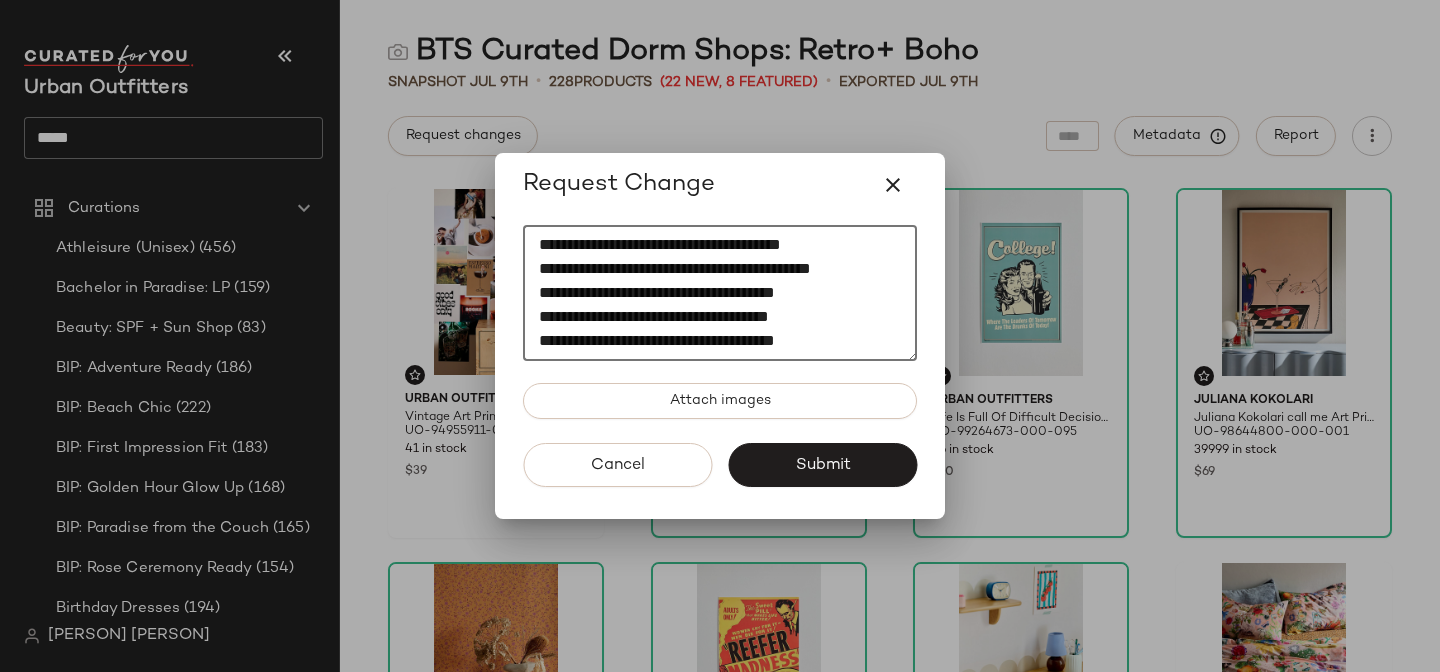 click on "**********" 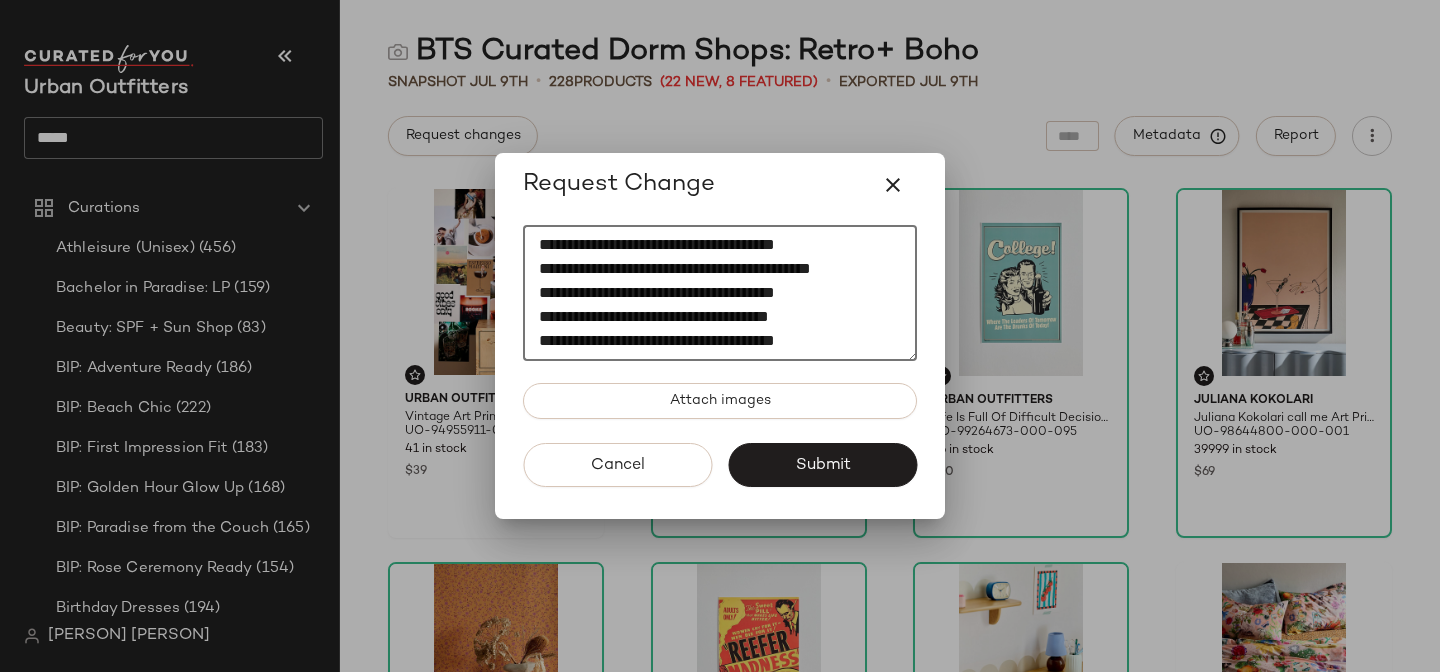 drag, startPoint x: 797, startPoint y: 244, endPoint x: 433, endPoint y: 239, distance: 364.03433 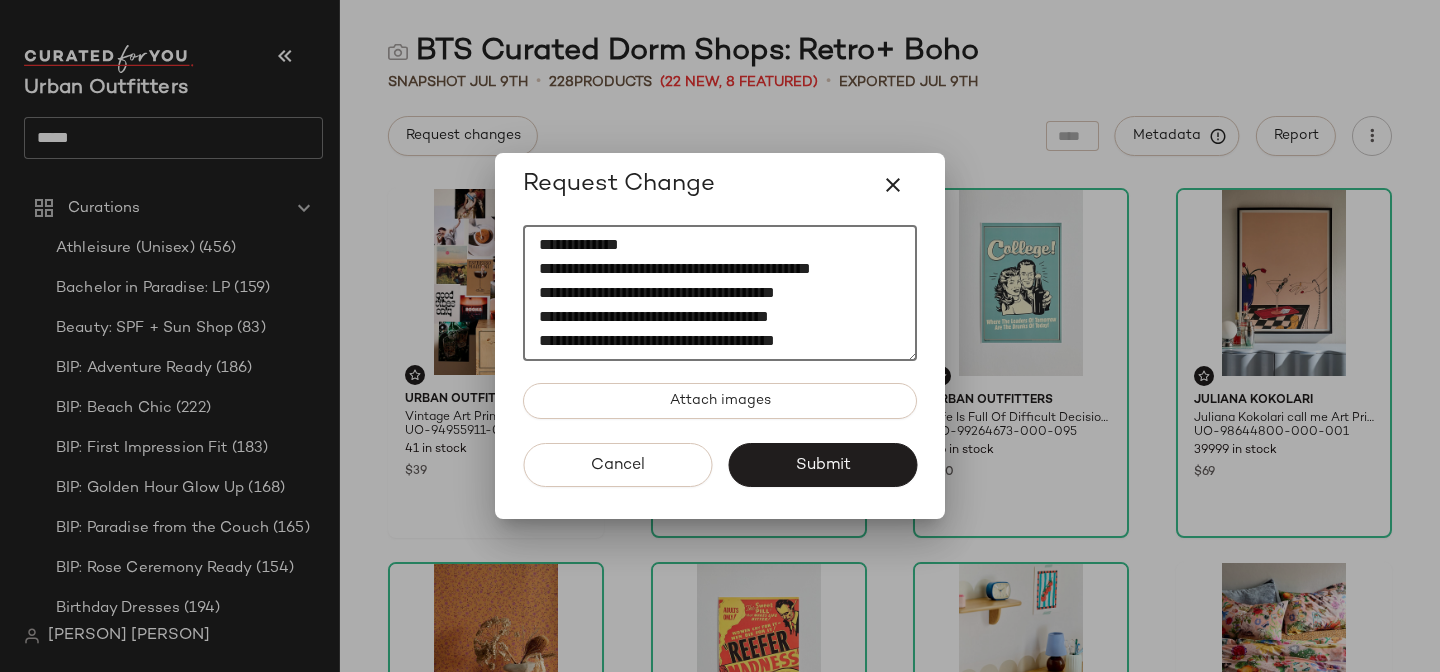 click on "[REDACTED]
[REDACTED]
[REDACTED]
[REDACTED]
[REDACTED]
[REDACTED]
[REDACTED]
[REDACTED]
[REDACTED]
[REDACTED]
[REDACTED]
[REDACTED]" 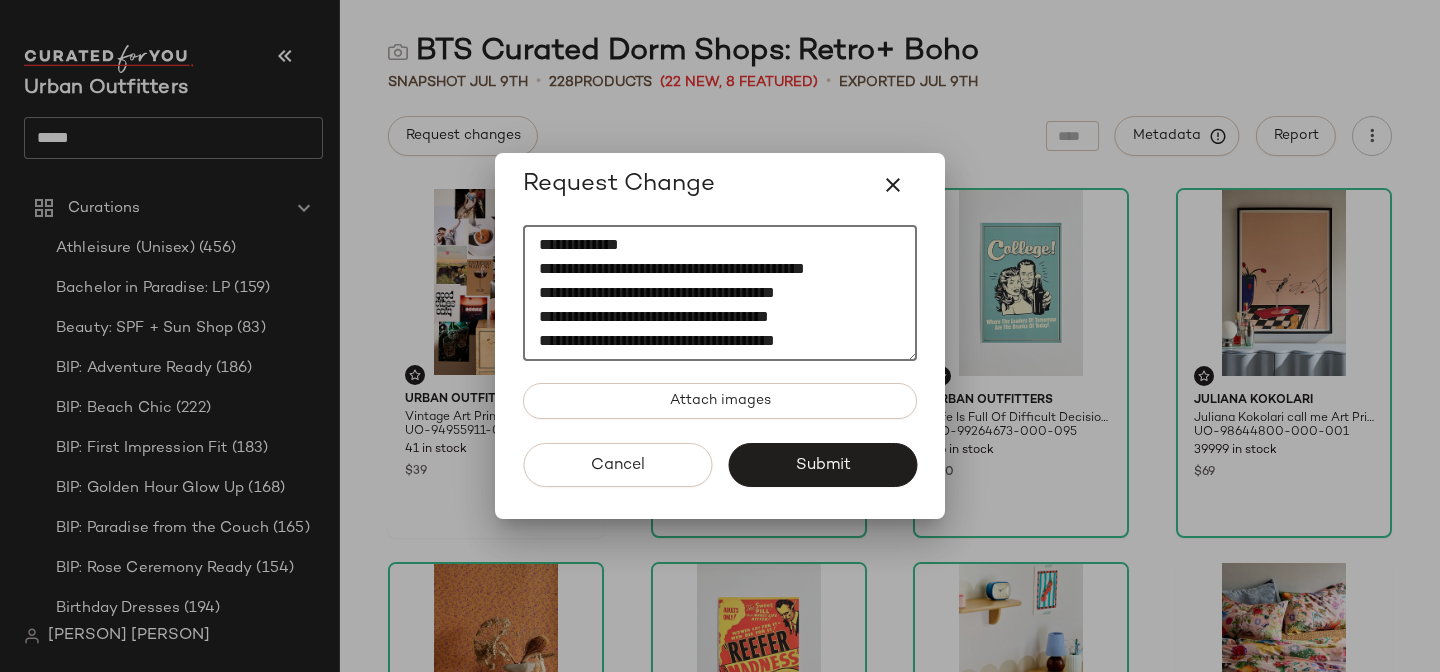drag, startPoint x: 782, startPoint y: 266, endPoint x: 496, endPoint y: 263, distance: 286.01575 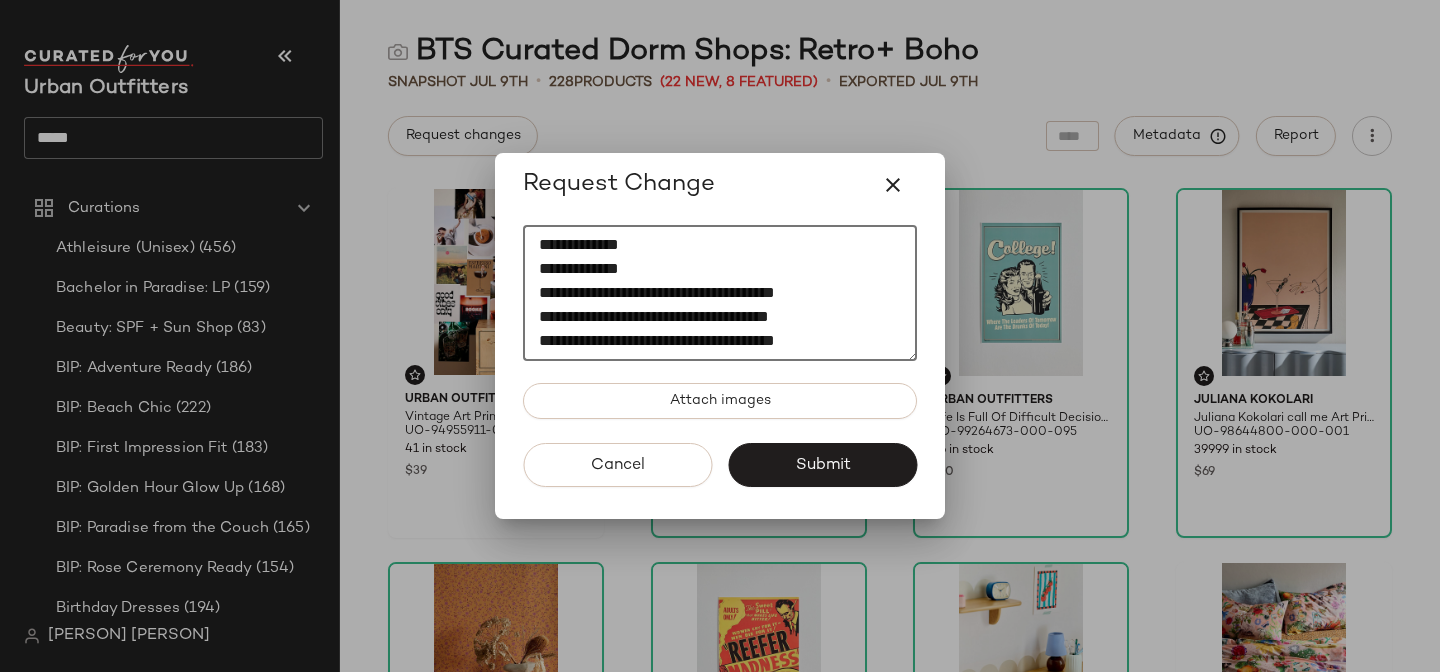 click on "Attach images" 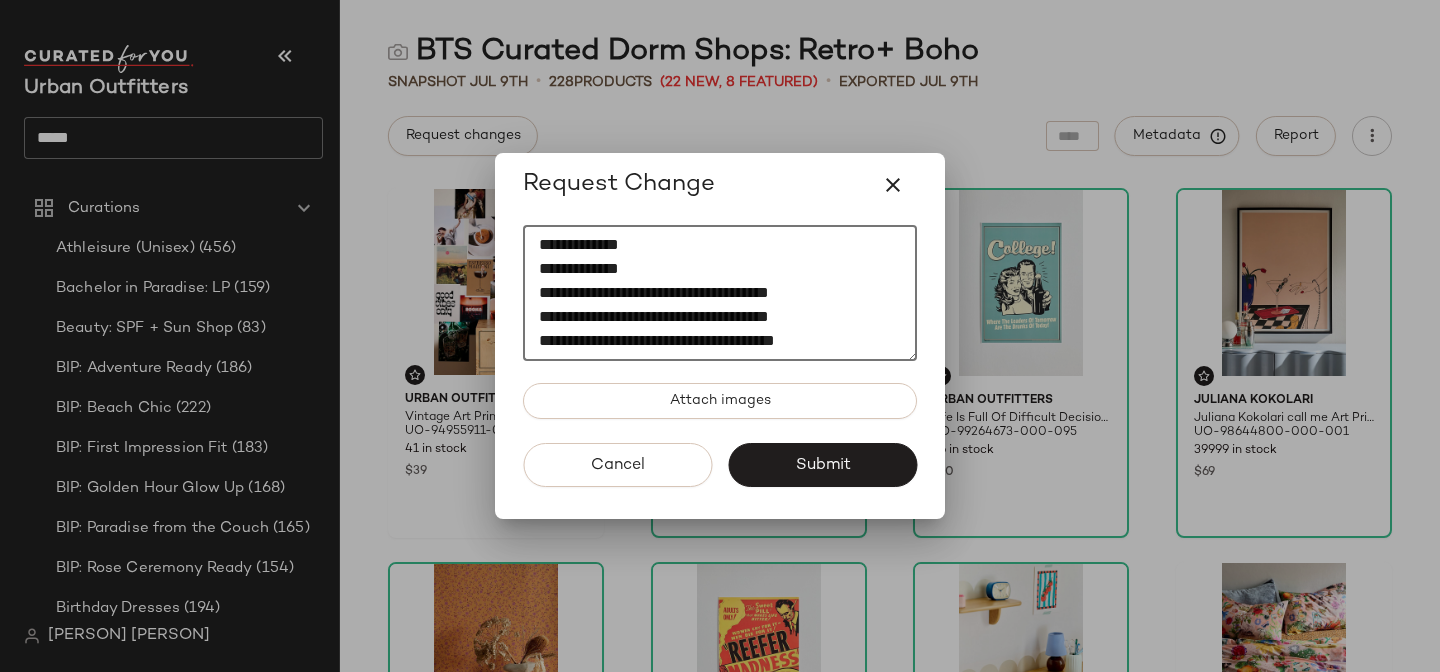 drag, startPoint x: 804, startPoint y: 290, endPoint x: 491, endPoint y: 280, distance: 313.1597 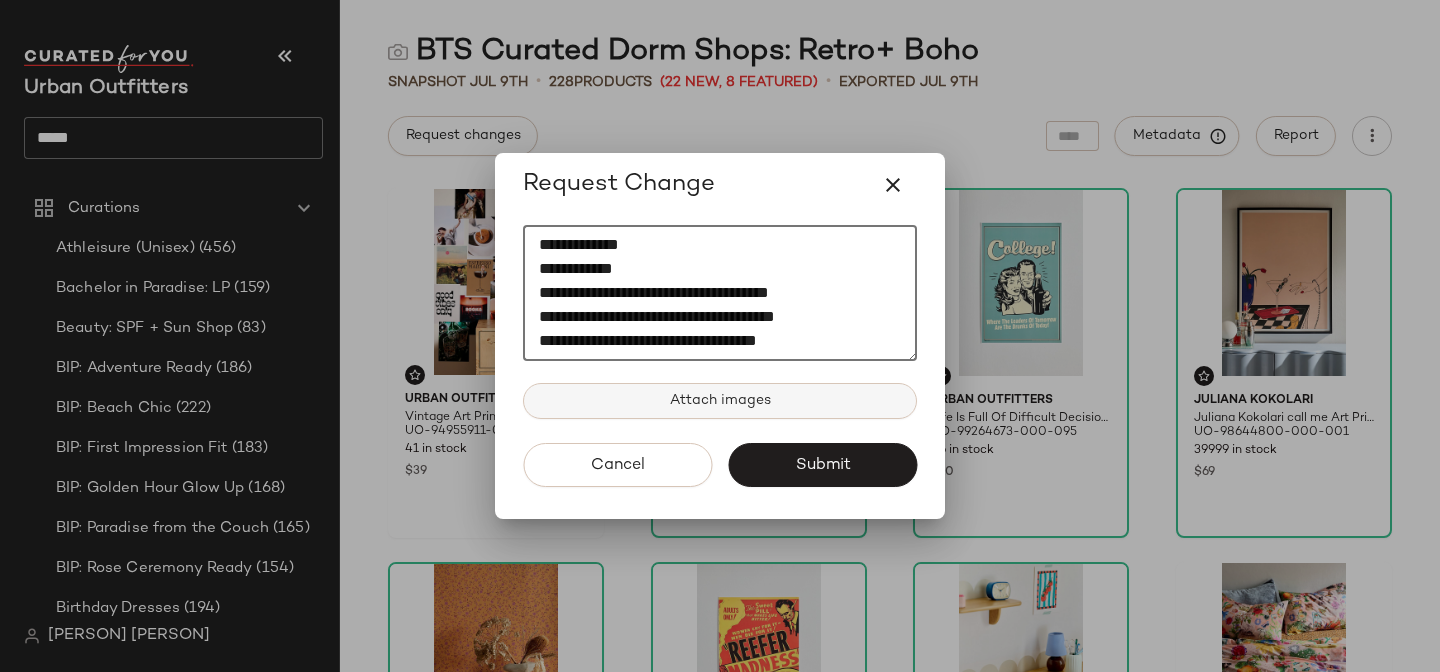 scroll, scrollTop: 216, scrollLeft: 0, axis: vertical 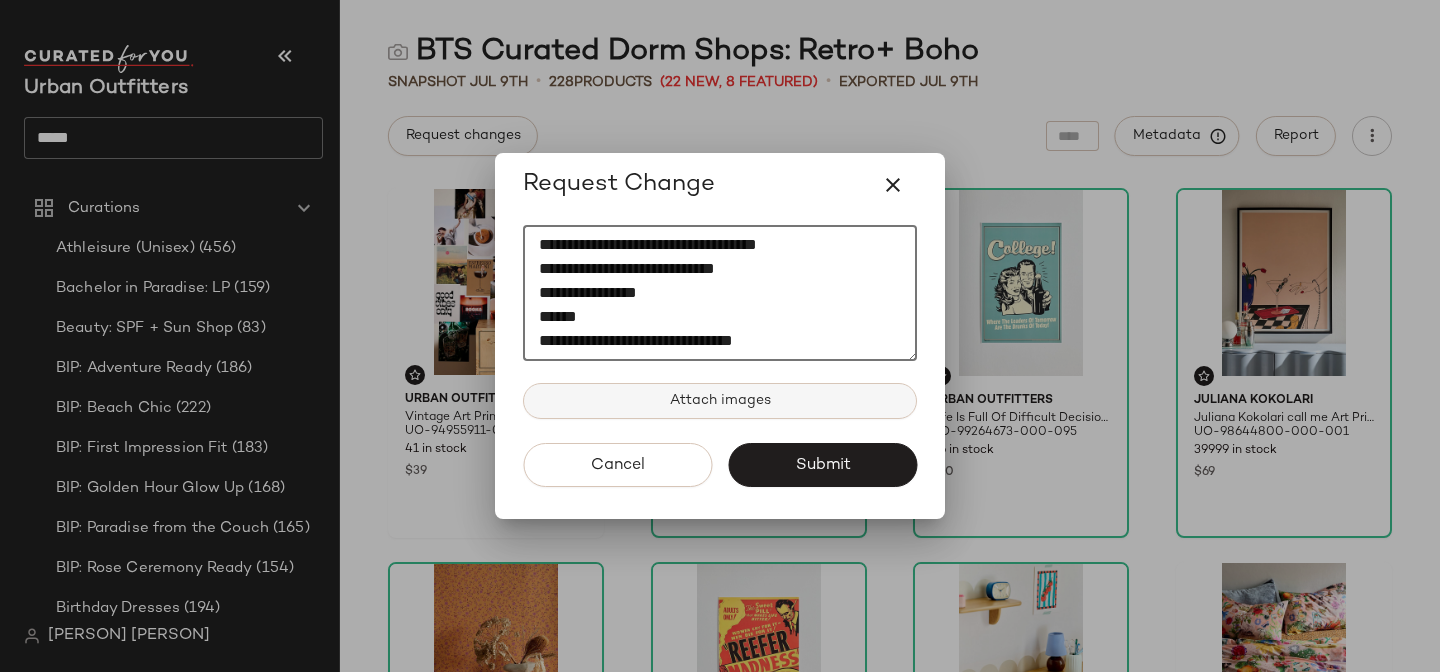drag, startPoint x: 673, startPoint y: 270, endPoint x: 870, endPoint y: 406, distance: 239.38463 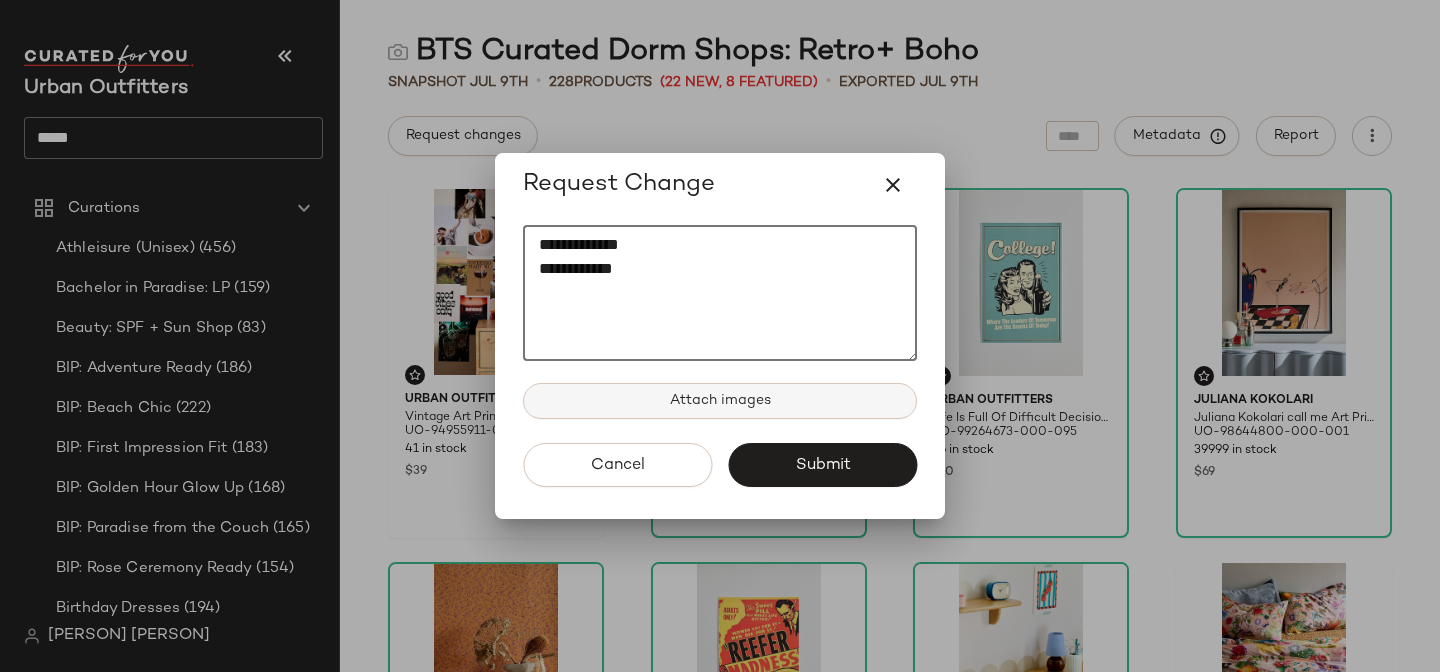 scroll, scrollTop: 0, scrollLeft: 0, axis: both 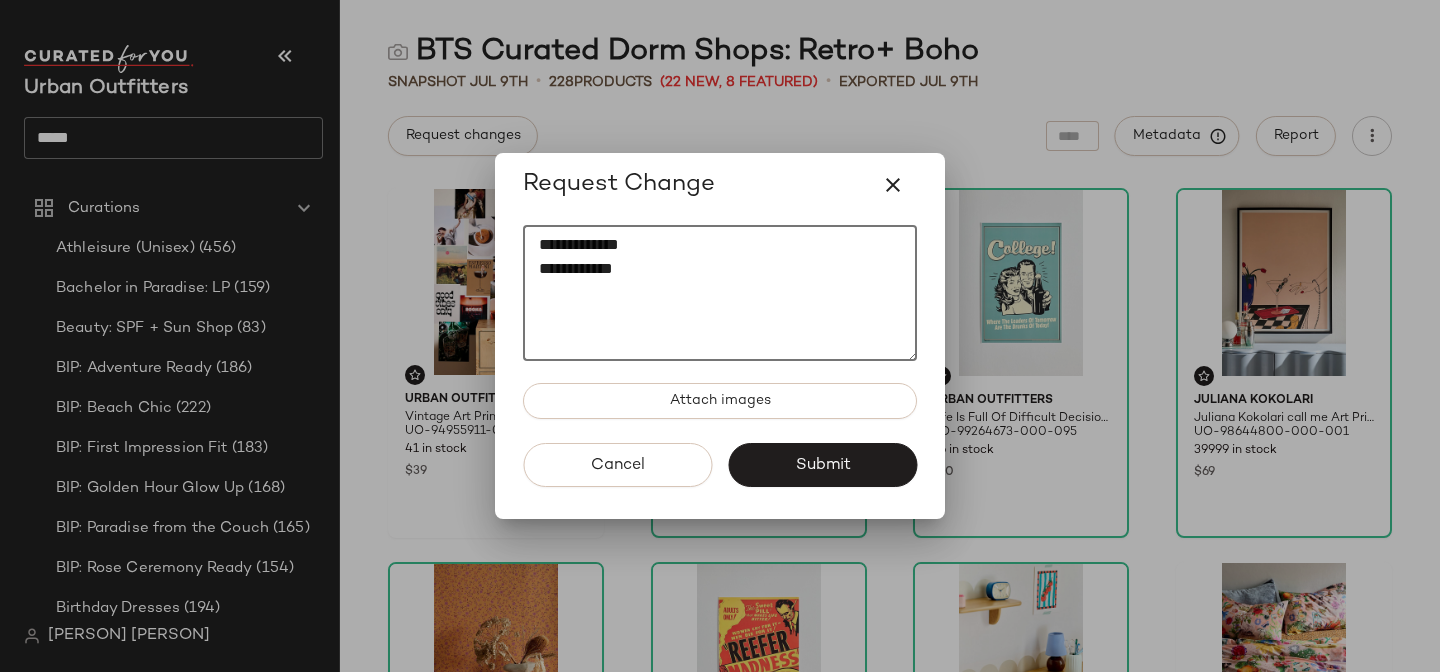 drag, startPoint x: 684, startPoint y: 265, endPoint x: 498, endPoint y: 231, distance: 189.08199 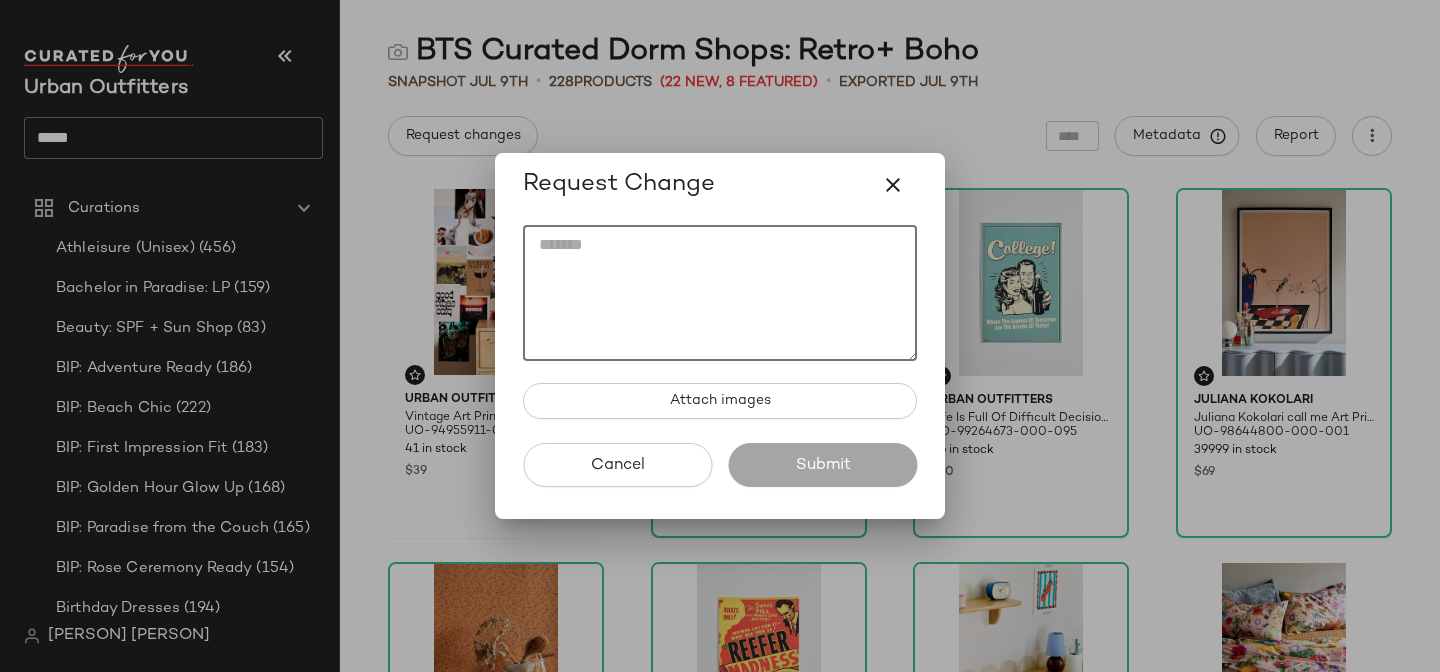 click 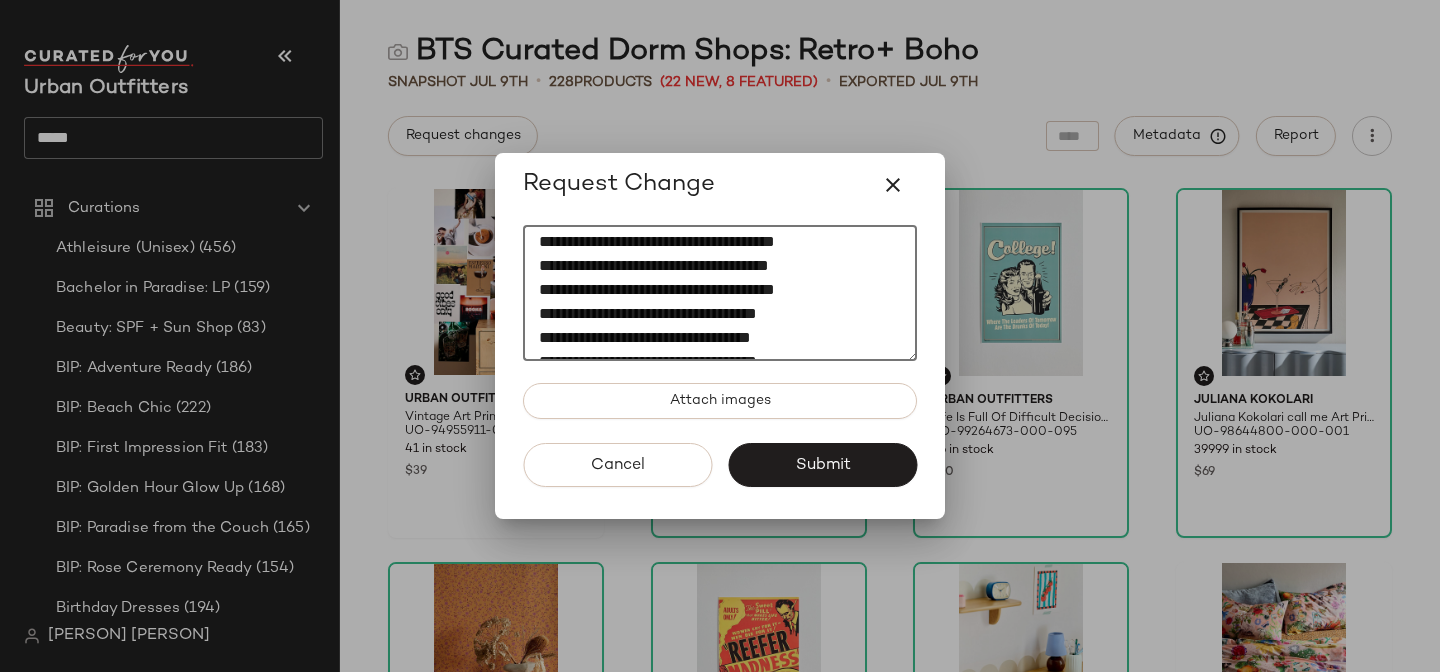 scroll, scrollTop: 0, scrollLeft: 0, axis: both 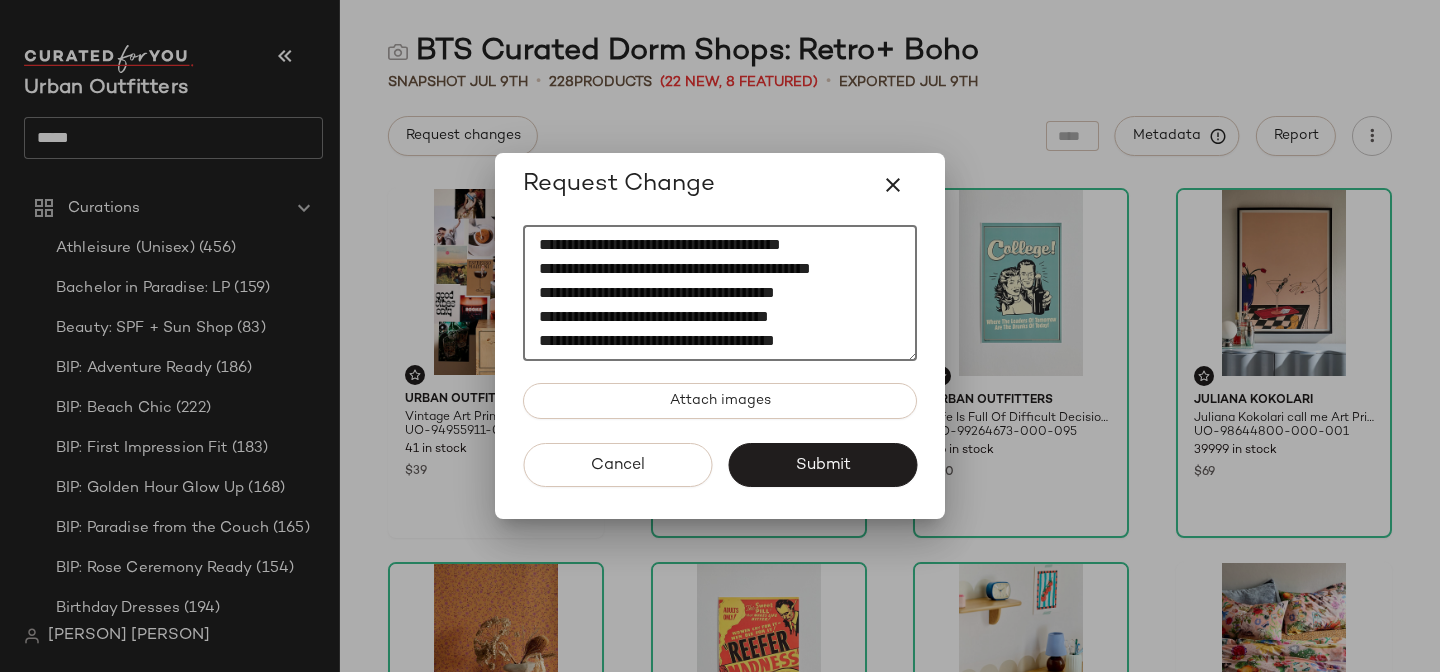click on "**********" 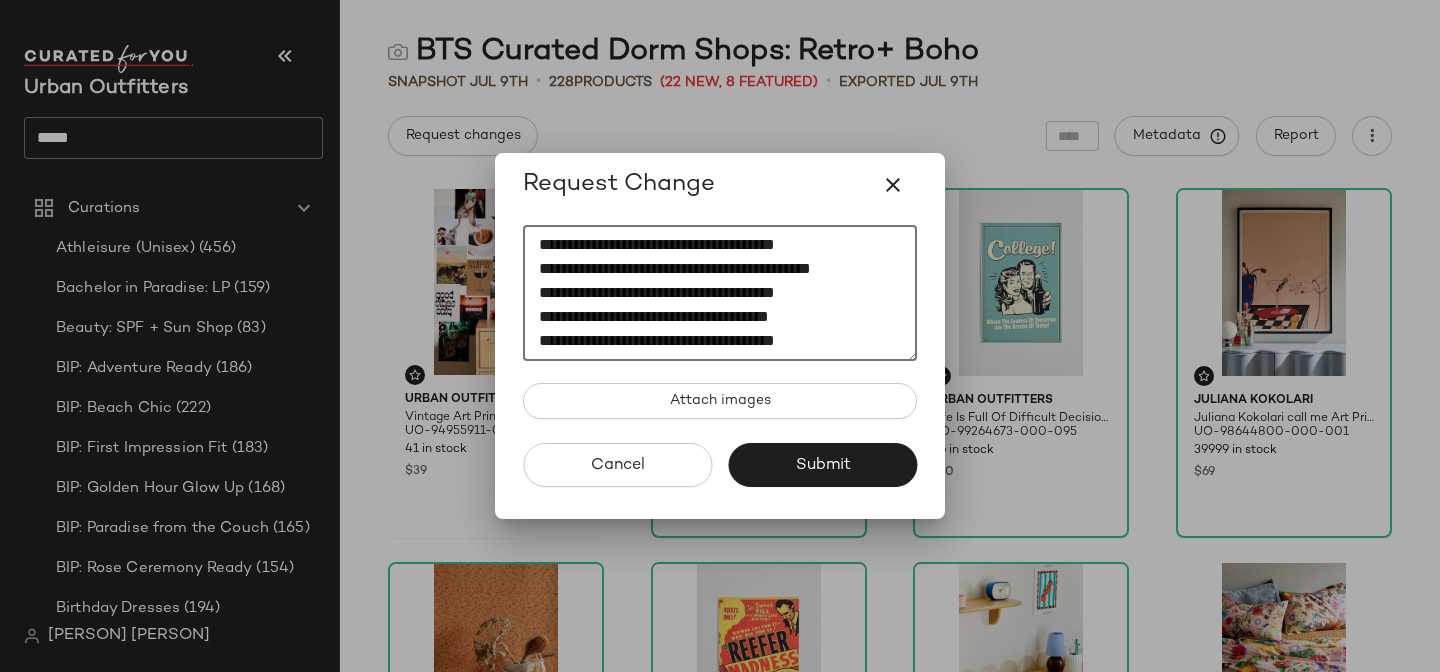 drag, startPoint x: 800, startPoint y: 247, endPoint x: 466, endPoint y: 249, distance: 334.00598 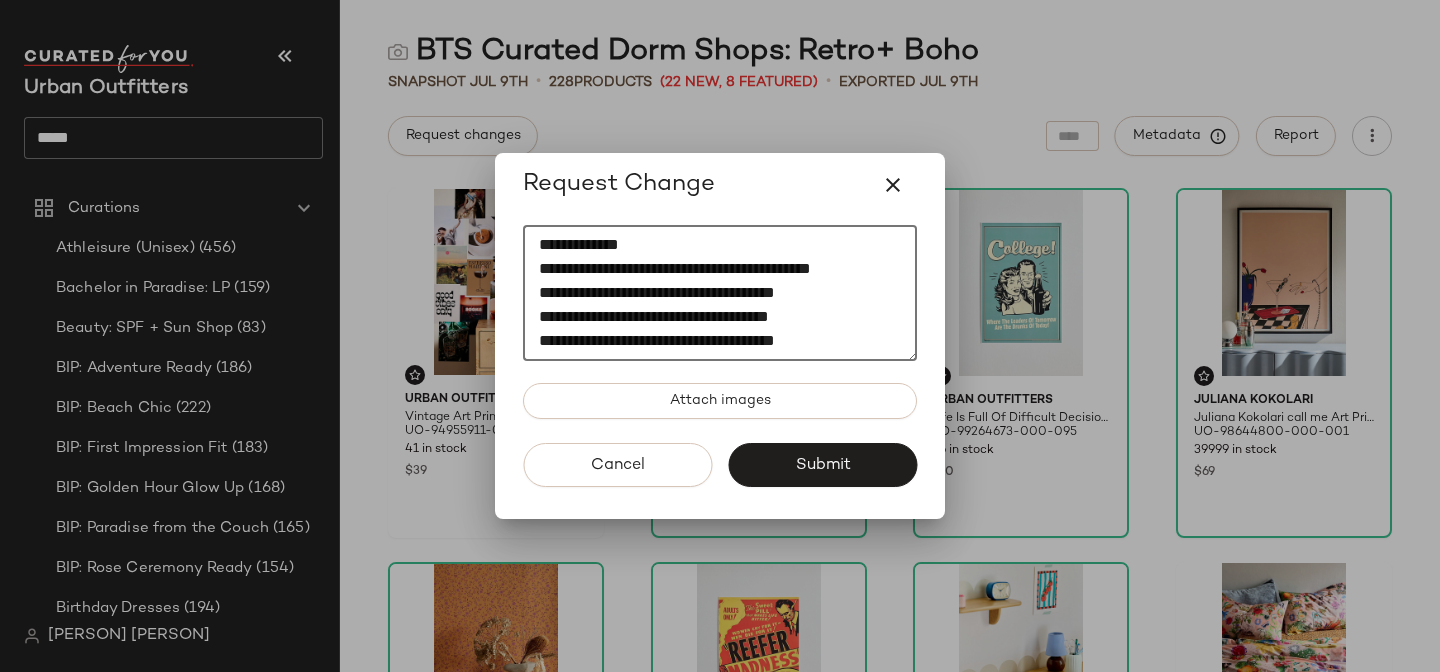 click on "[REDACTED]
[REDACTED]
[REDACTED]
[REDACTED]
[REDACTED]
[REDACTED]
[REDACTED]
[REDACTED]
[REDACTED]
[REDACTED]
[REDACTED]
[REDACTED]" 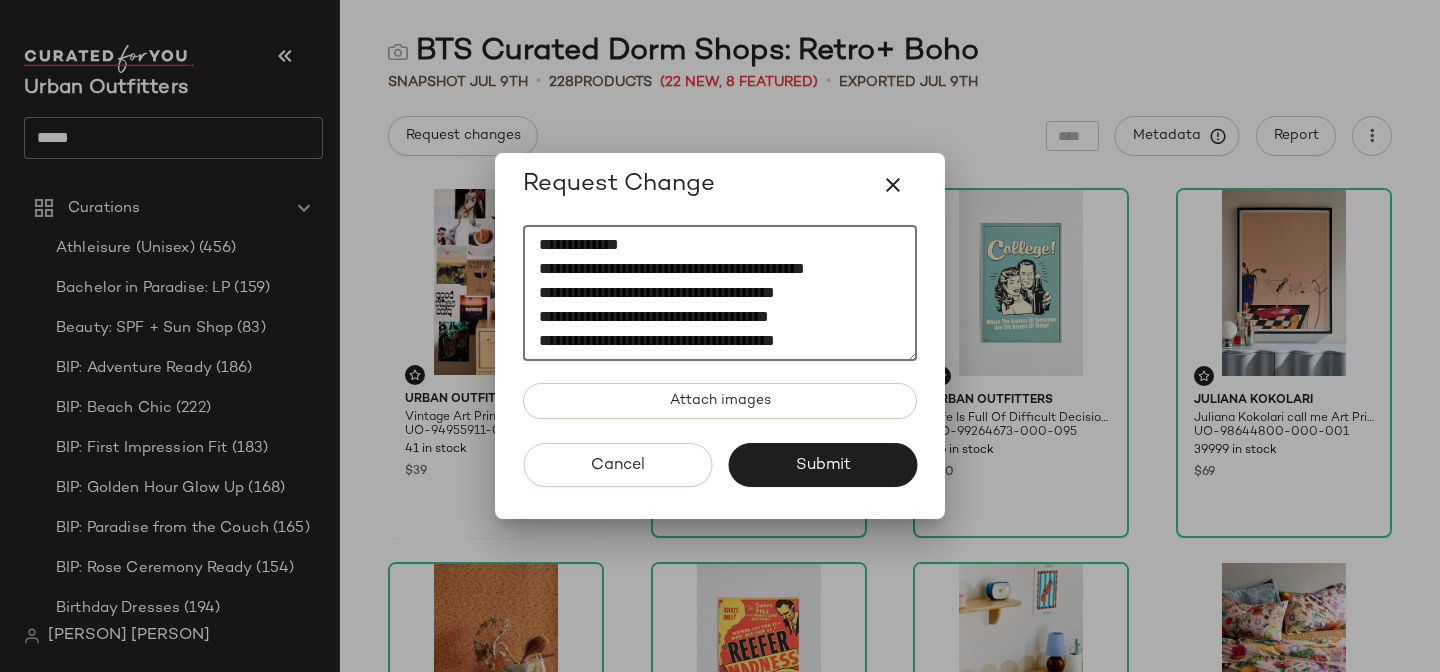drag, startPoint x: 795, startPoint y: 267, endPoint x: 436, endPoint y: 264, distance: 359.01254 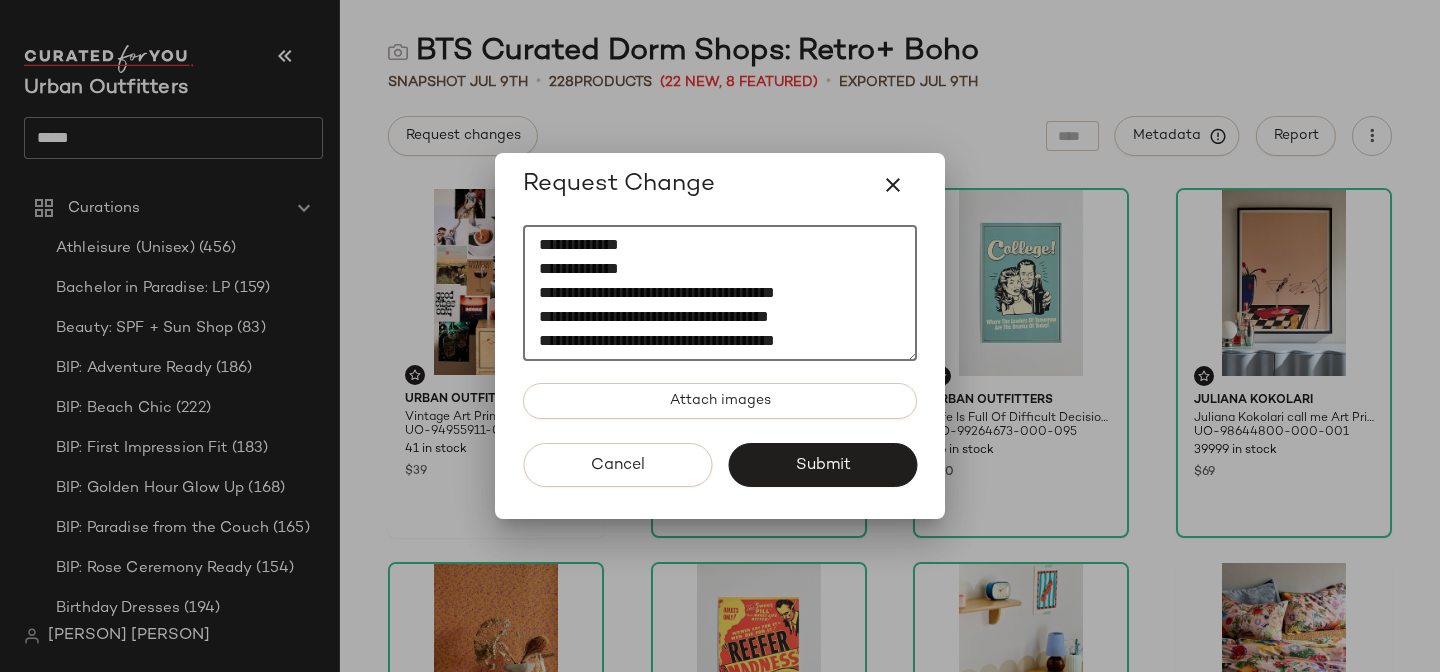 click on "Attach images" 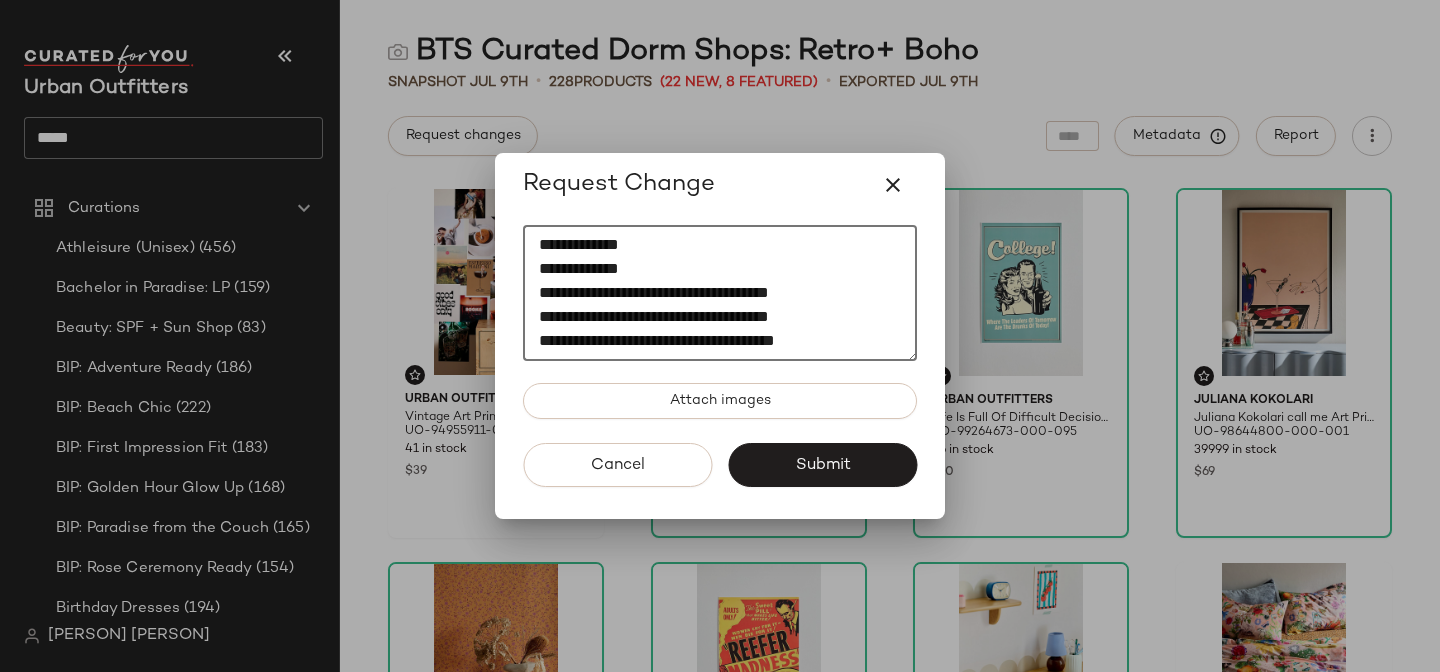 drag, startPoint x: 784, startPoint y: 300, endPoint x: 476, endPoint y: 289, distance: 308.19638 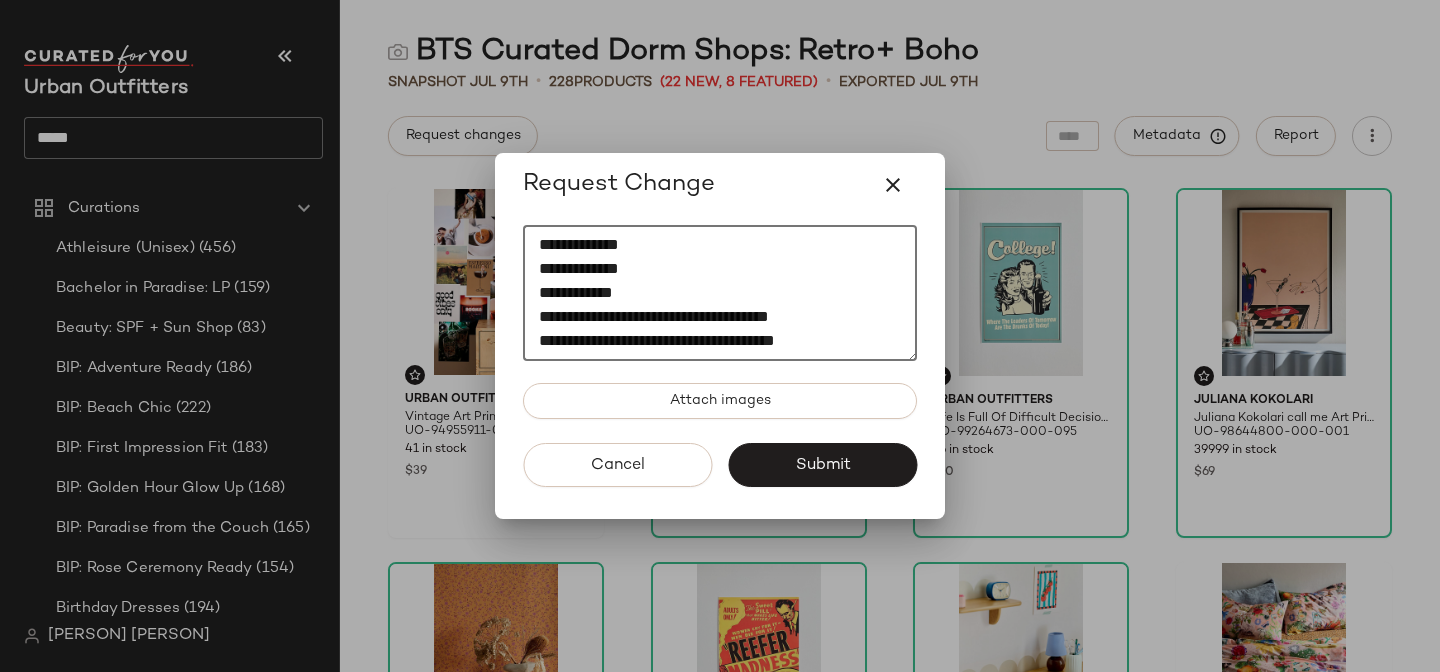 click on "[REDACTED]
[REDACTED]
[REDACTED]
[REDACTED]
[REDACTED]
[REDACTED]
[REDACTED]
[REDACTED]
[REDACTED]
[REDACTED]
[REDACTED]
[REDACTED]" 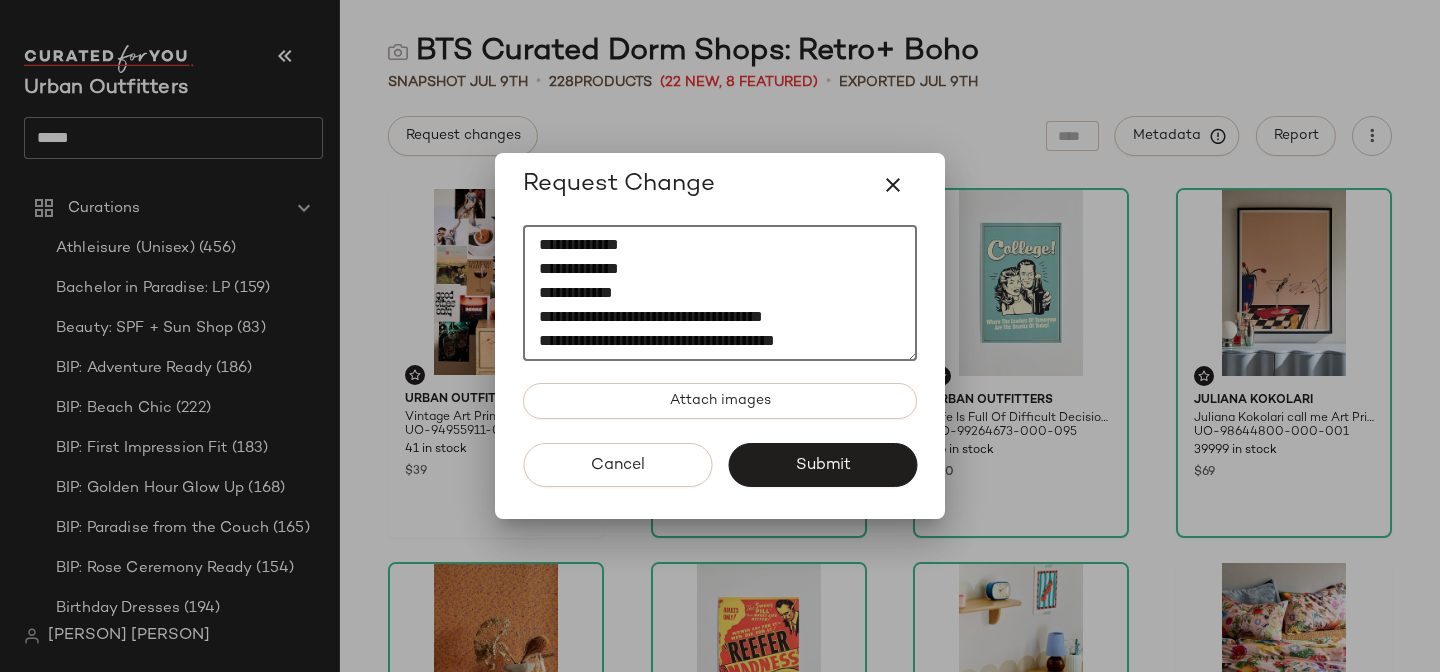 drag, startPoint x: 792, startPoint y: 321, endPoint x: 455, endPoint y: 312, distance: 337.12015 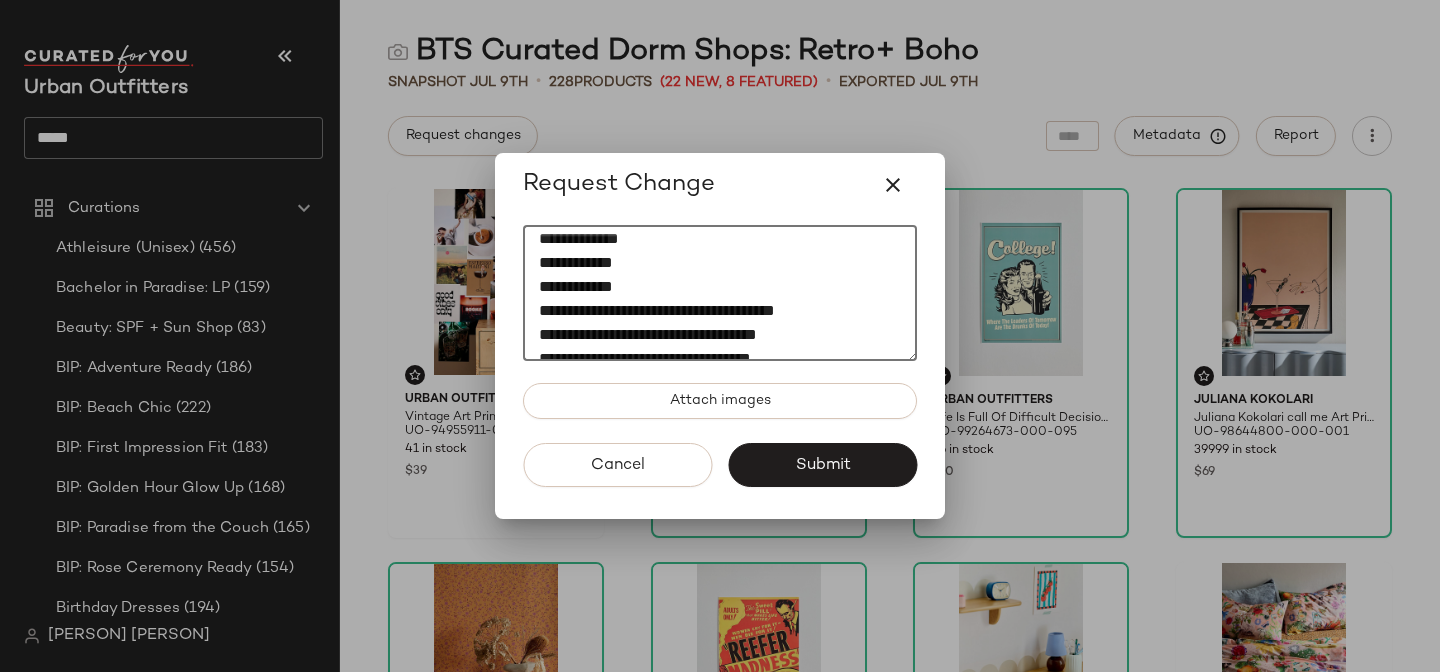 scroll, scrollTop: 35, scrollLeft: 0, axis: vertical 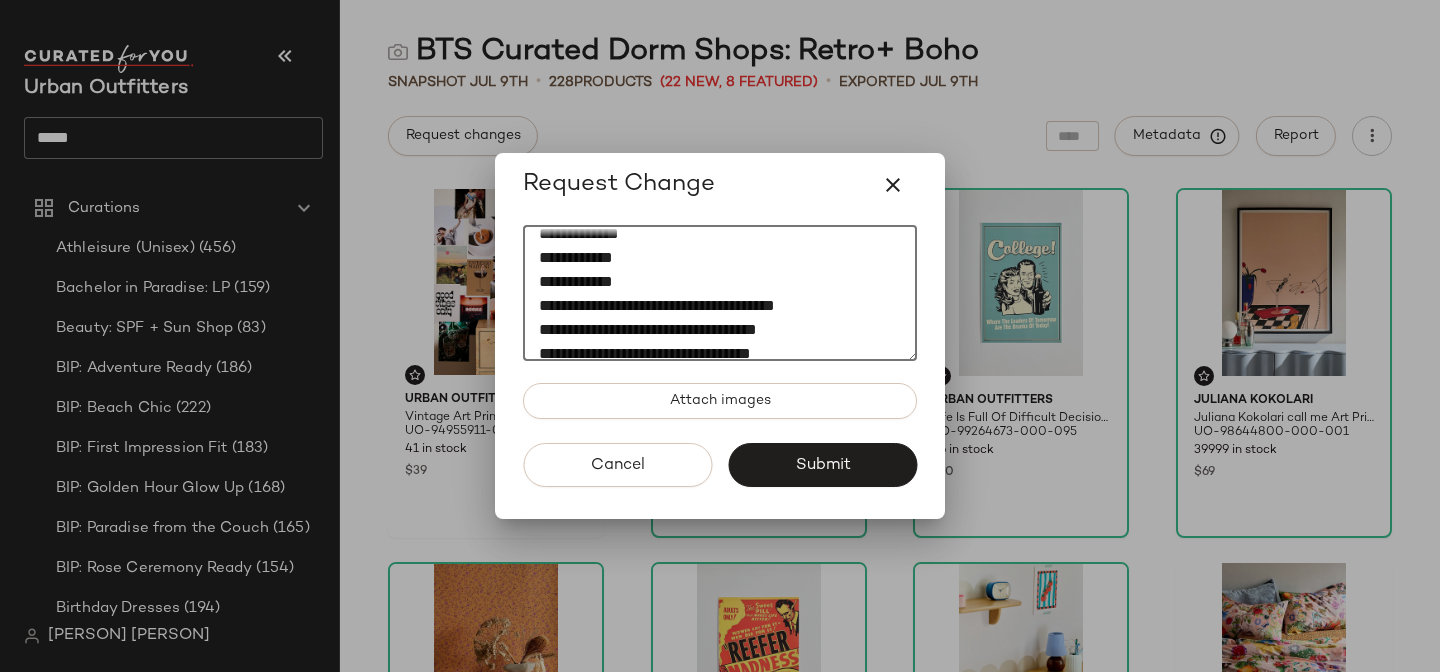 click on "[REDACTED]
[REDACTED]
[REDACTED]
[REDACTED]
[REDACTED]
[REDACTED]
[REDACTED]
[REDACTED]
[REDACTED]
[REDACTED]
[REDACTED]
[REDACTED]" 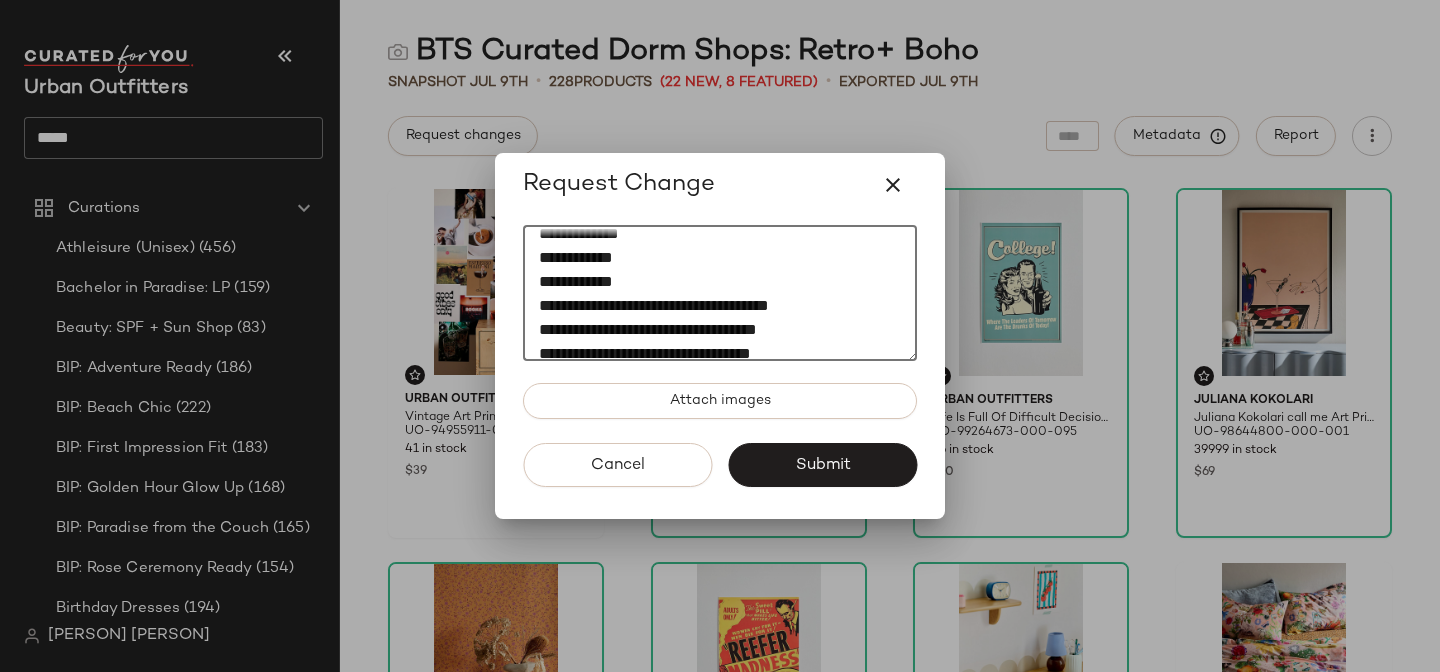 drag, startPoint x: 828, startPoint y: 296, endPoint x: 454, endPoint y: 289, distance: 374.0655 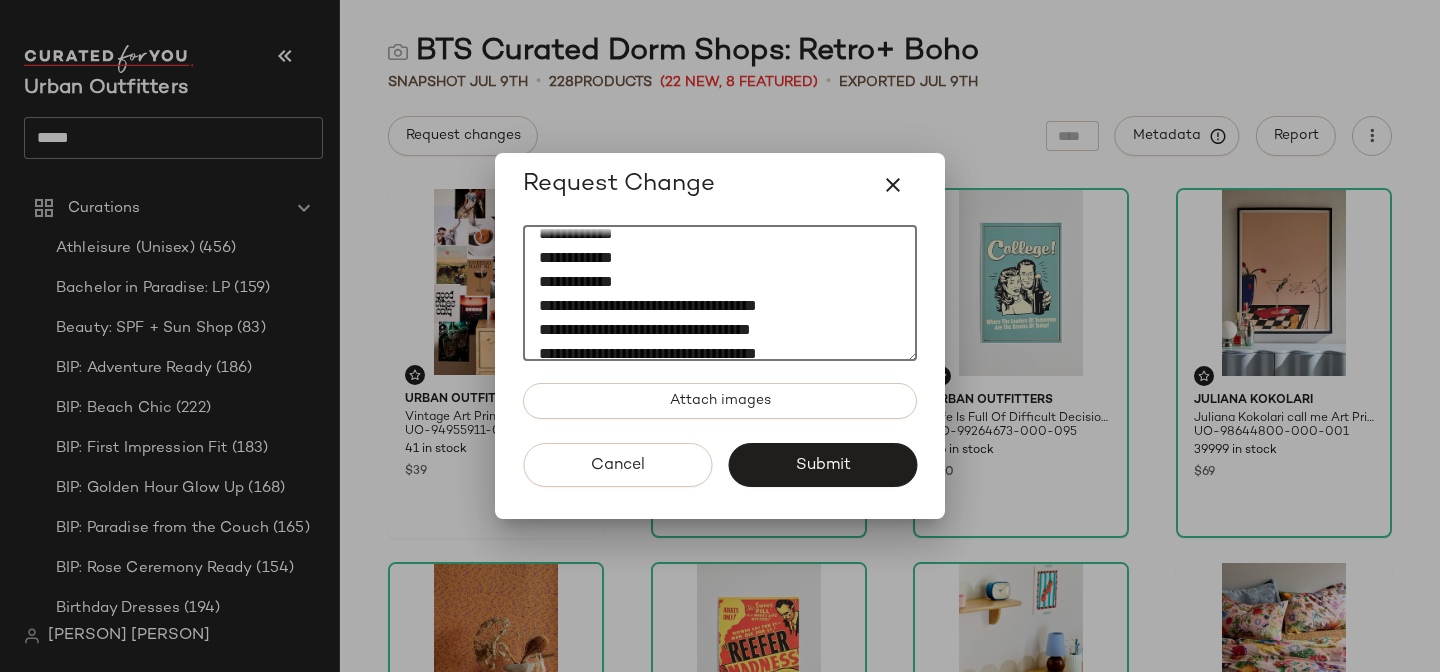 scroll, scrollTop: 60, scrollLeft: 0, axis: vertical 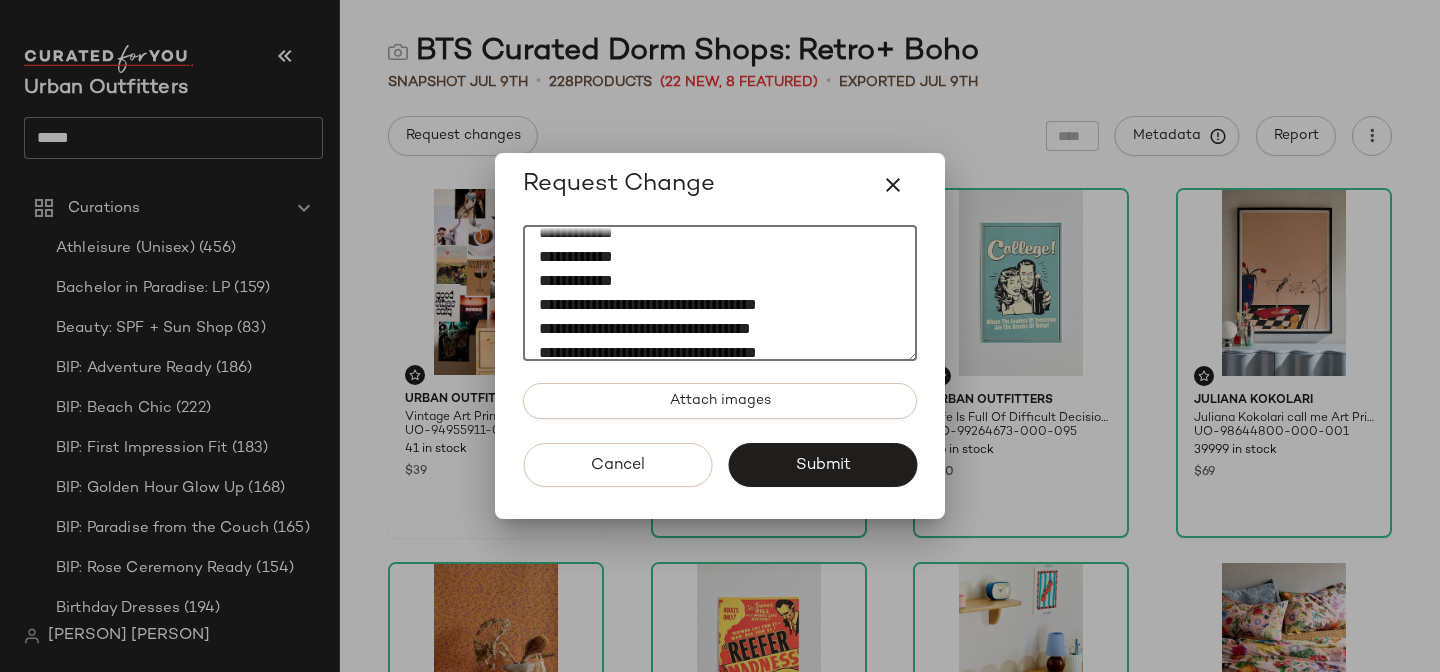 drag, startPoint x: 794, startPoint y: 305, endPoint x: 526, endPoint y: 301, distance: 268.02985 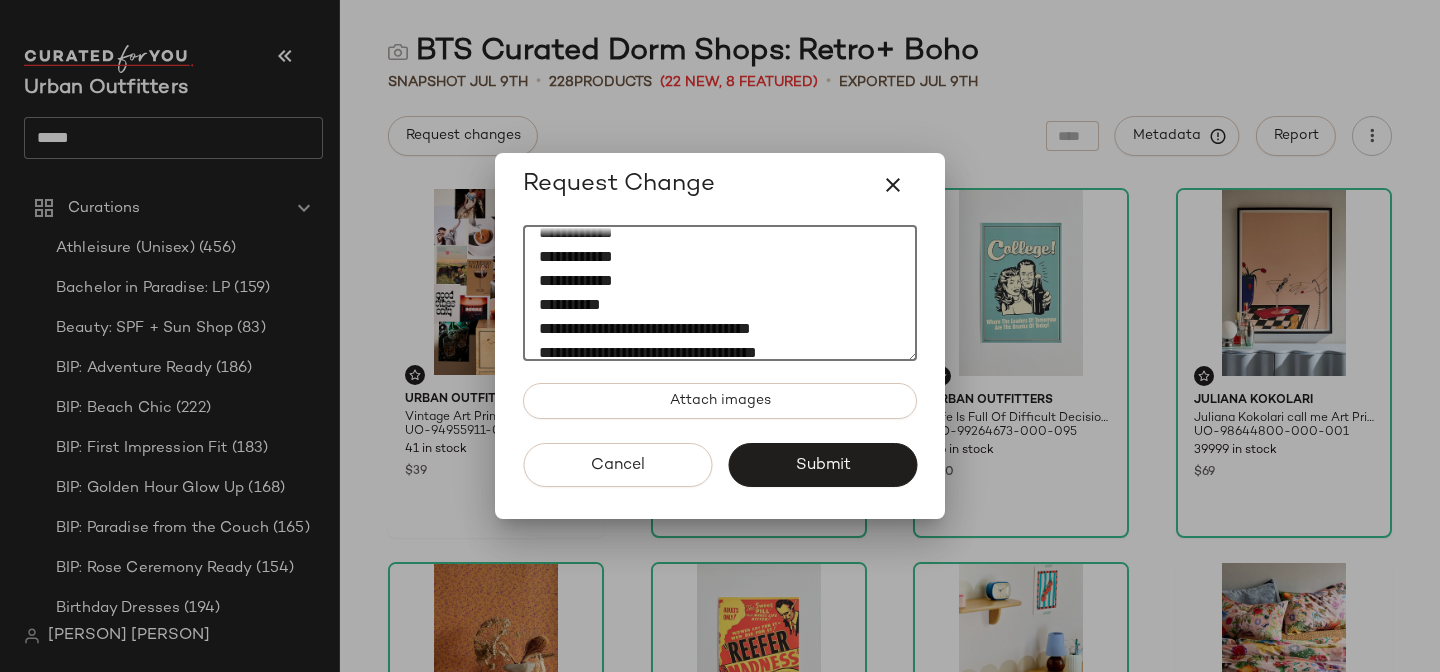 scroll, scrollTop: 79, scrollLeft: 0, axis: vertical 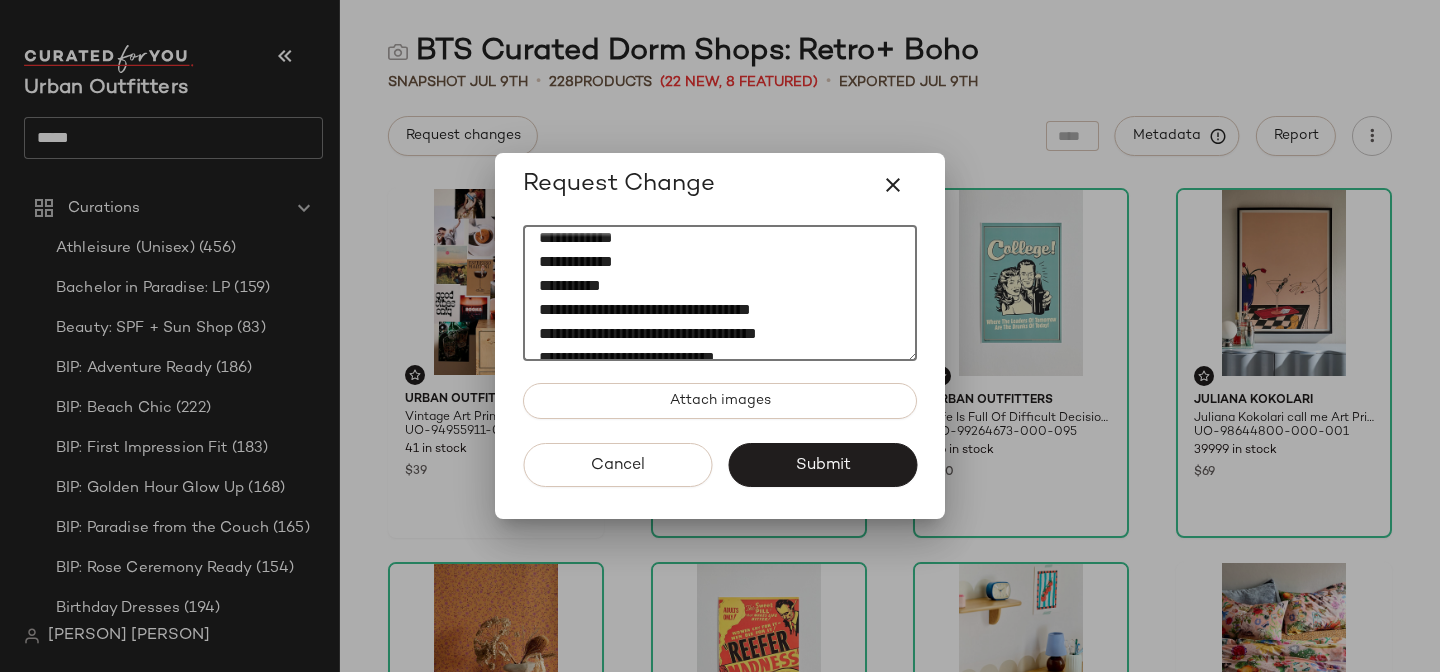 click on "**********" 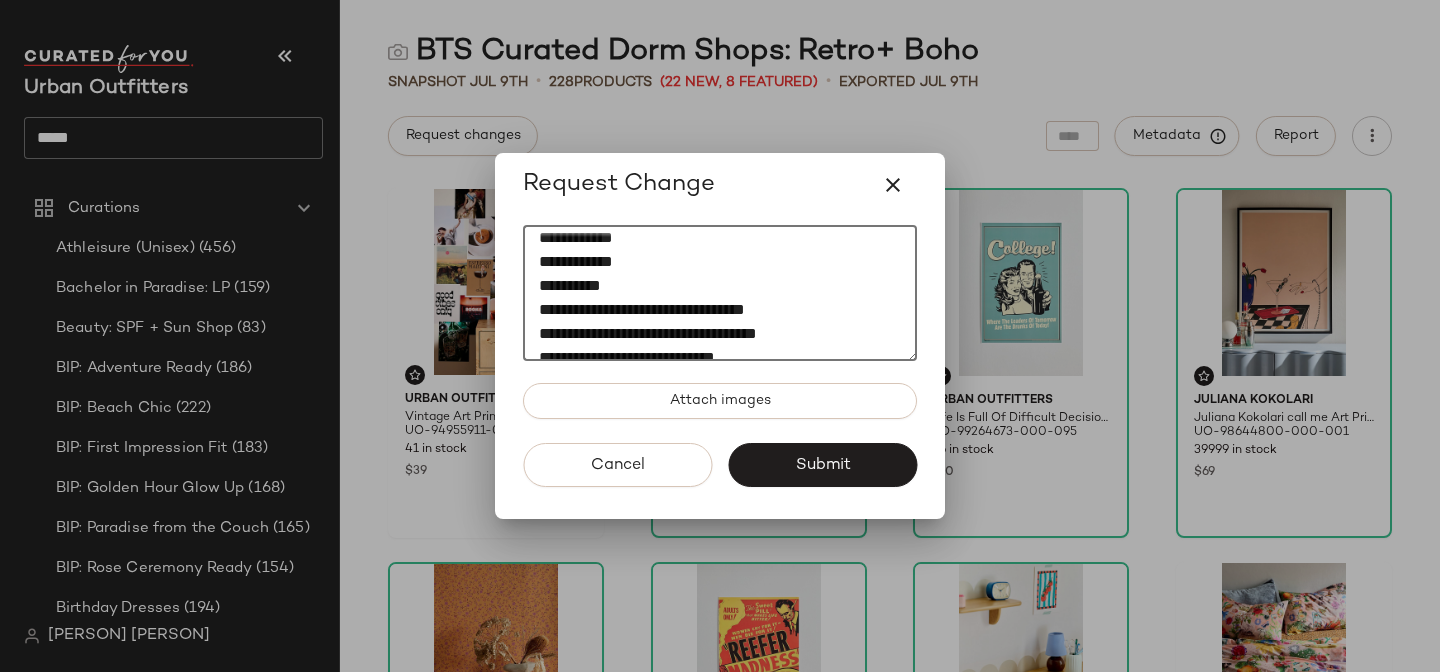 drag, startPoint x: 764, startPoint y: 308, endPoint x: 415, endPoint y: 297, distance: 349.1733 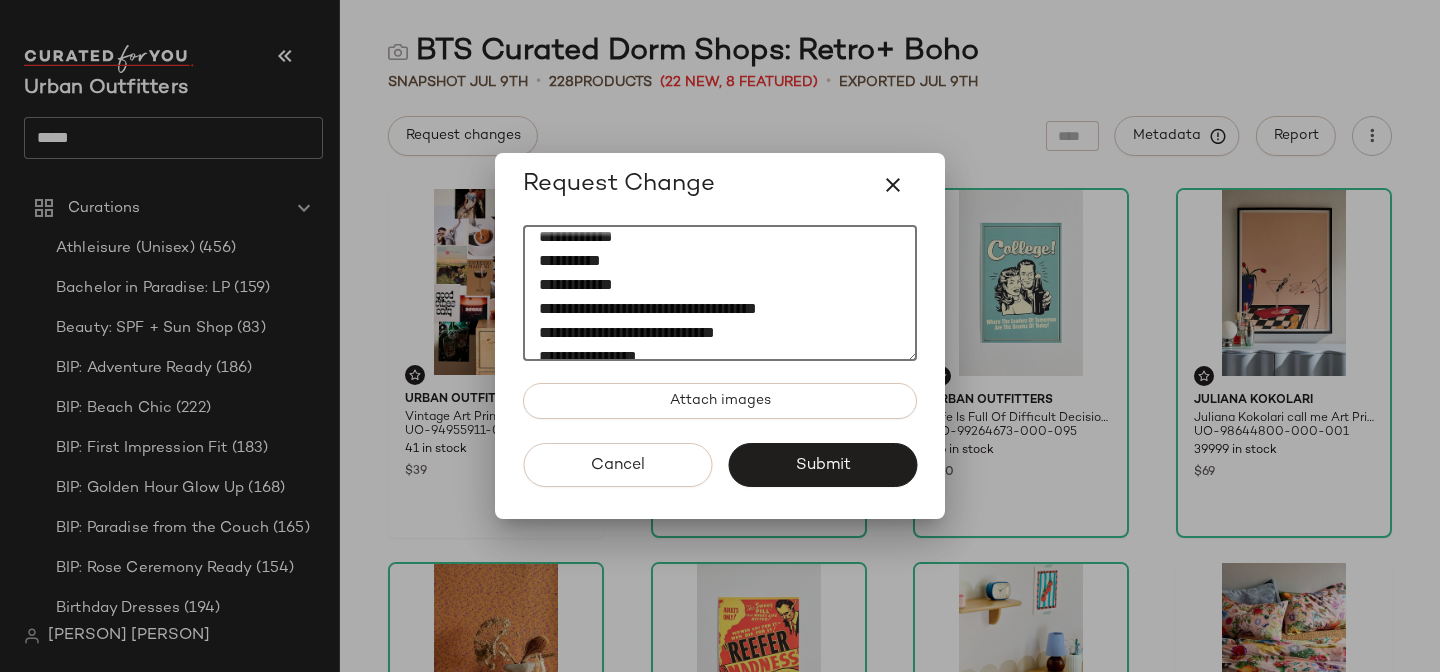 scroll, scrollTop: 108, scrollLeft: 0, axis: vertical 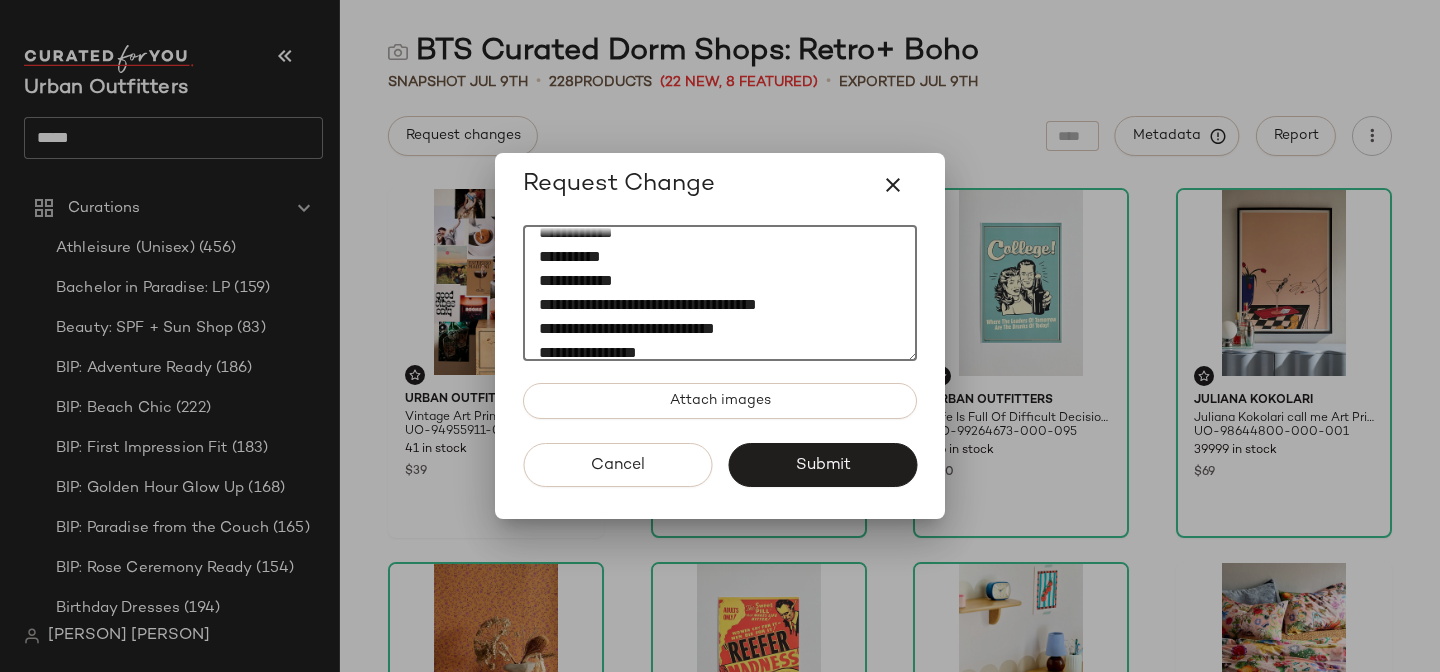 click on "[REDACTED]
[REDACTED]
[REDACTED]
[REDACTED]
[REDACTED]
[REDACTED]
[REDACTED]
[REDACTED]
[REDACTED]
[REDACTED]
[REDACTED]
[REDACTED]" 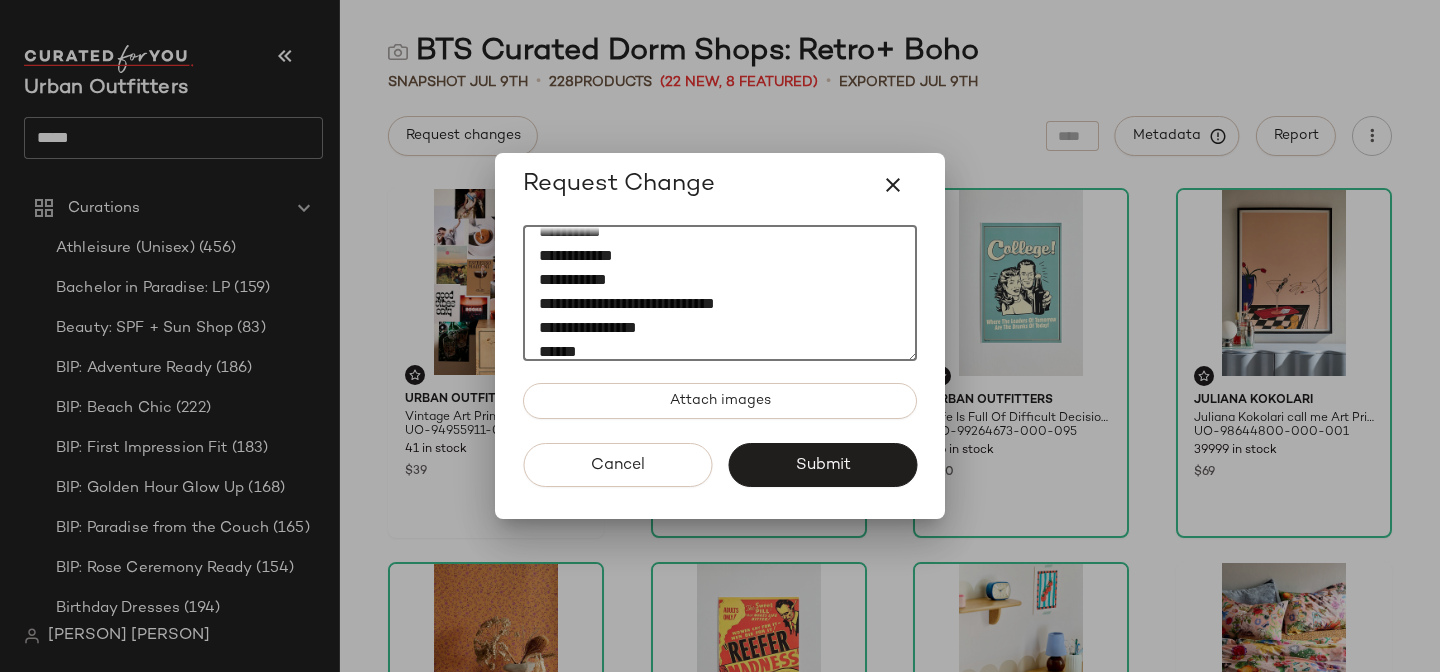 scroll, scrollTop: 137, scrollLeft: 0, axis: vertical 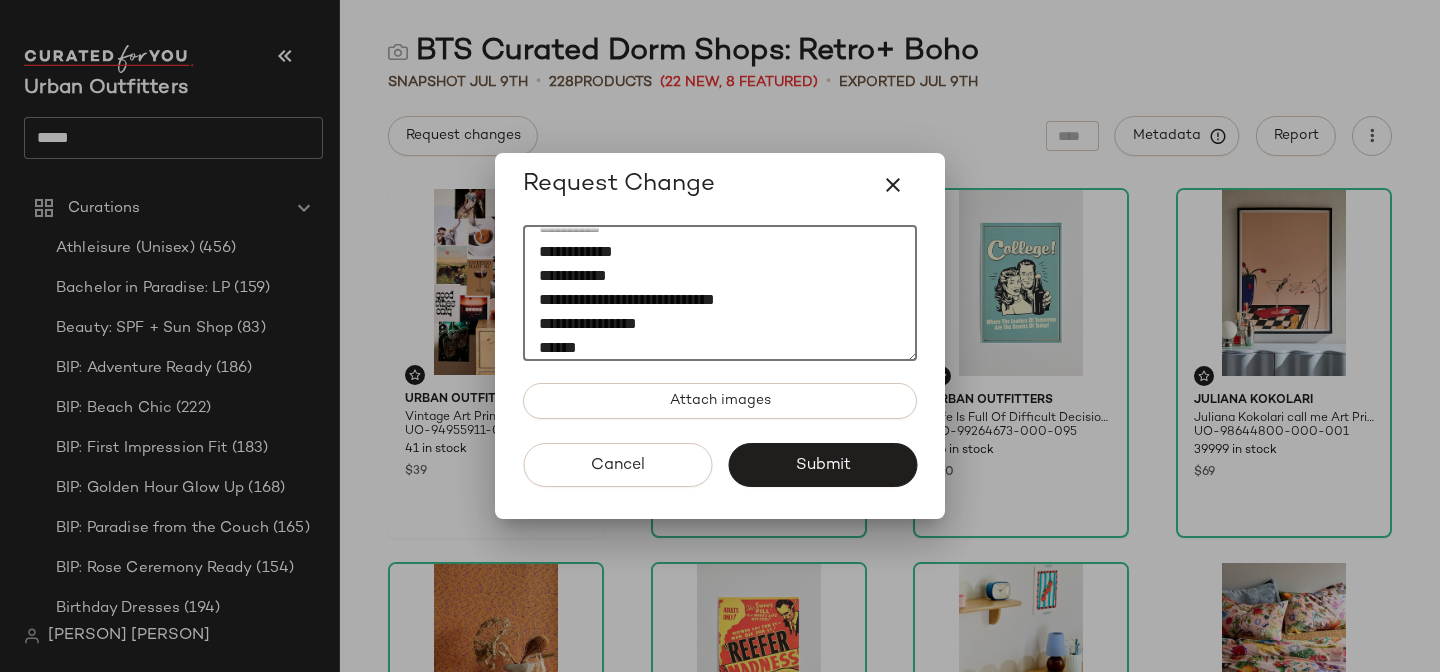drag, startPoint x: 556, startPoint y: 322, endPoint x: 523, endPoint y: 298, distance: 40.804413 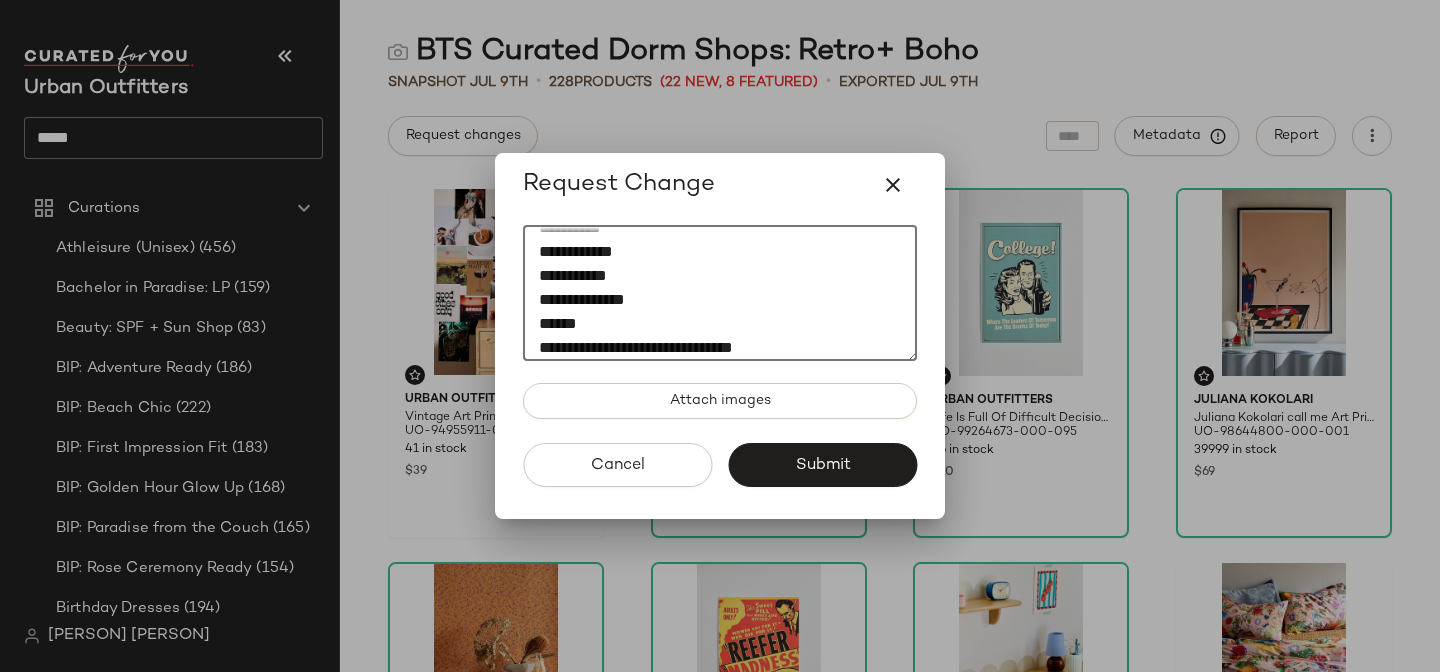 click on "[REDACTED]
[REDACTED]
[REDACTED]
[REDACTED]
[REDACTED]
[REDACTED]
[REDACTED]
[REDACTED]" 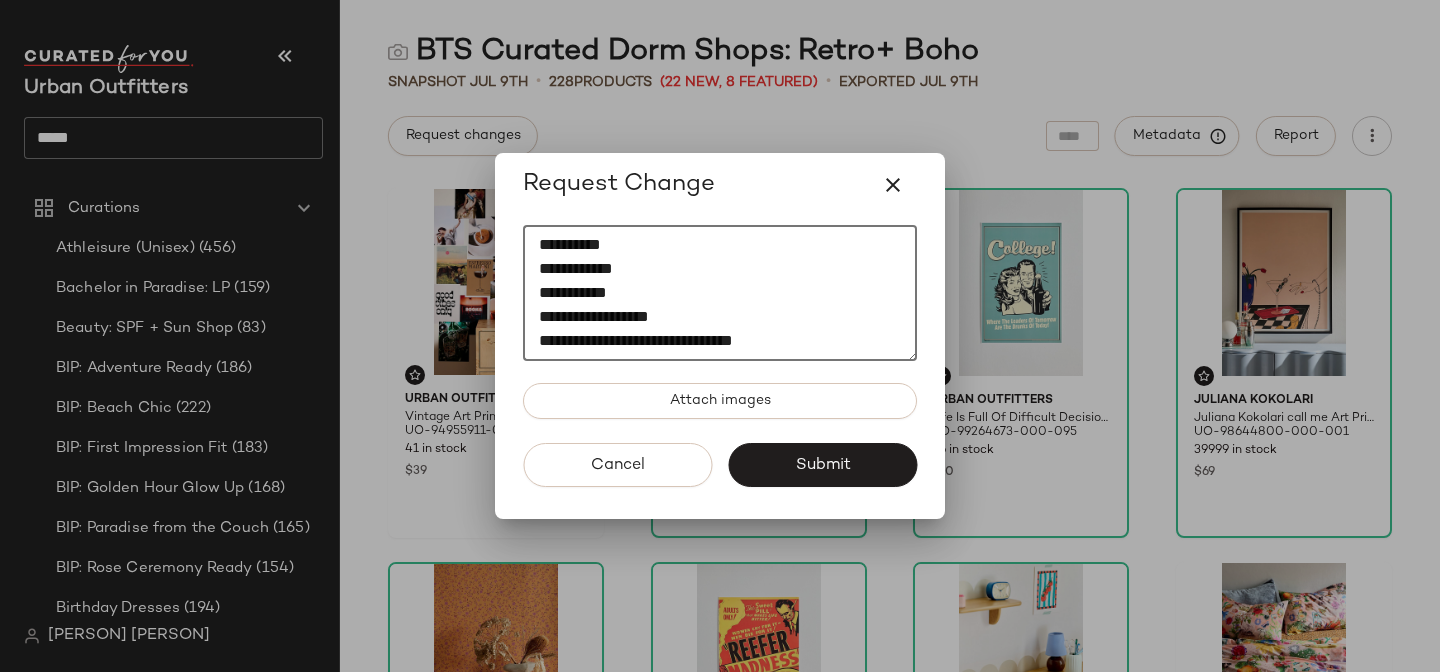 scroll, scrollTop: 120, scrollLeft: 0, axis: vertical 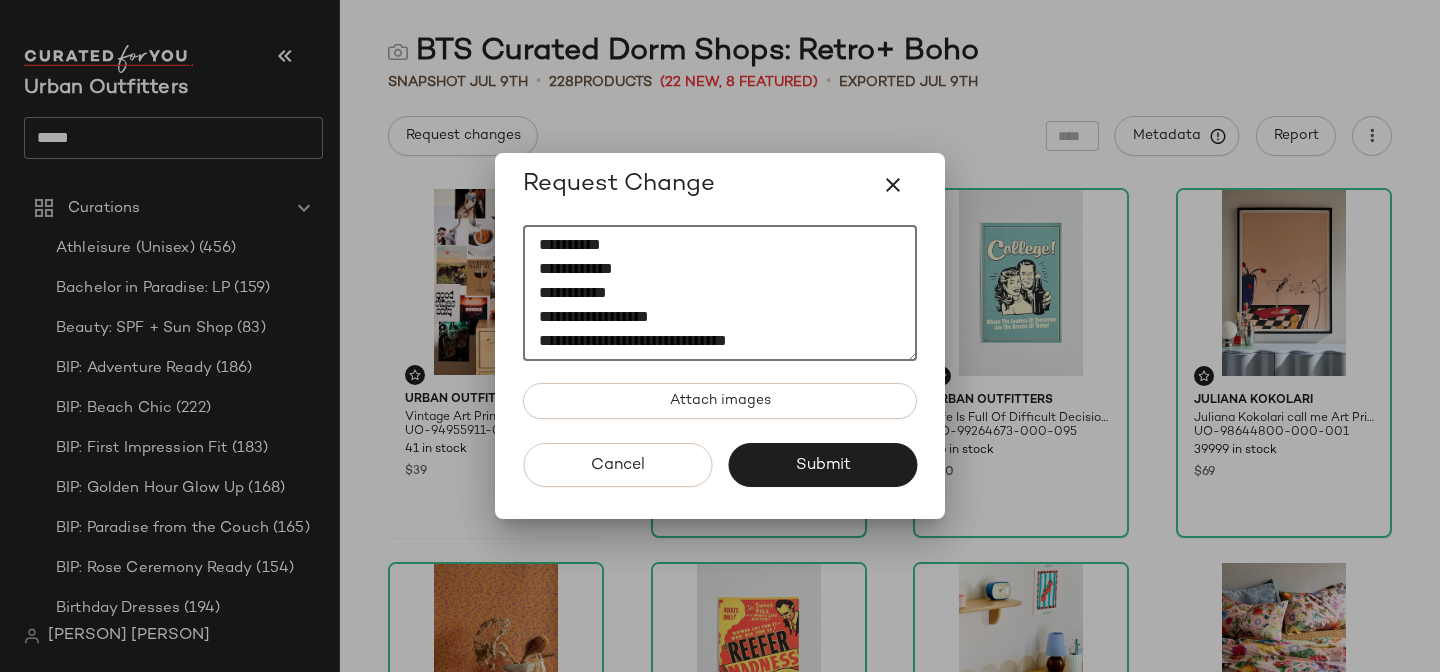 drag, startPoint x: 711, startPoint y: 338, endPoint x: 509, endPoint y: 332, distance: 202.0891 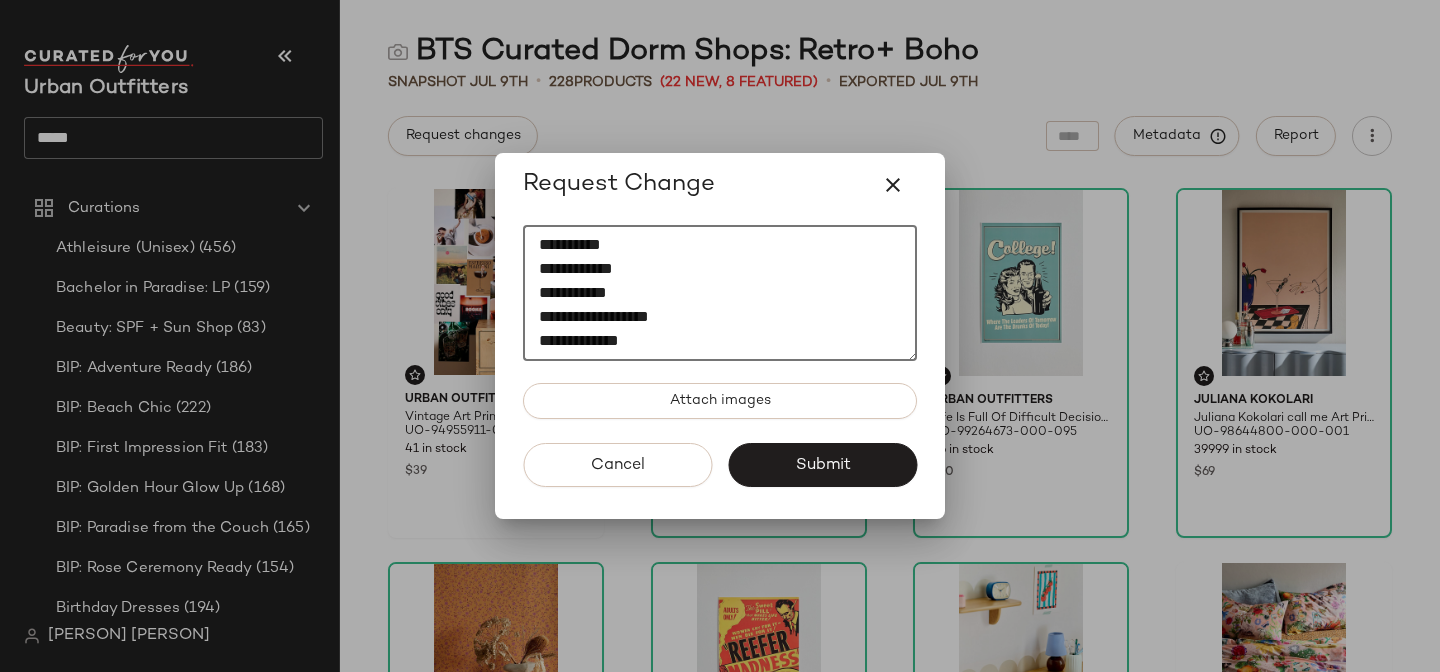 scroll, scrollTop: 0, scrollLeft: 0, axis: both 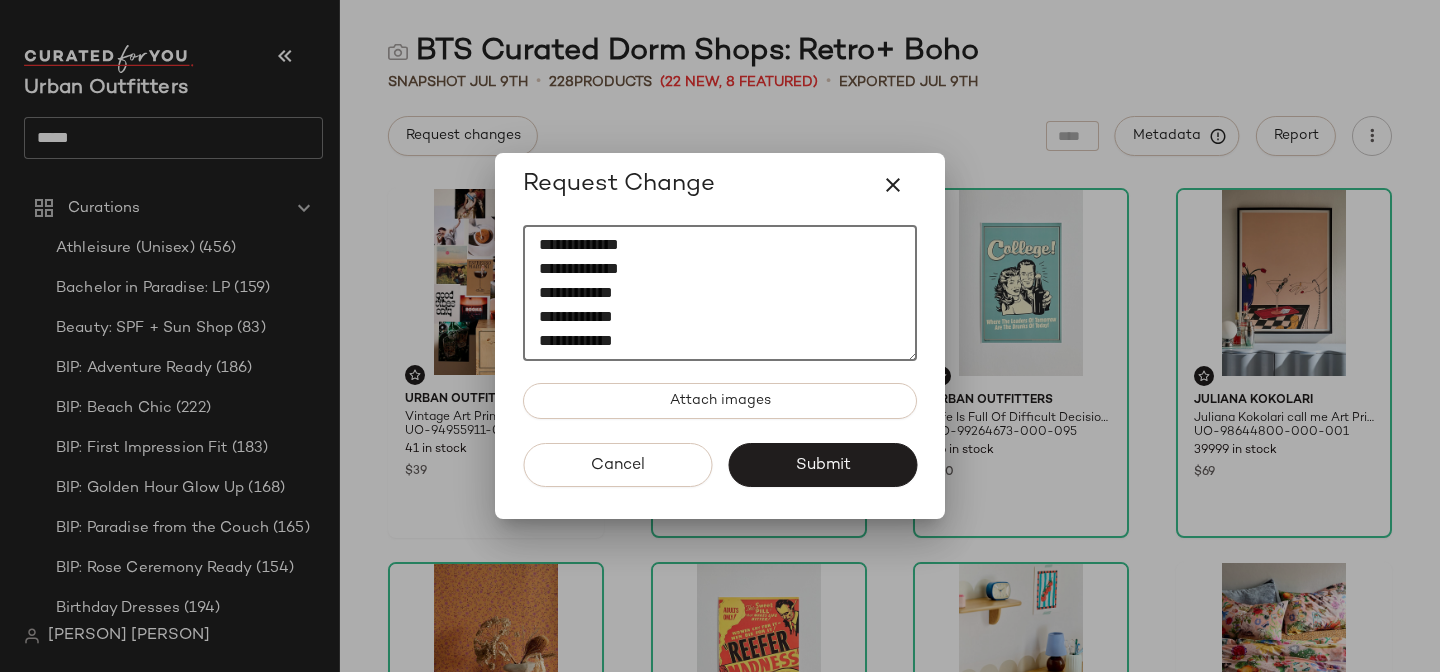 click on "**********" 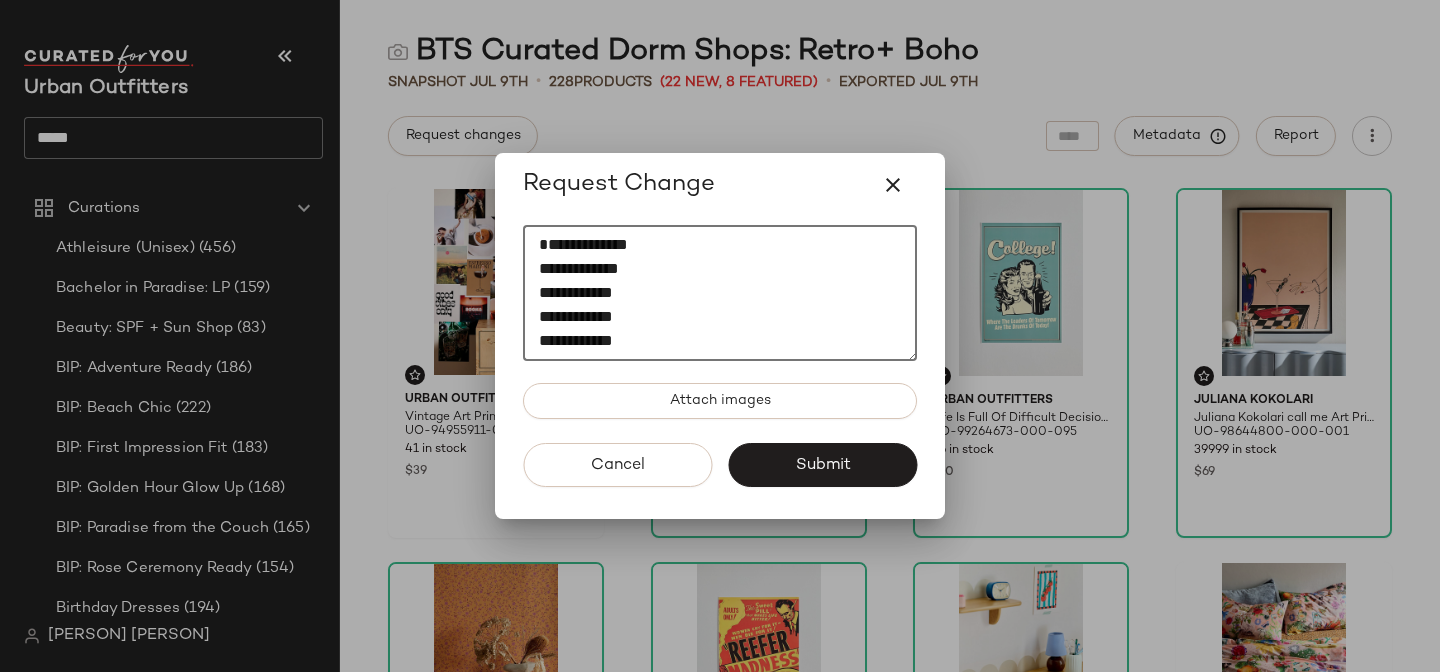 click on "**********" 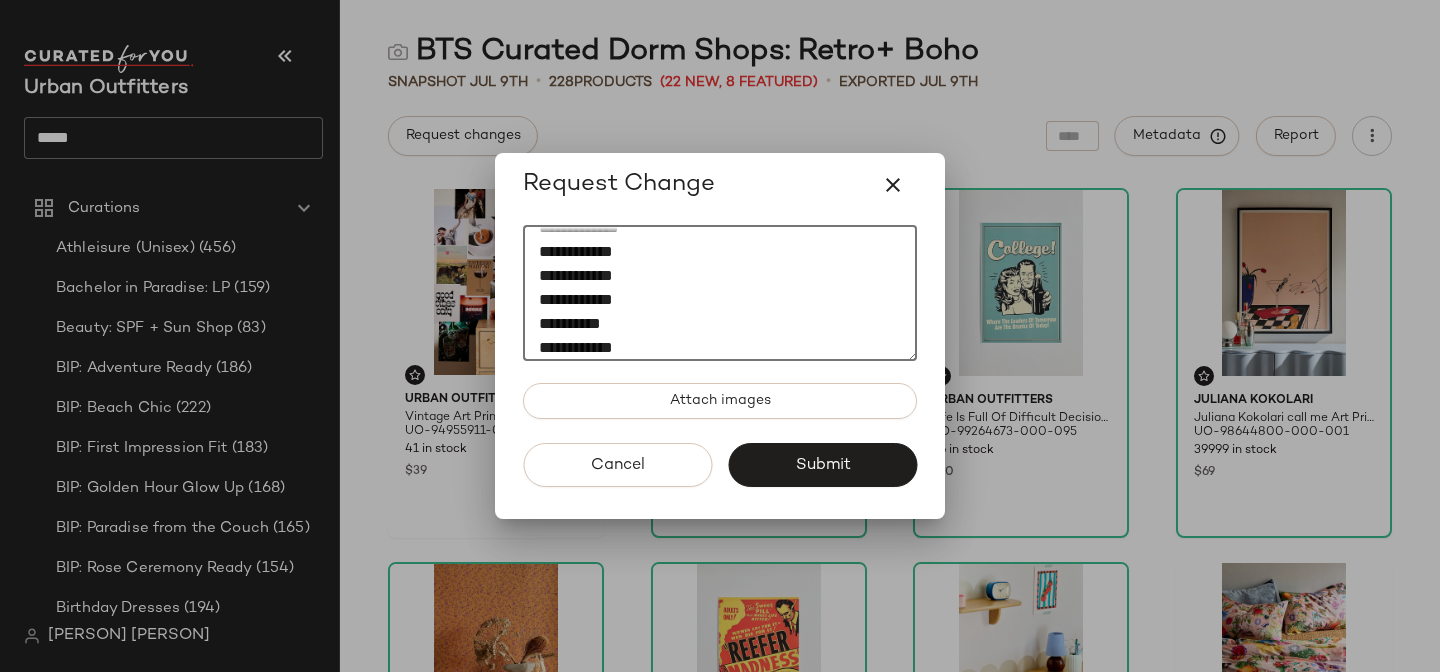 scroll, scrollTop: 0, scrollLeft: 0, axis: both 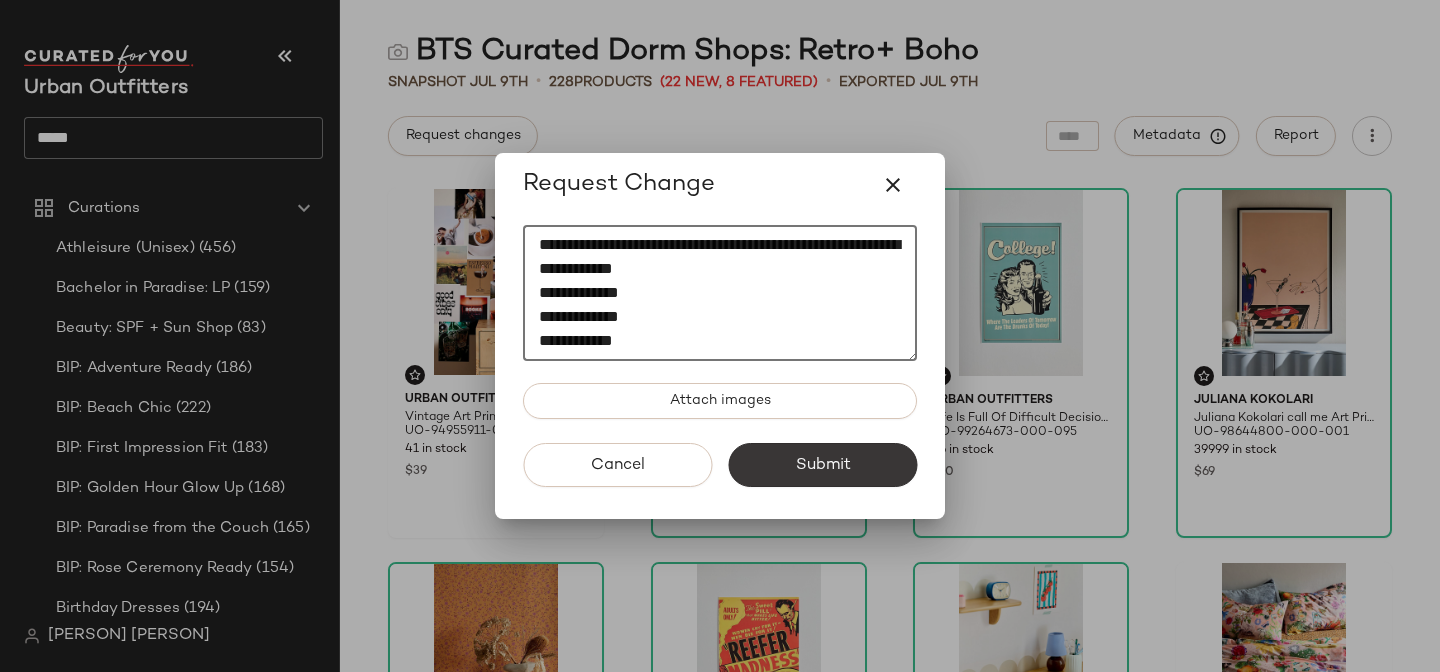 type on "[REDACTED]
[REDACTED]
[REDACTED]
[REDACTED]
[REDACTED]
[REDACTED]
[REDACTED]
[REDACTED]
[REDACTED]
[REDACTED]
[REDACTED]" 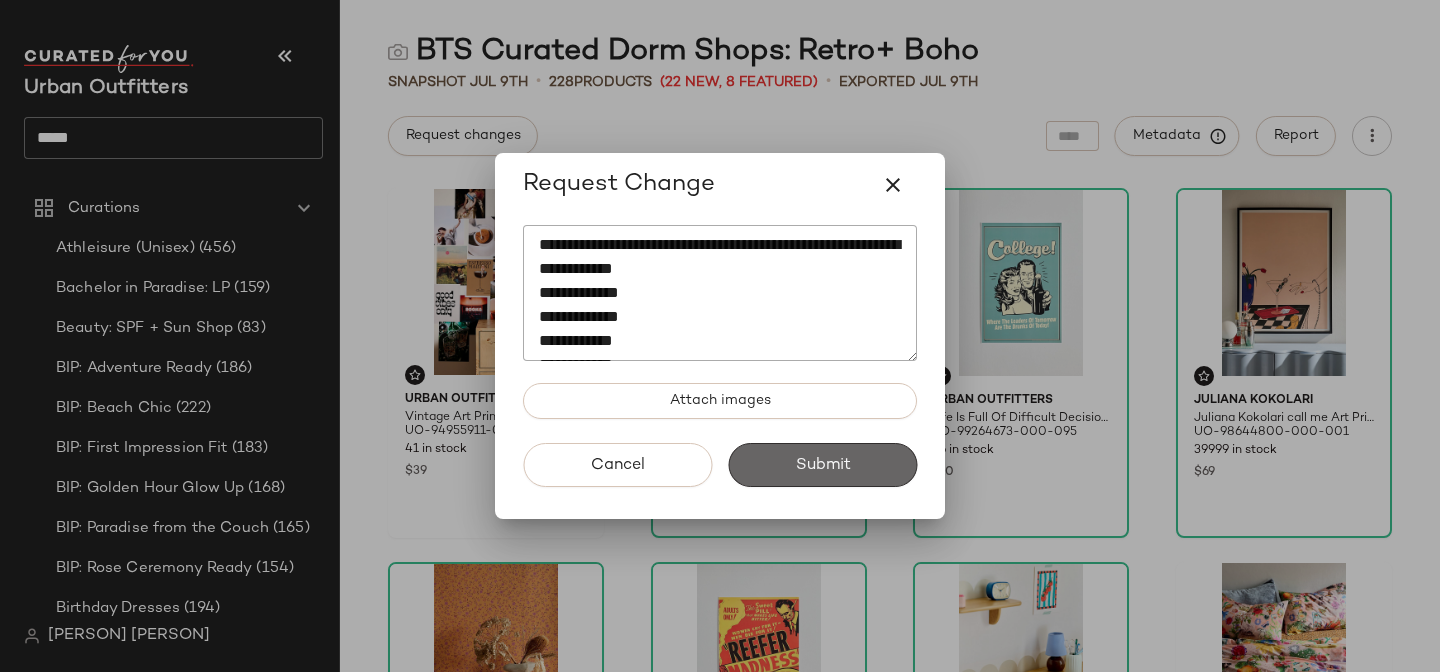 click on "Submit" at bounding box center [822, 465] 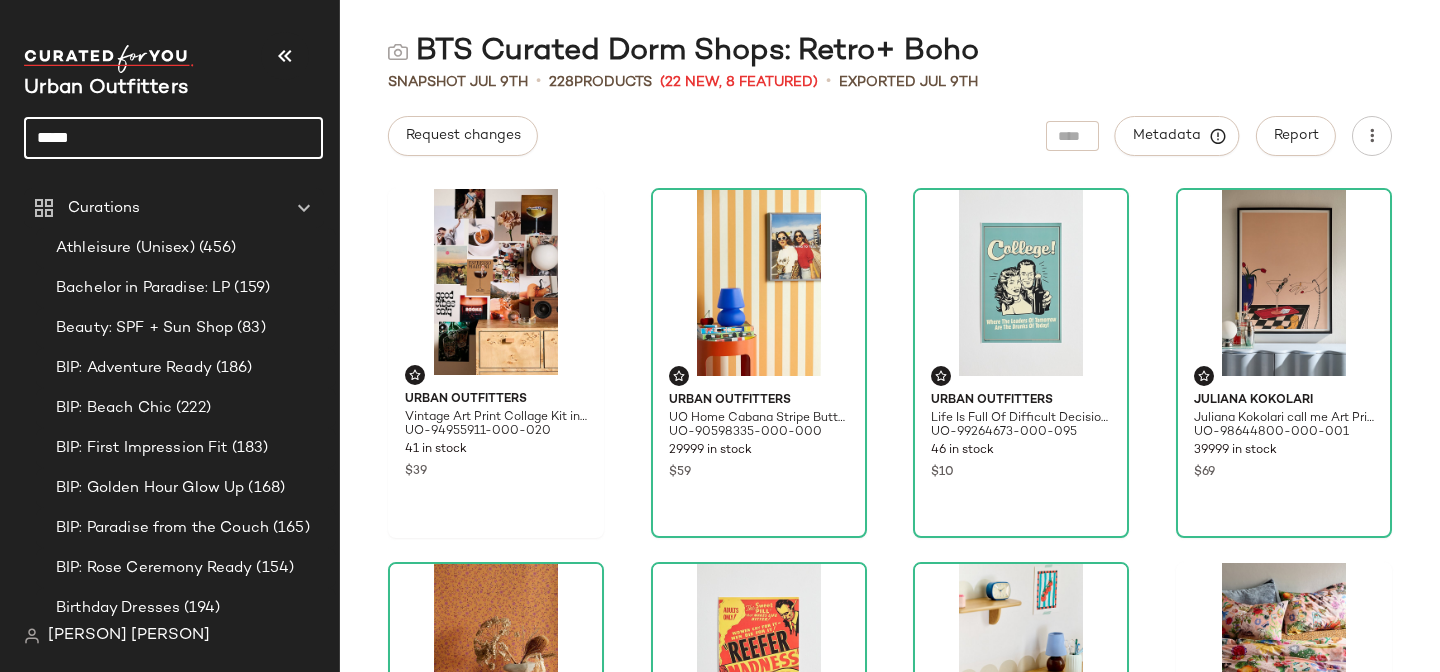 click on "*****" 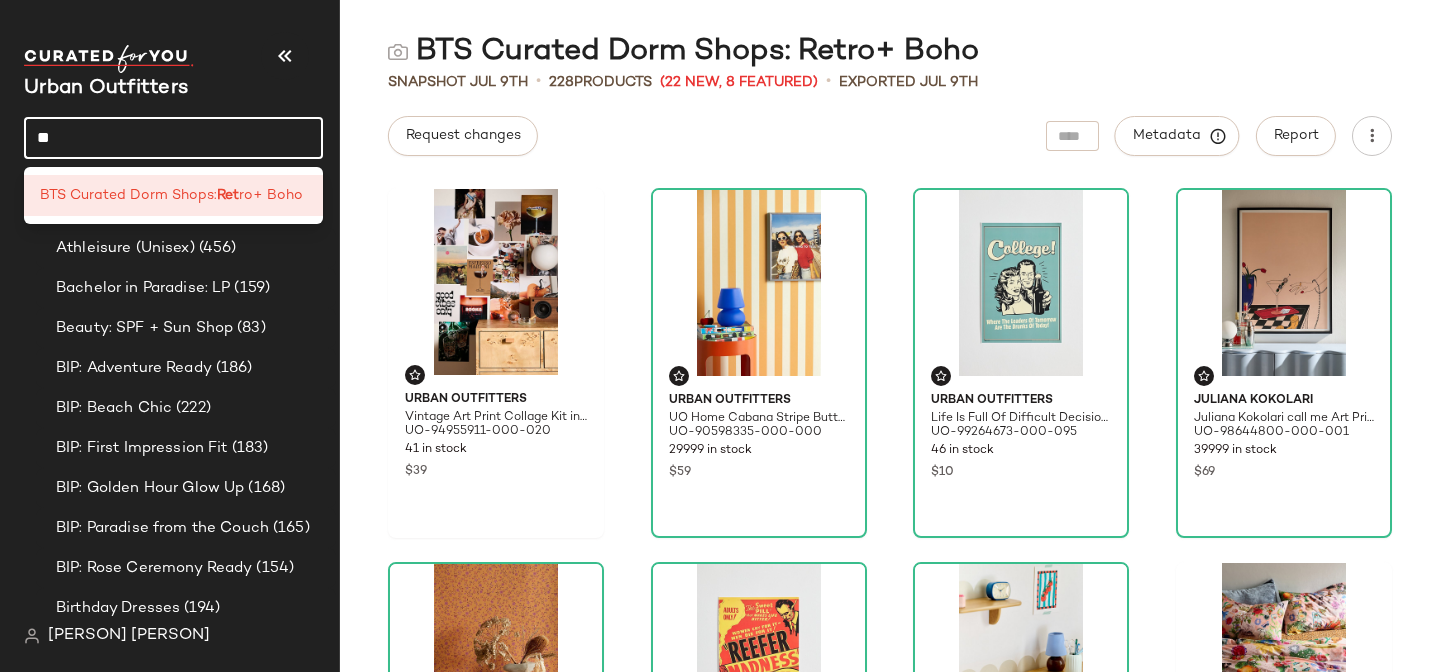 type on "*" 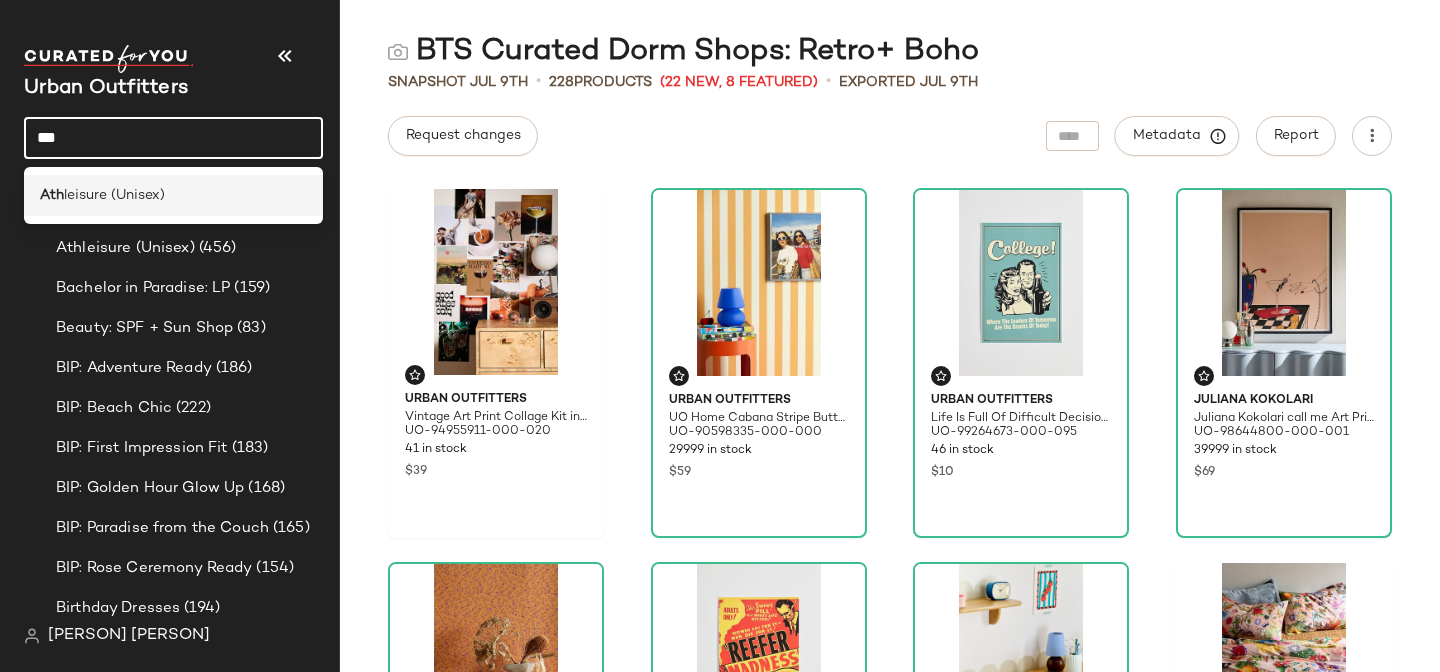type on "***" 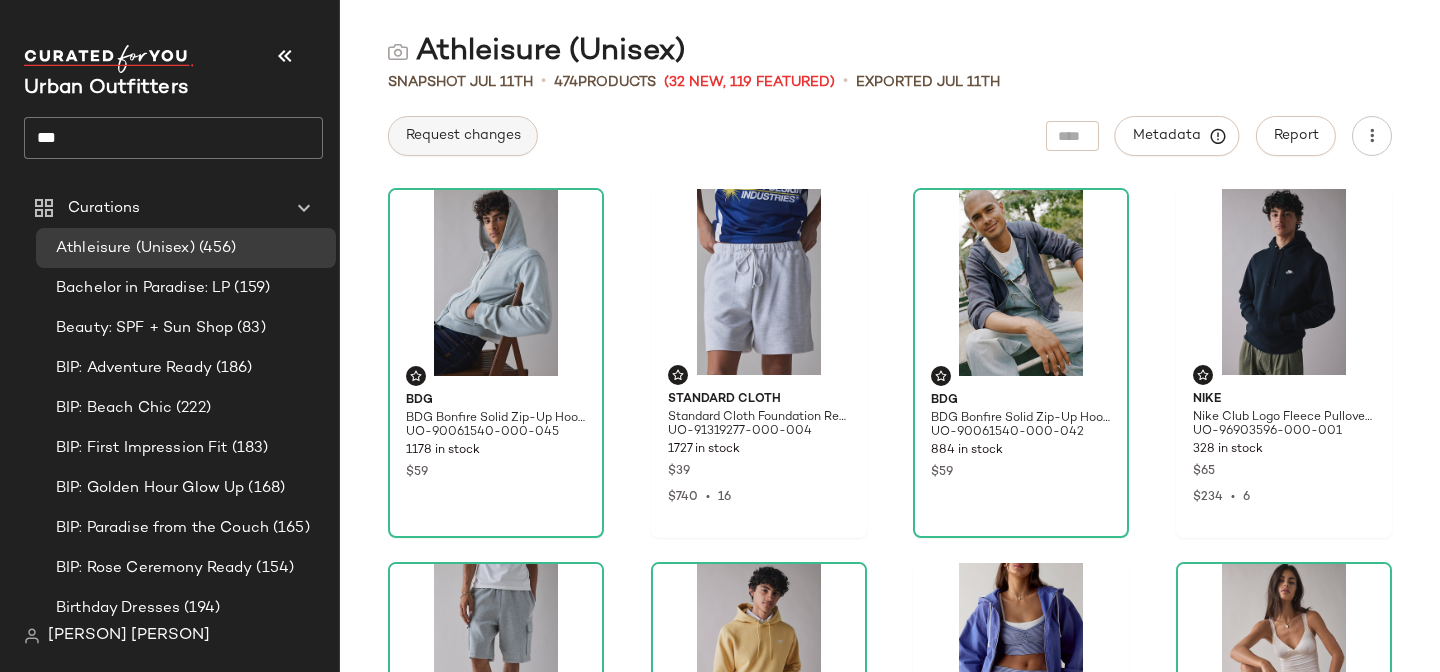 click on "Request changes" 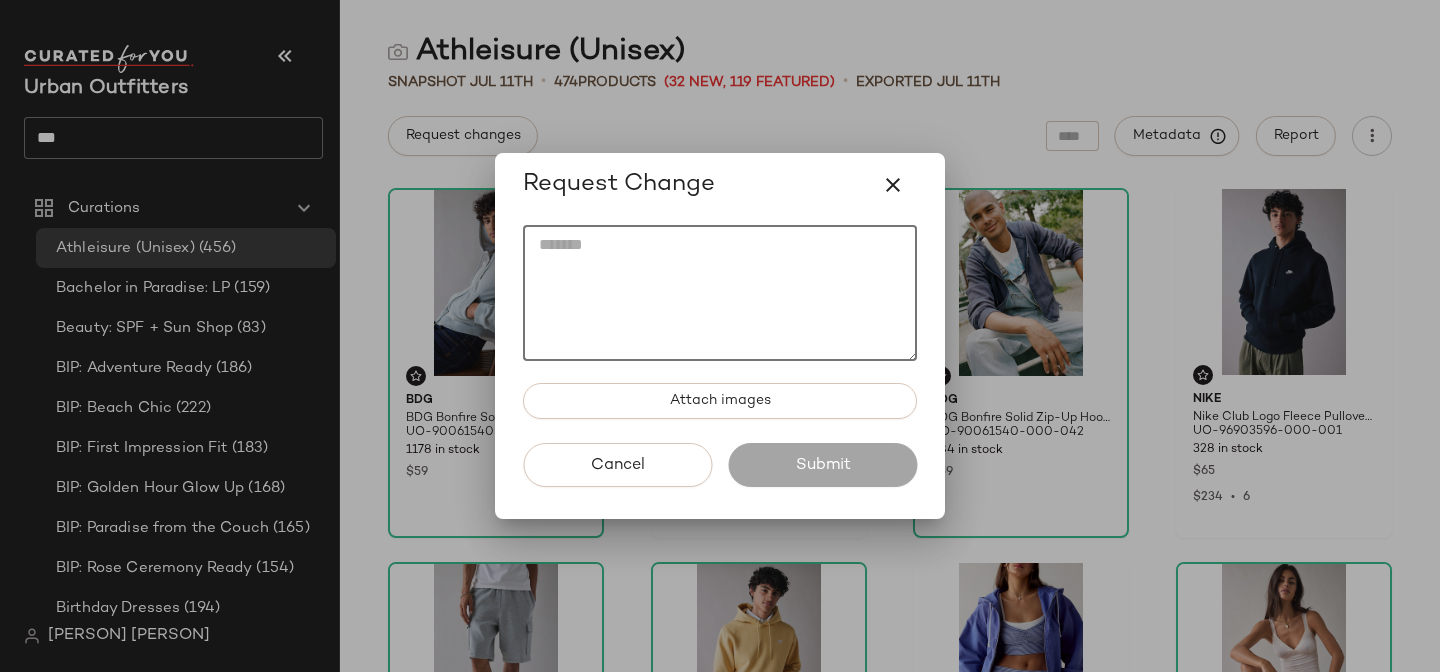 click 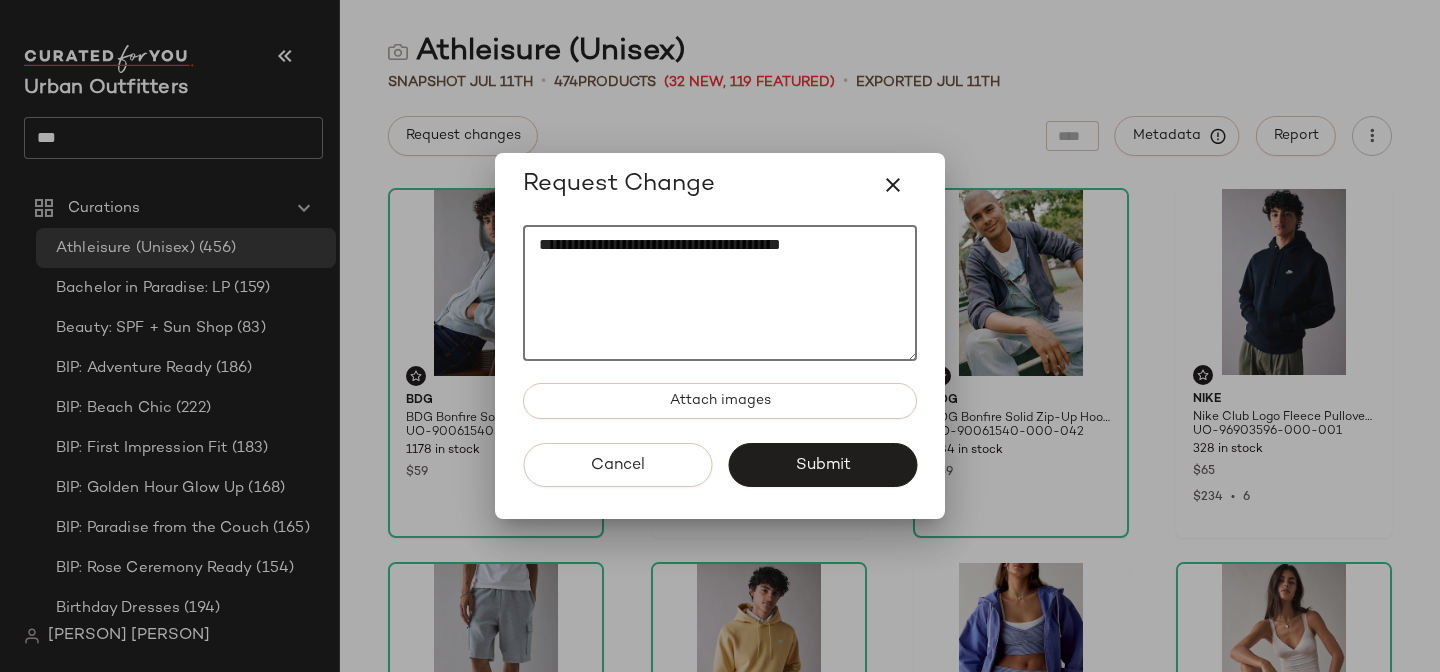 paste on "**********" 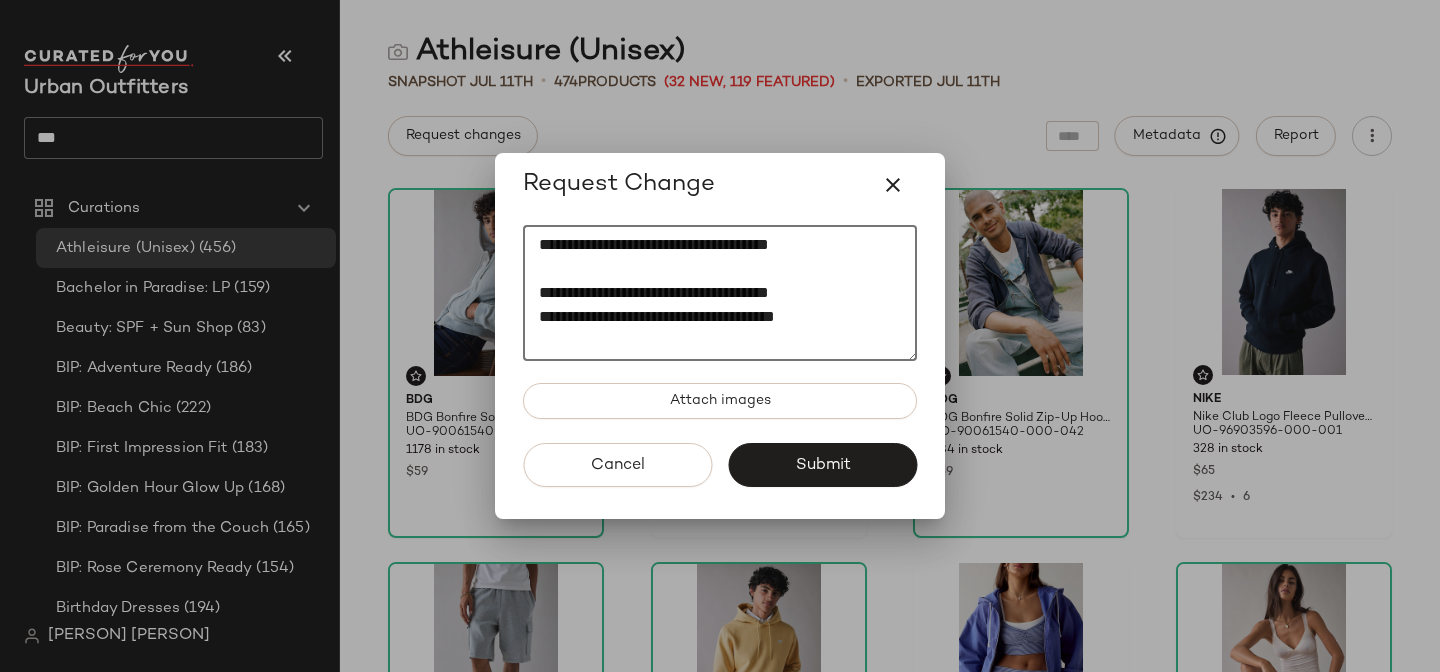 scroll, scrollTop: 12, scrollLeft: 0, axis: vertical 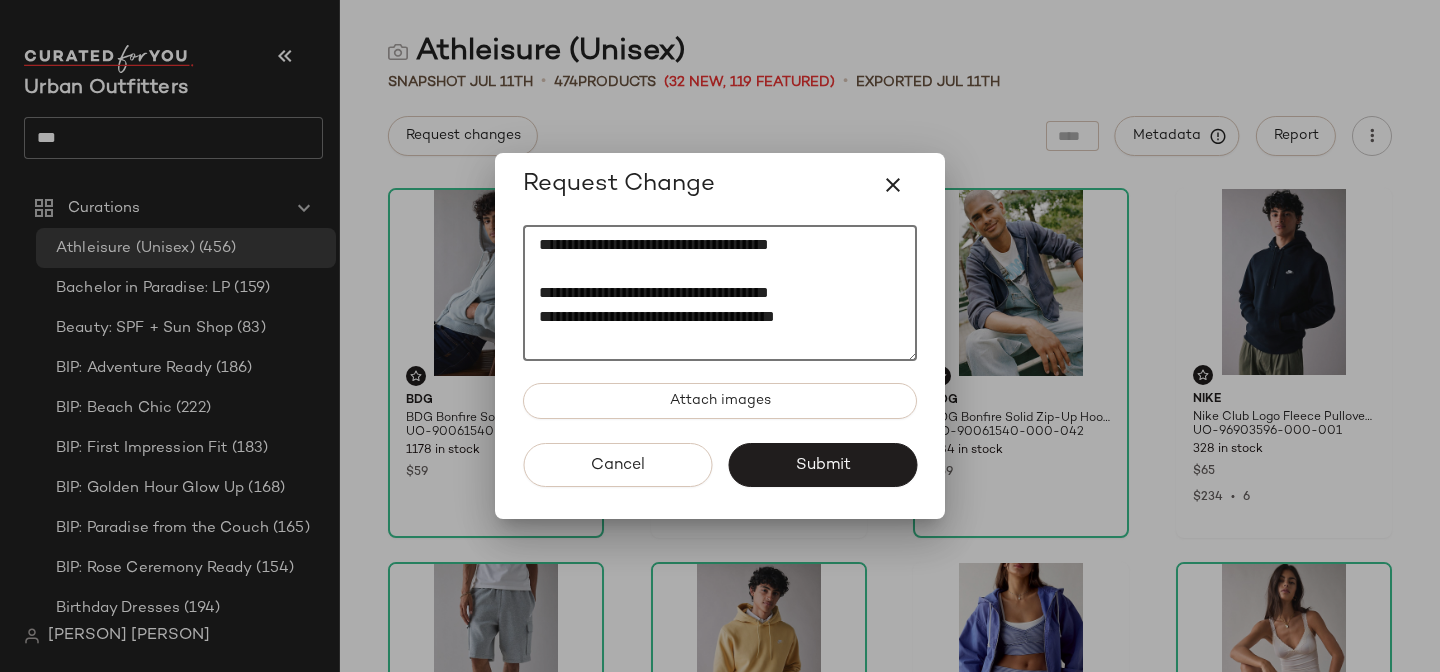 click on "**********" 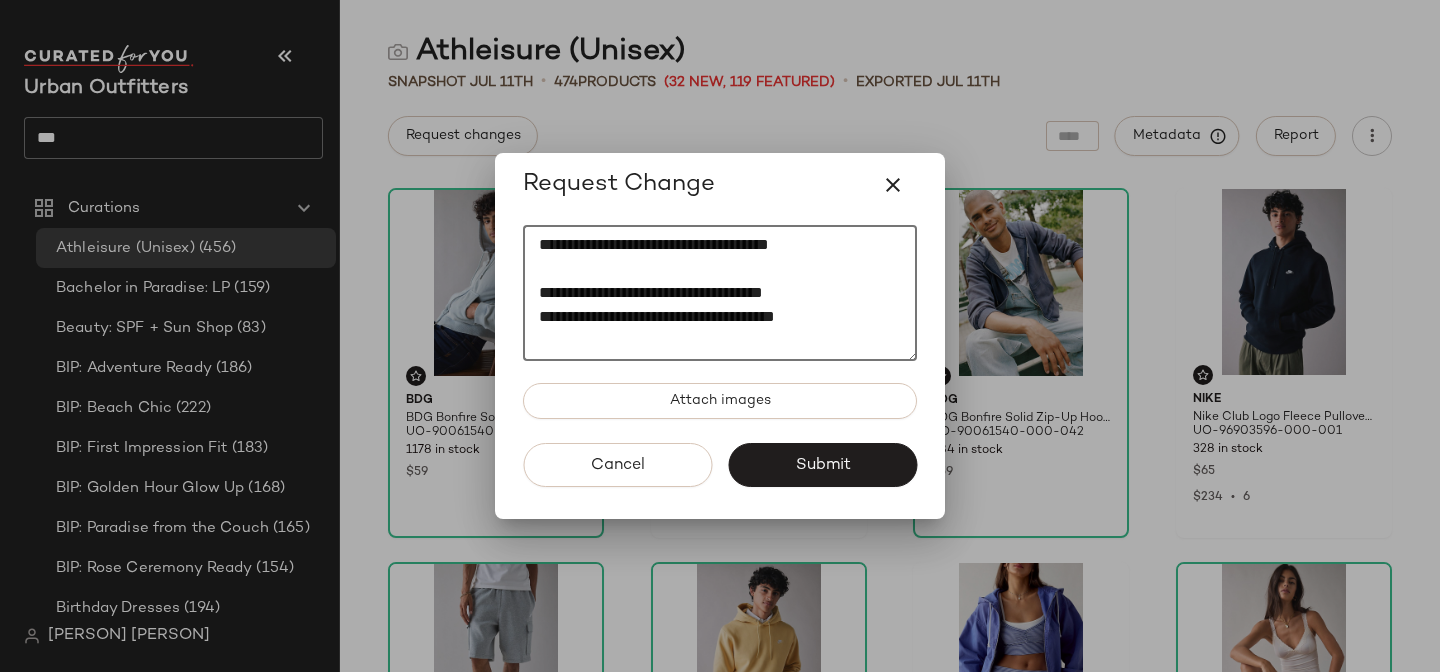 click on "**********" 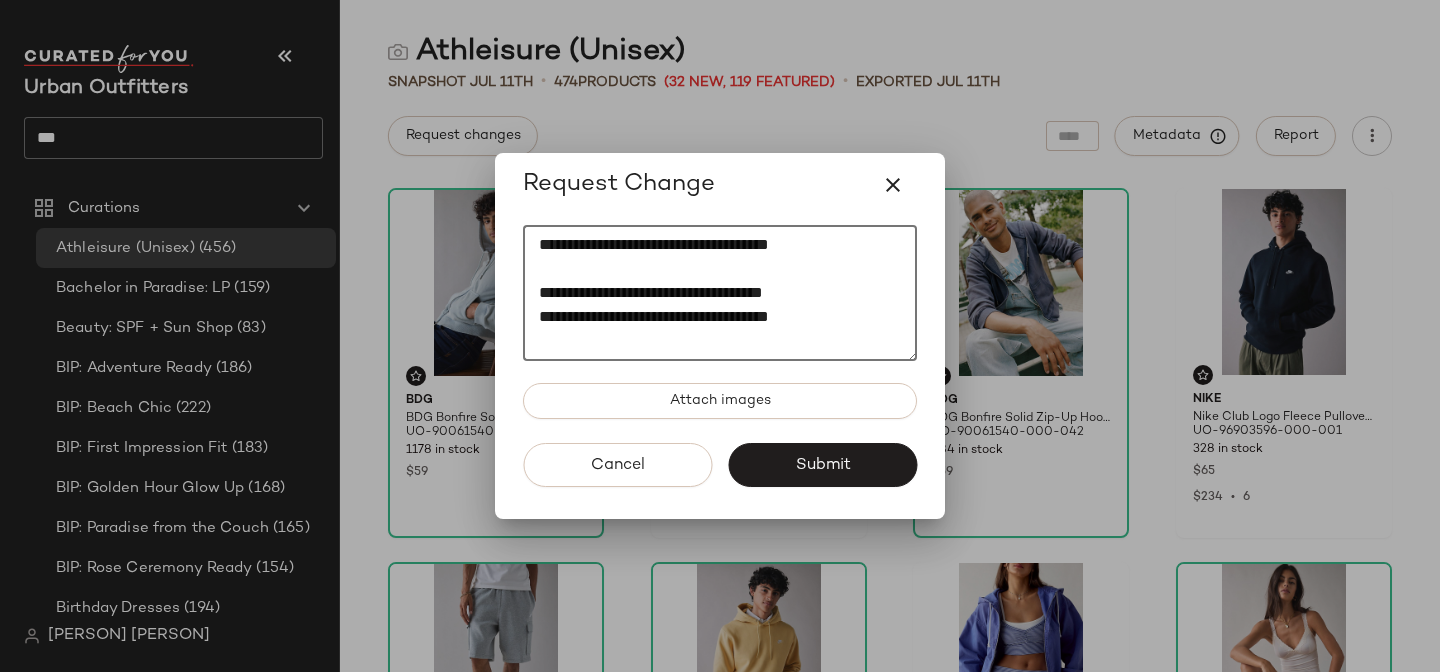 drag, startPoint x: 788, startPoint y: 324, endPoint x: 476, endPoint y: 321, distance: 312.01443 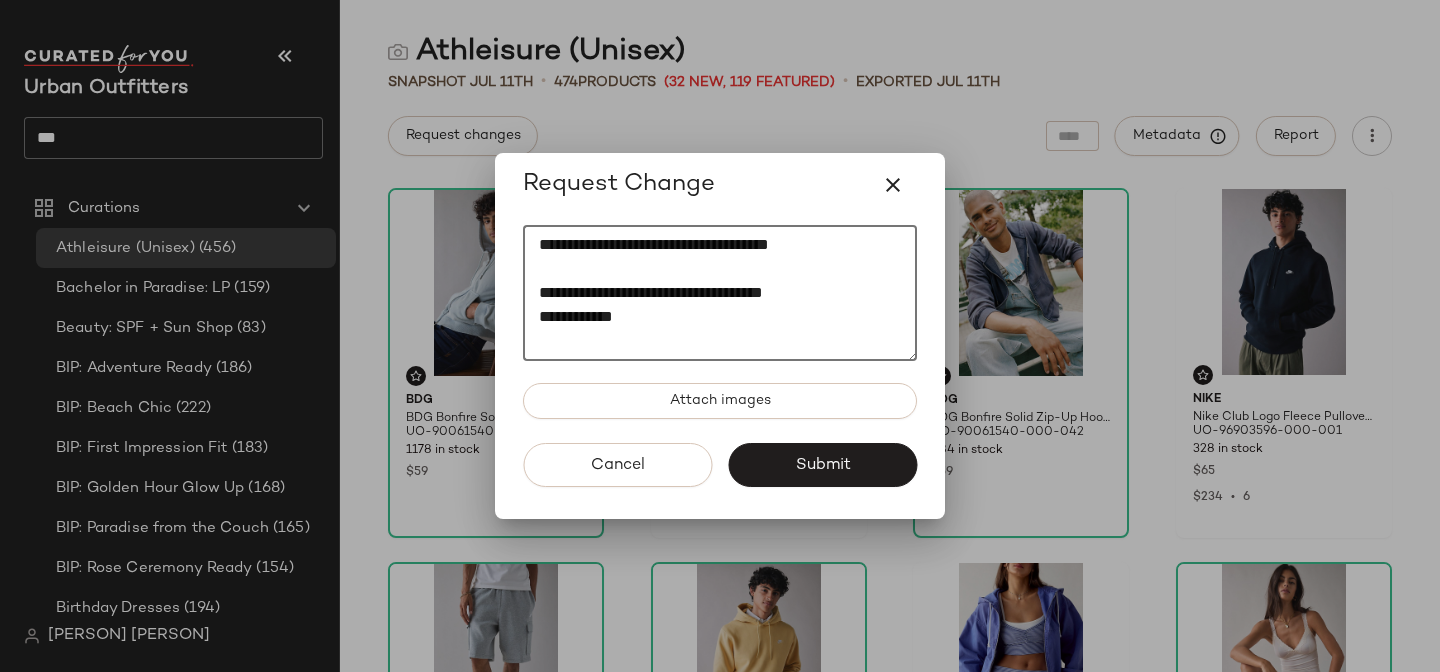 scroll, scrollTop: 0, scrollLeft: 0, axis: both 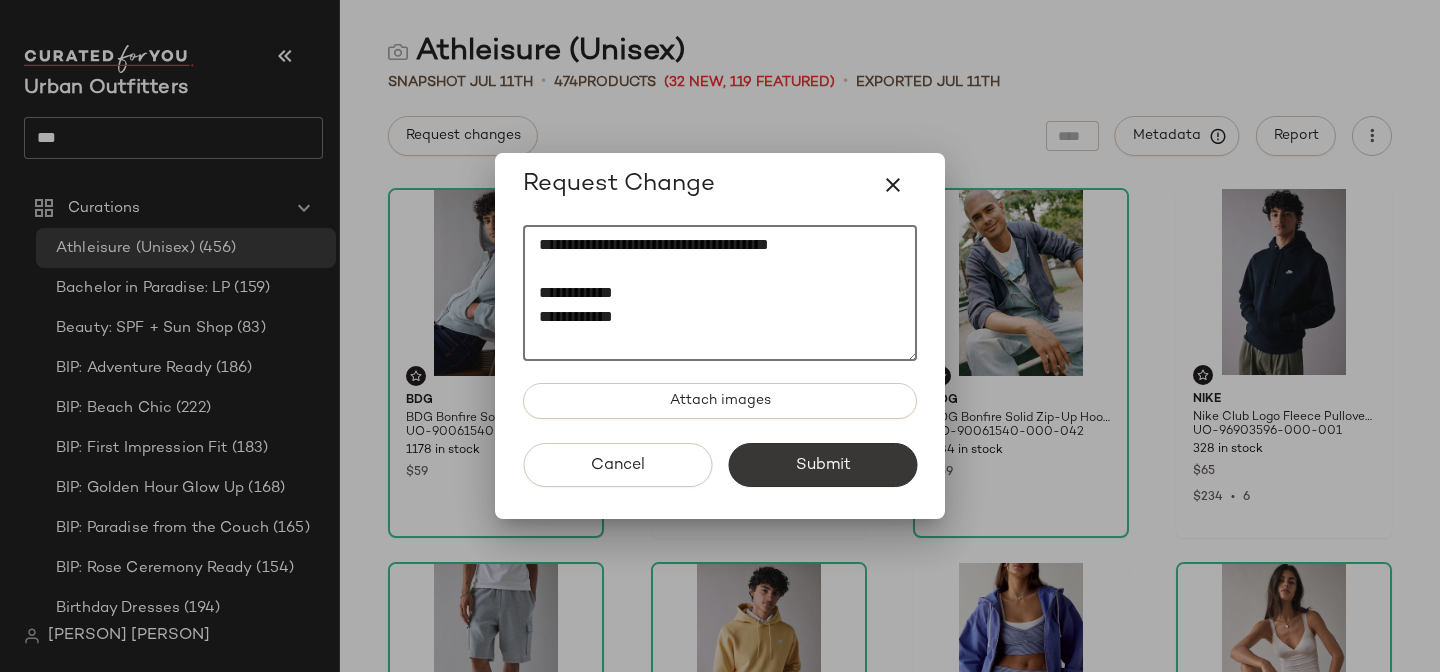 type on "**********" 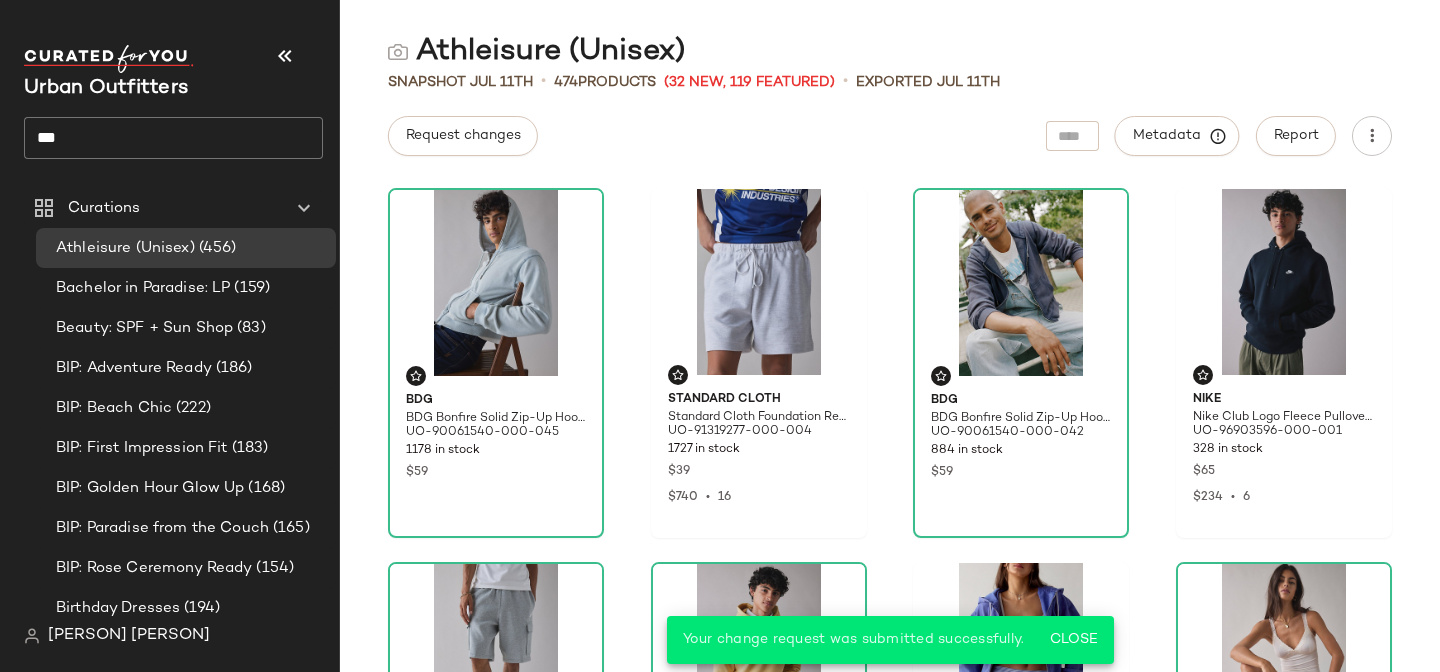 click on "***" 